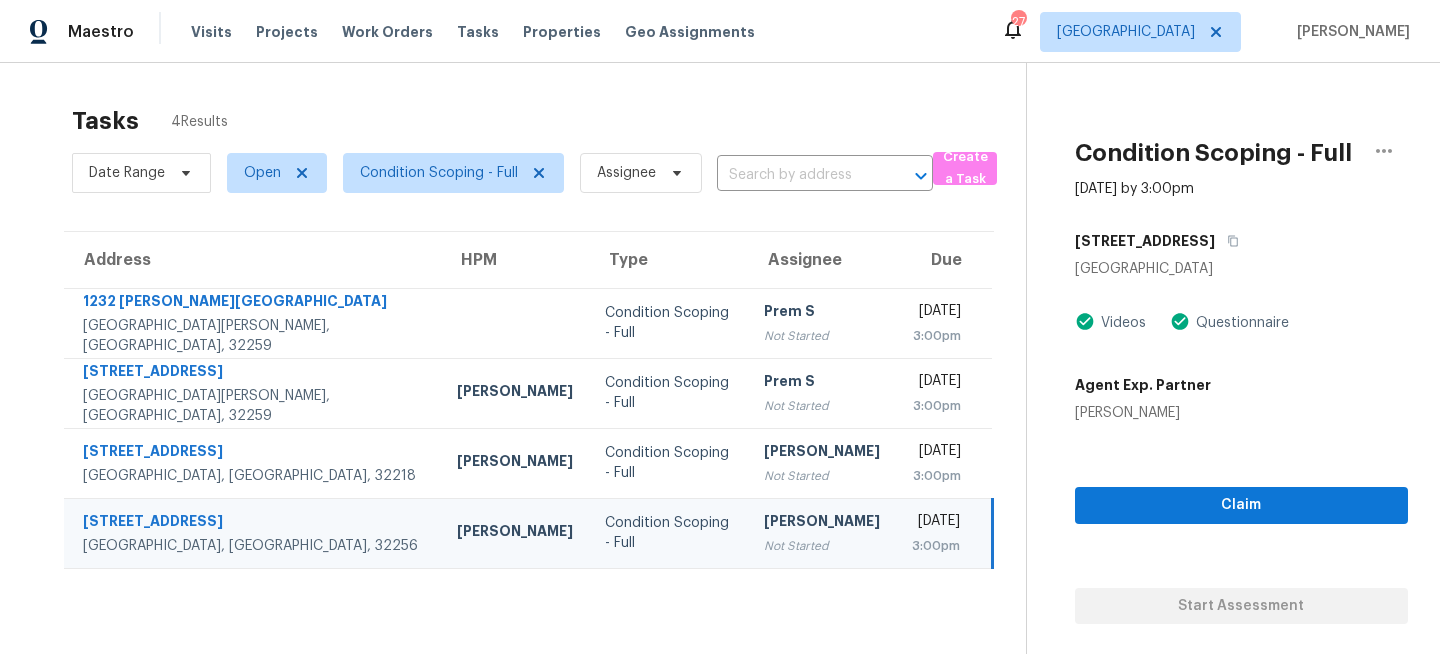 scroll, scrollTop: 0, scrollLeft: 0, axis: both 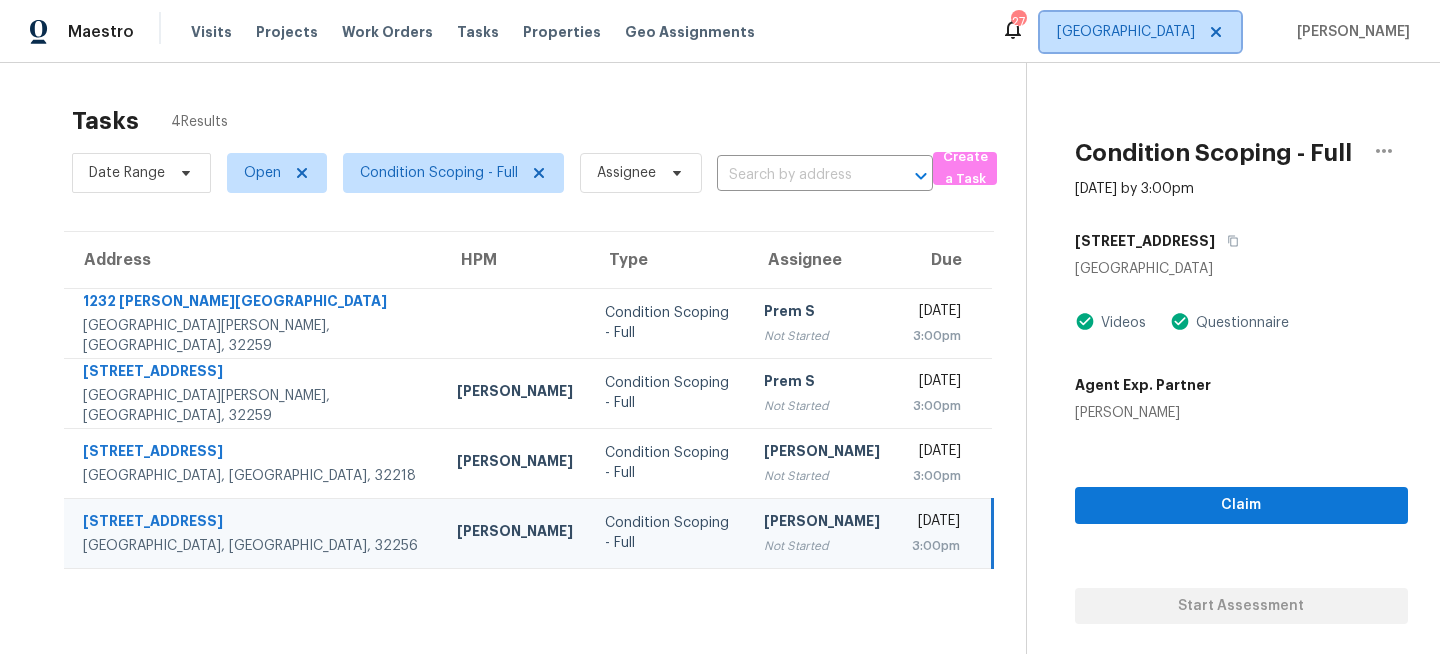 click on "[GEOGRAPHIC_DATA]" at bounding box center (1126, 32) 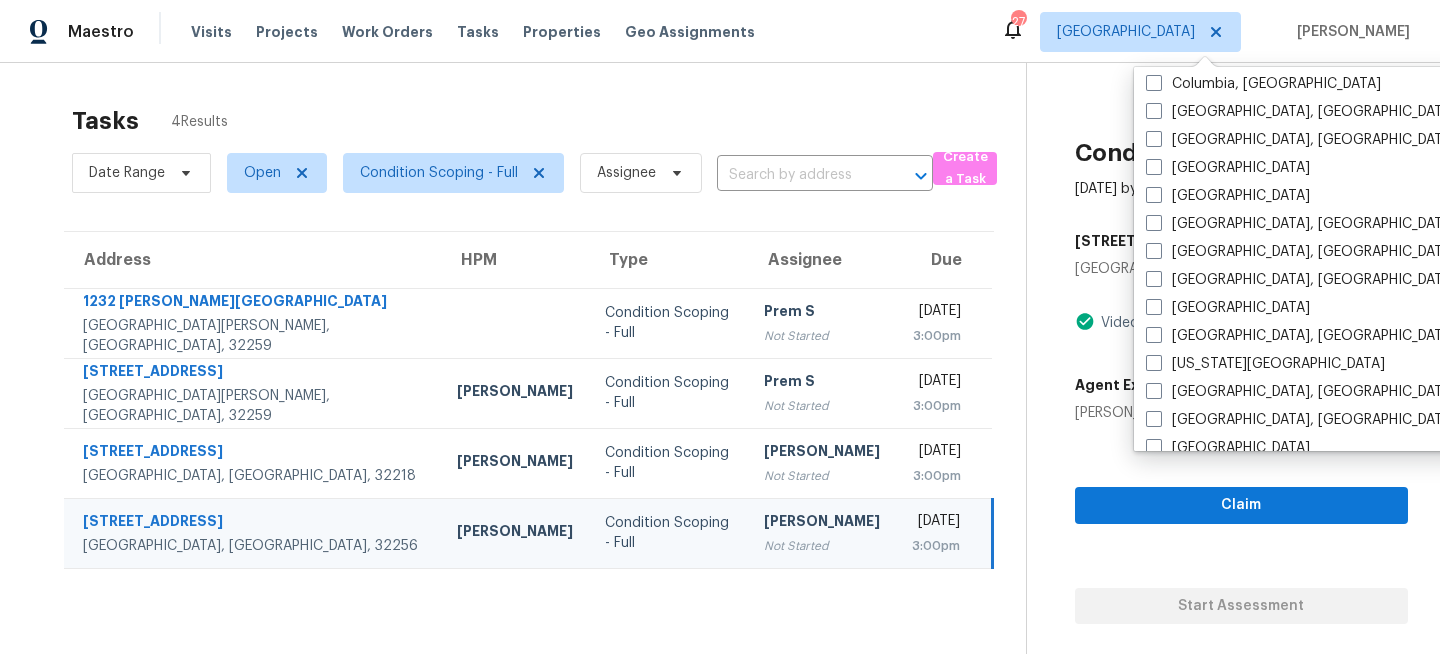 scroll, scrollTop: 1340, scrollLeft: 0, axis: vertical 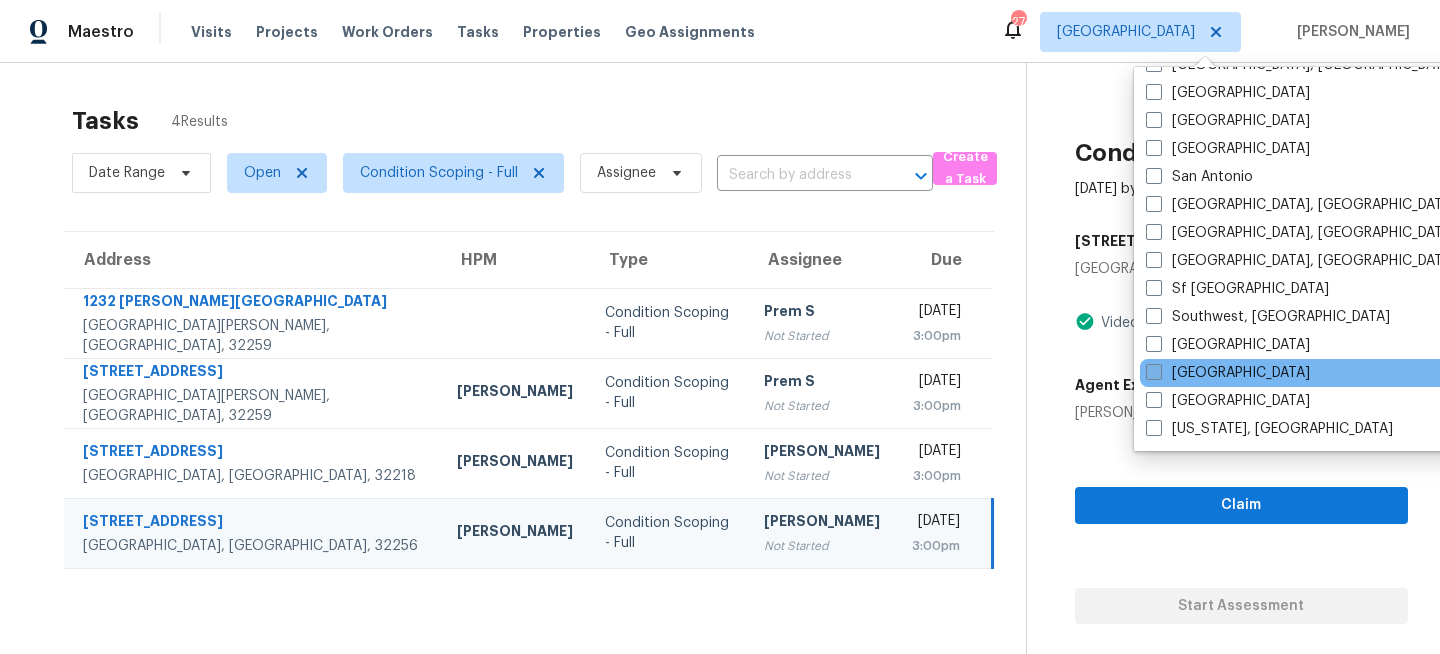 click on "[GEOGRAPHIC_DATA]" at bounding box center (1228, 373) 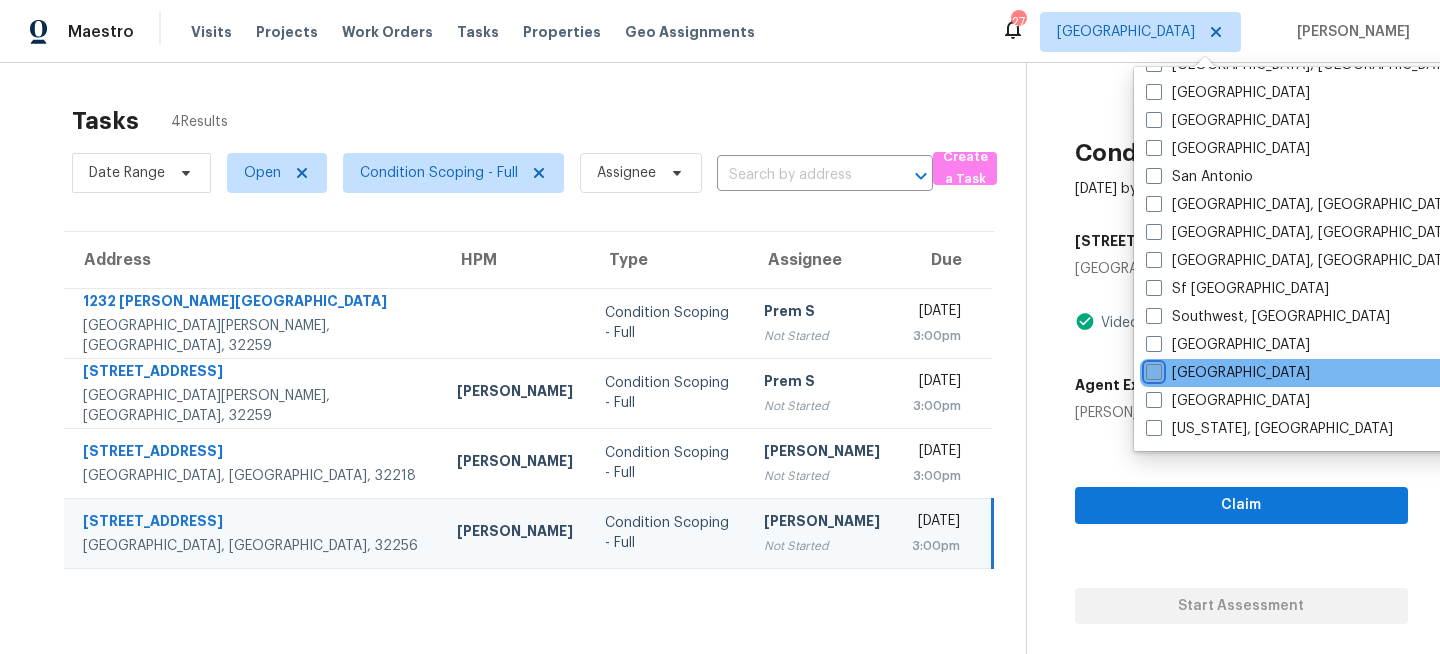 click on "[GEOGRAPHIC_DATA]" at bounding box center (1152, 369) 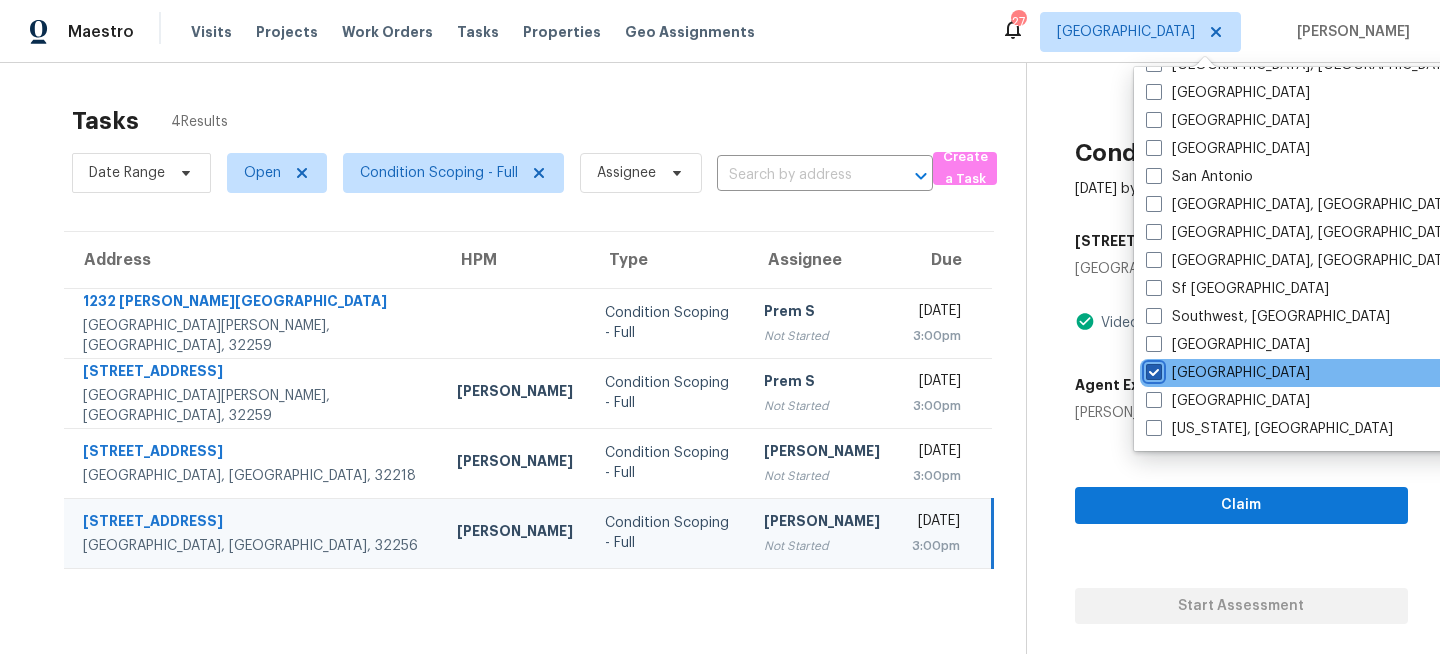checkbox on "true" 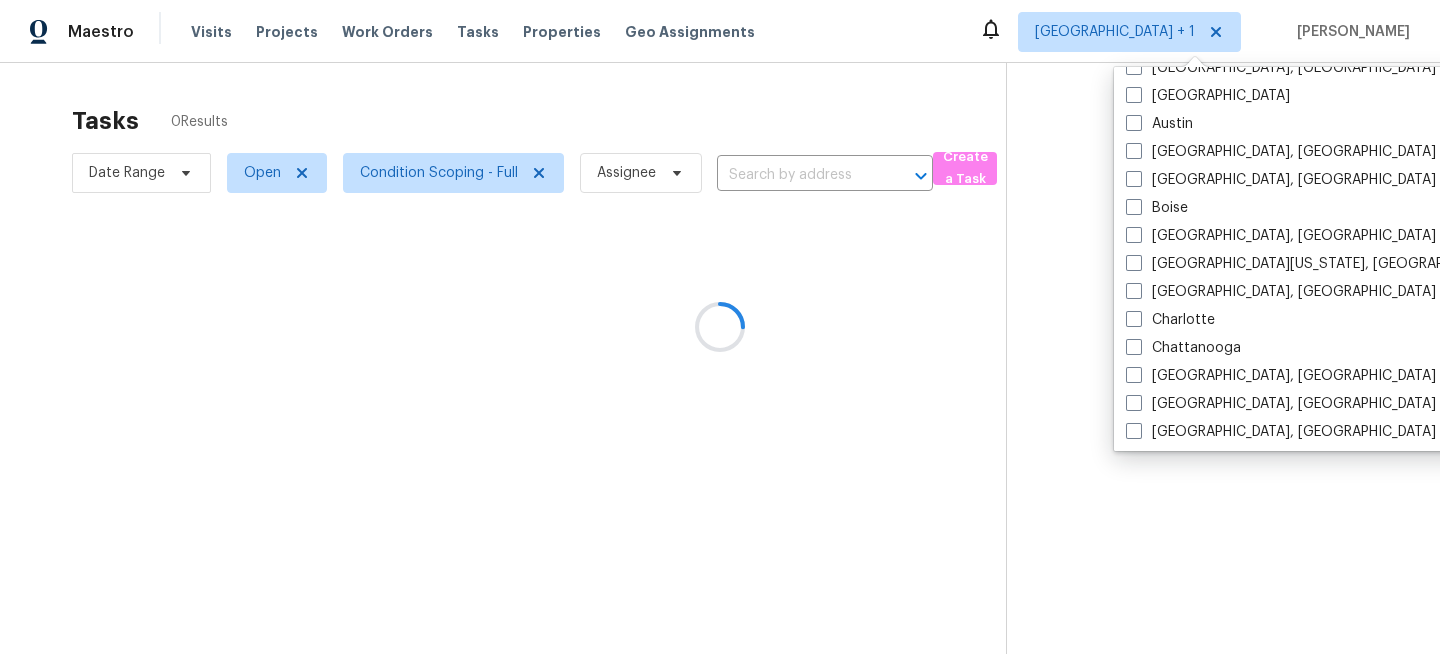 scroll, scrollTop: 0, scrollLeft: 0, axis: both 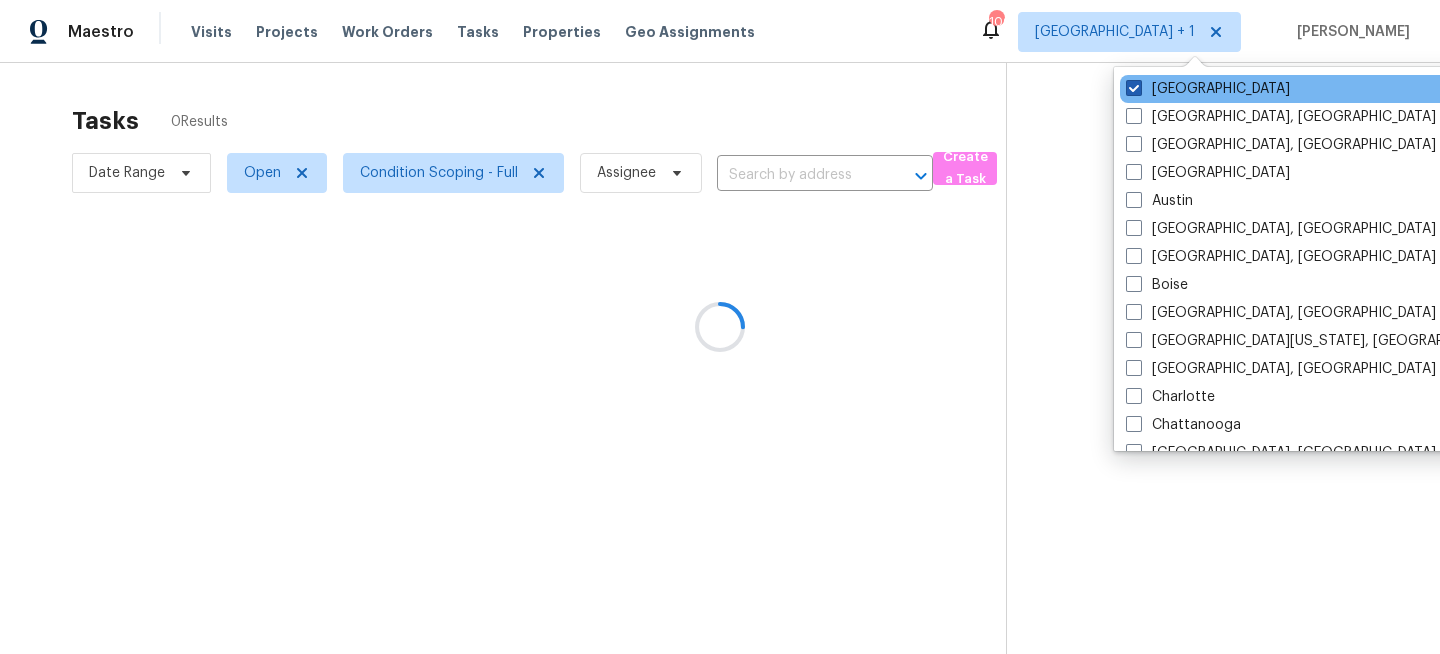 click on "[GEOGRAPHIC_DATA]" at bounding box center [1208, 89] 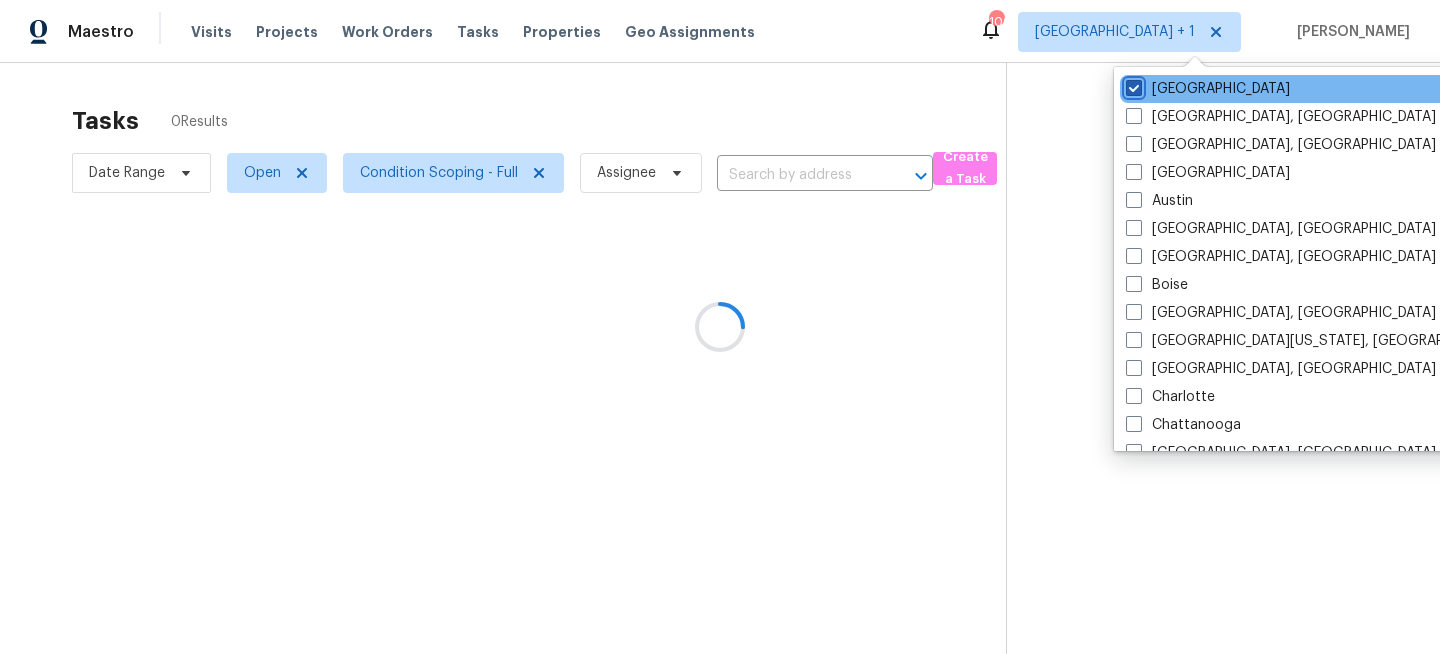 click on "[GEOGRAPHIC_DATA]" at bounding box center [1132, 85] 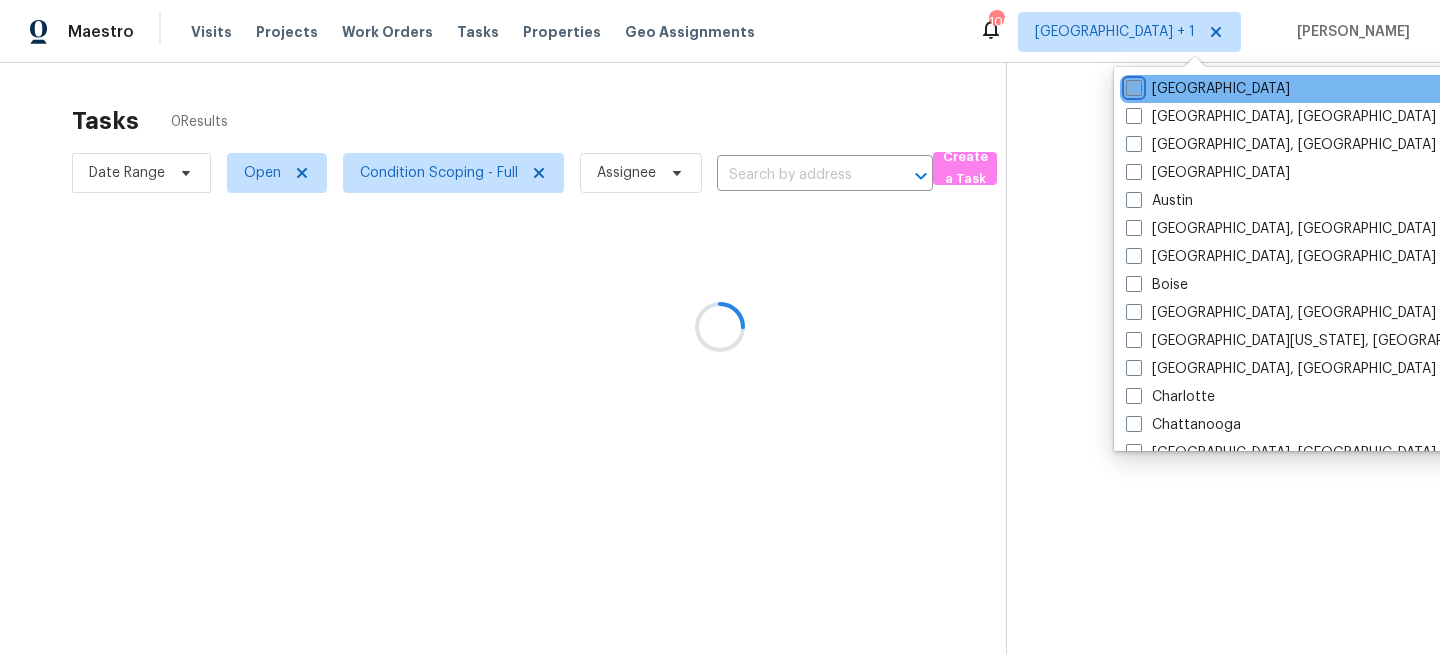 checkbox on "false" 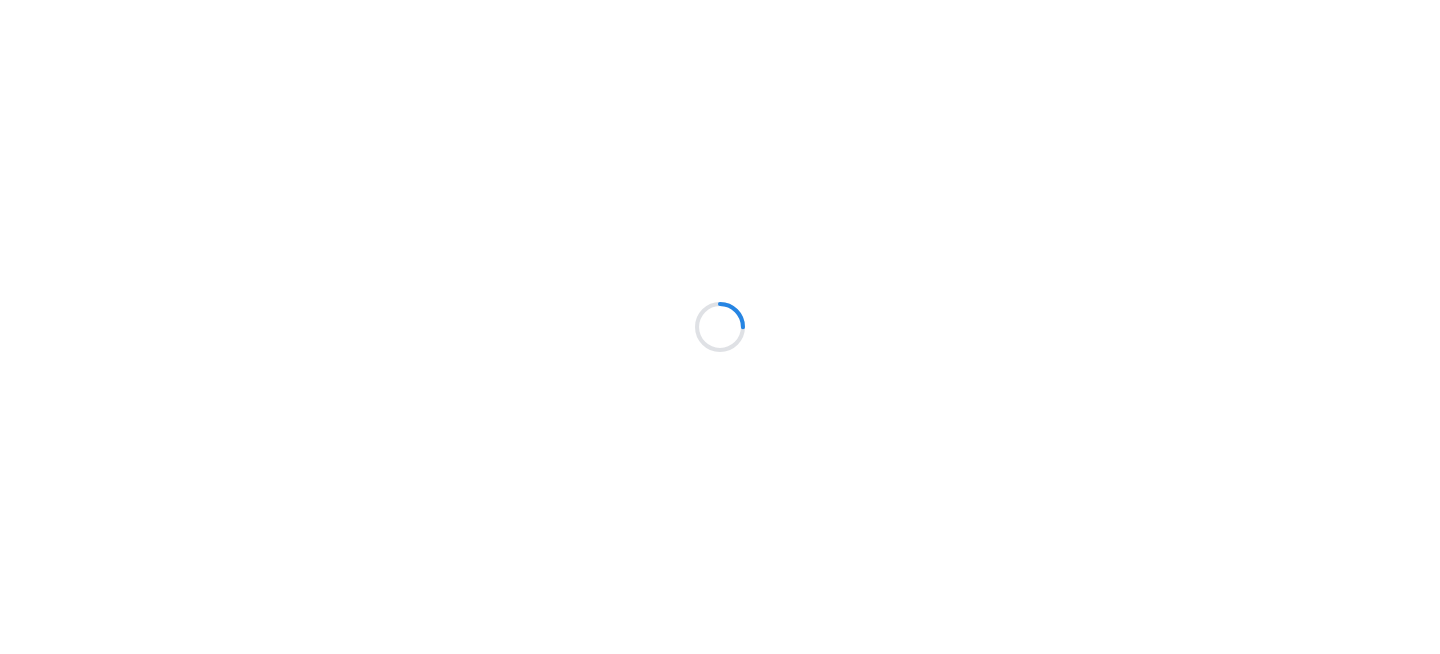 scroll, scrollTop: 0, scrollLeft: 0, axis: both 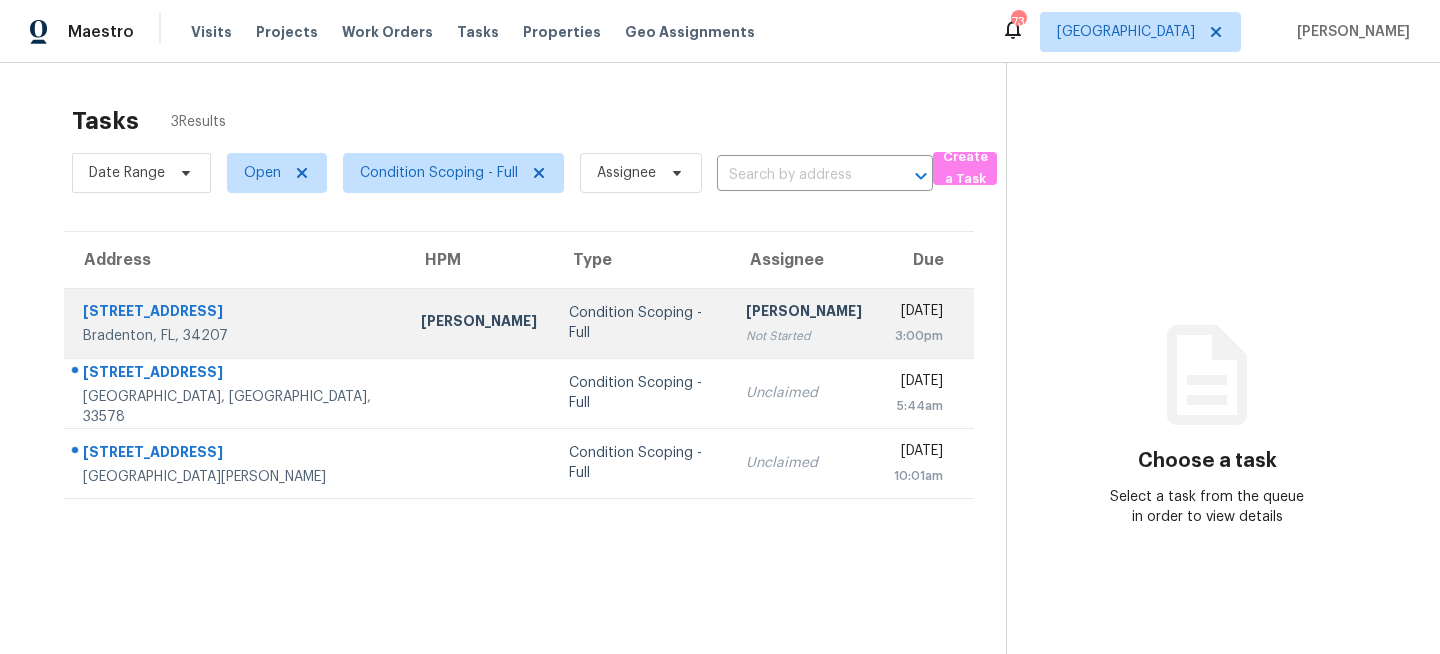 click on "Condition Scoping - Full" at bounding box center [641, 323] 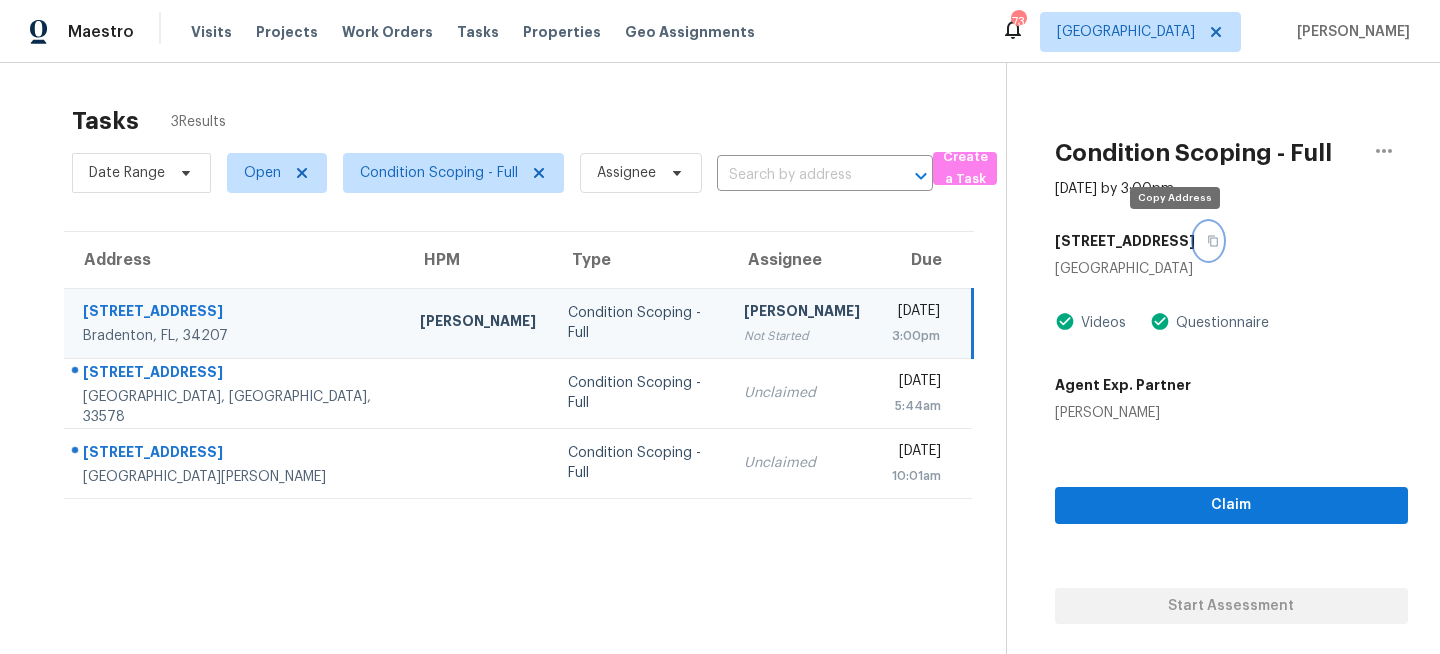 click at bounding box center [1208, 241] 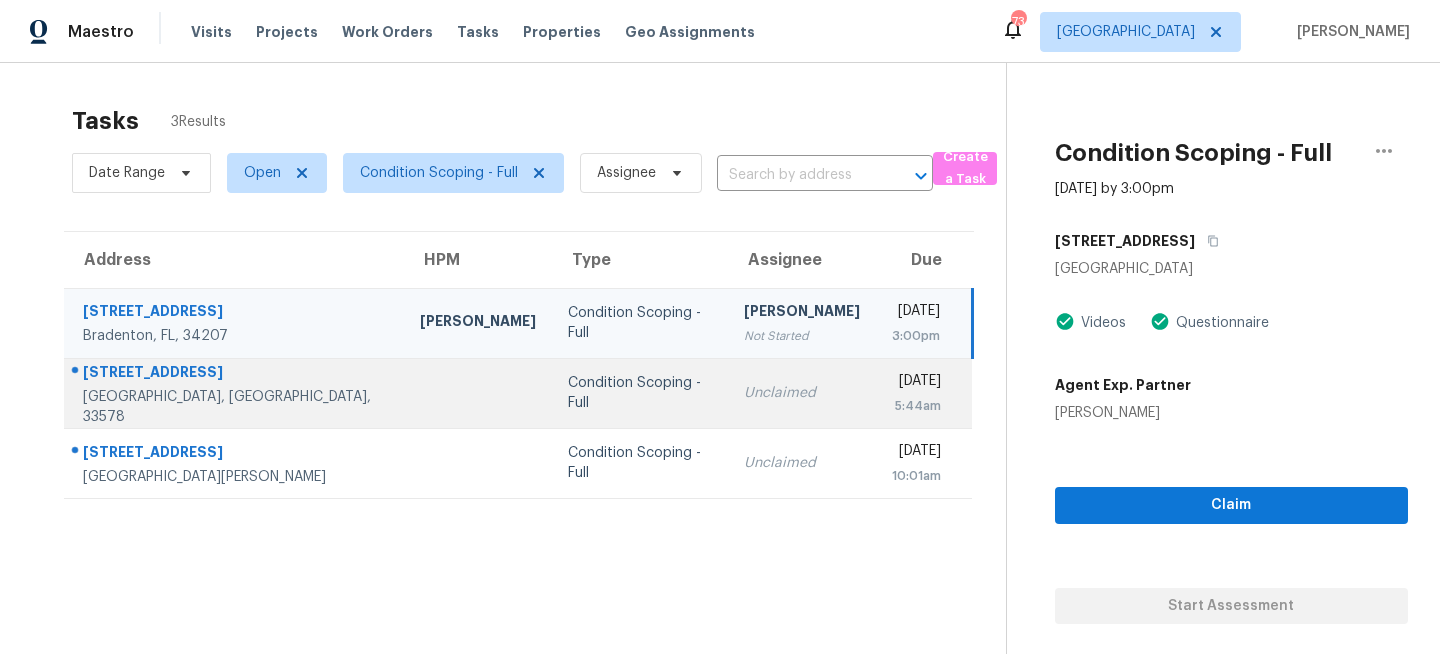 click on "Condition Scoping - Full" at bounding box center (640, 393) 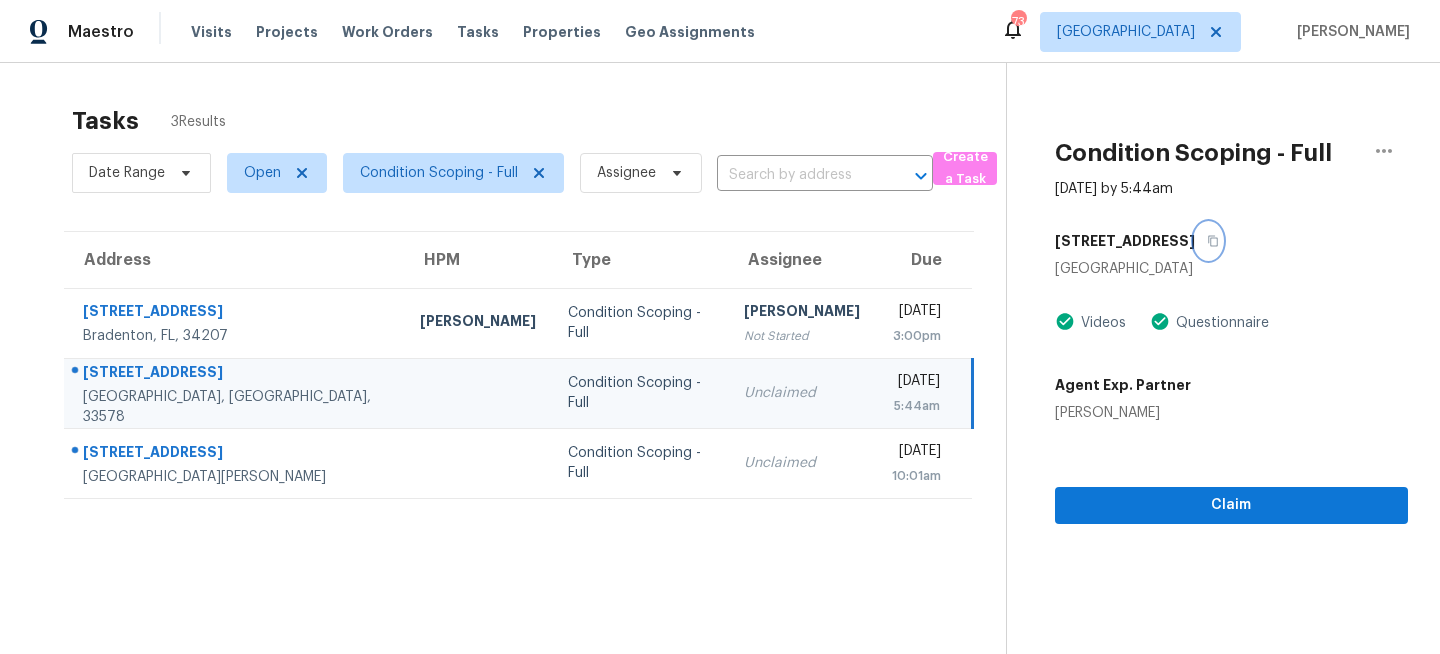 click at bounding box center (1208, 241) 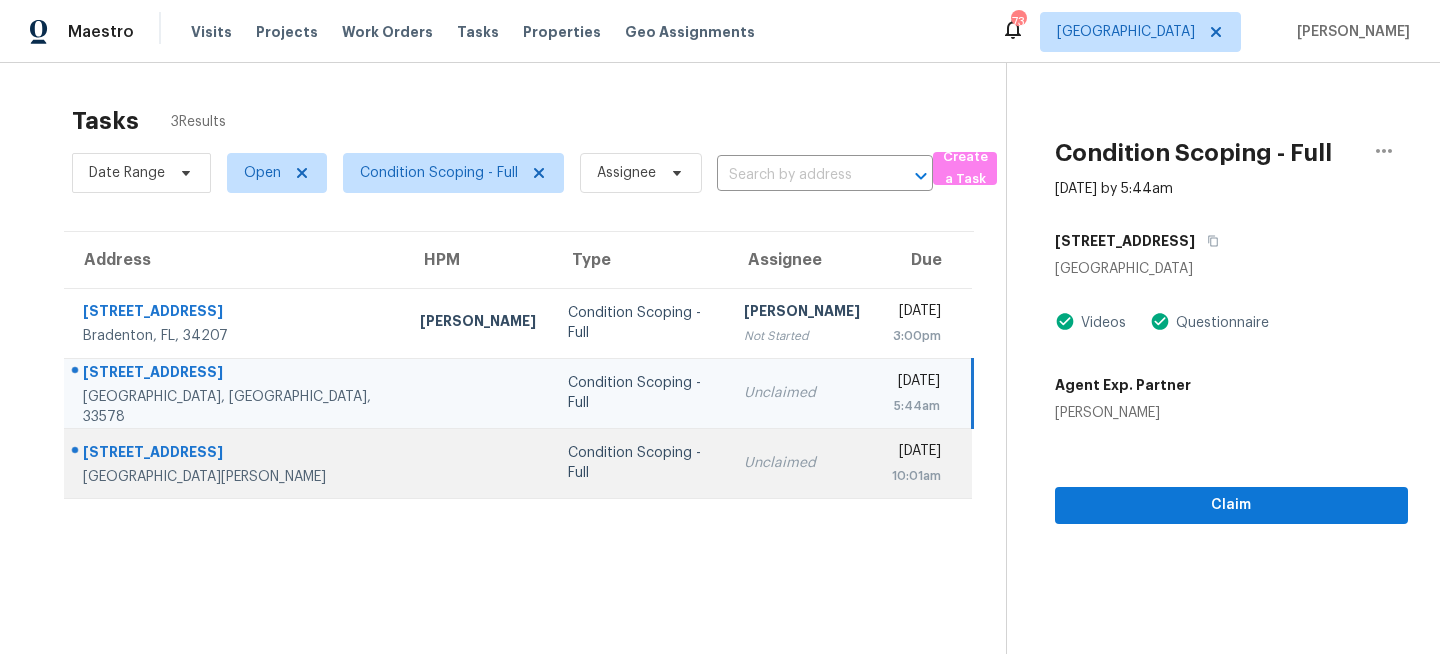 click on "Condition Scoping - Full" at bounding box center [640, 463] 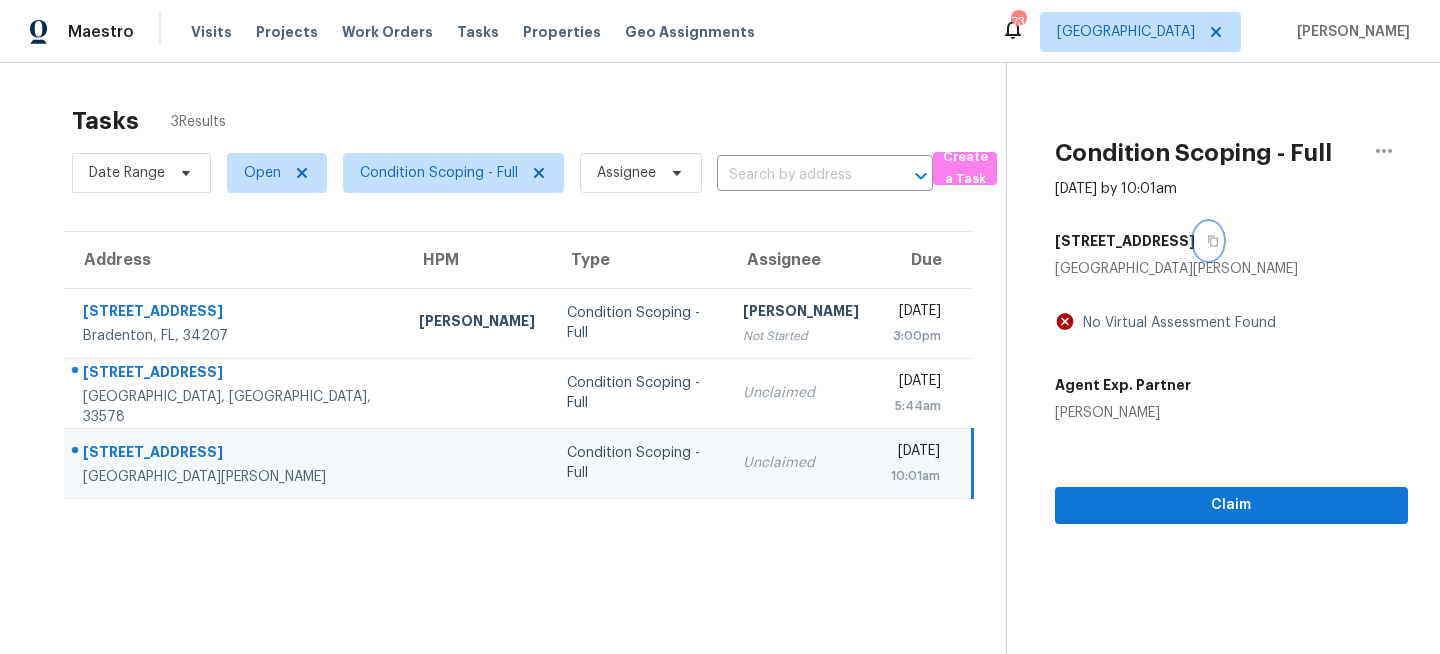 click 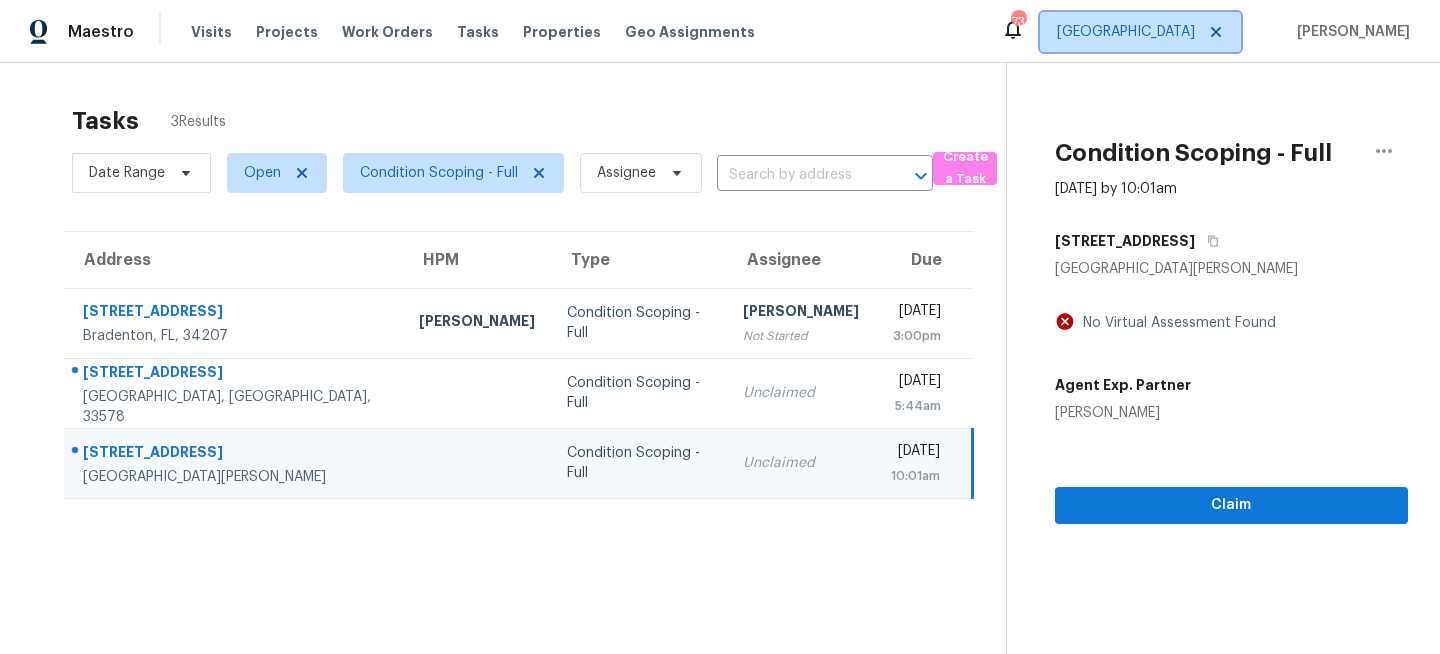 click on "[GEOGRAPHIC_DATA]" at bounding box center [1126, 32] 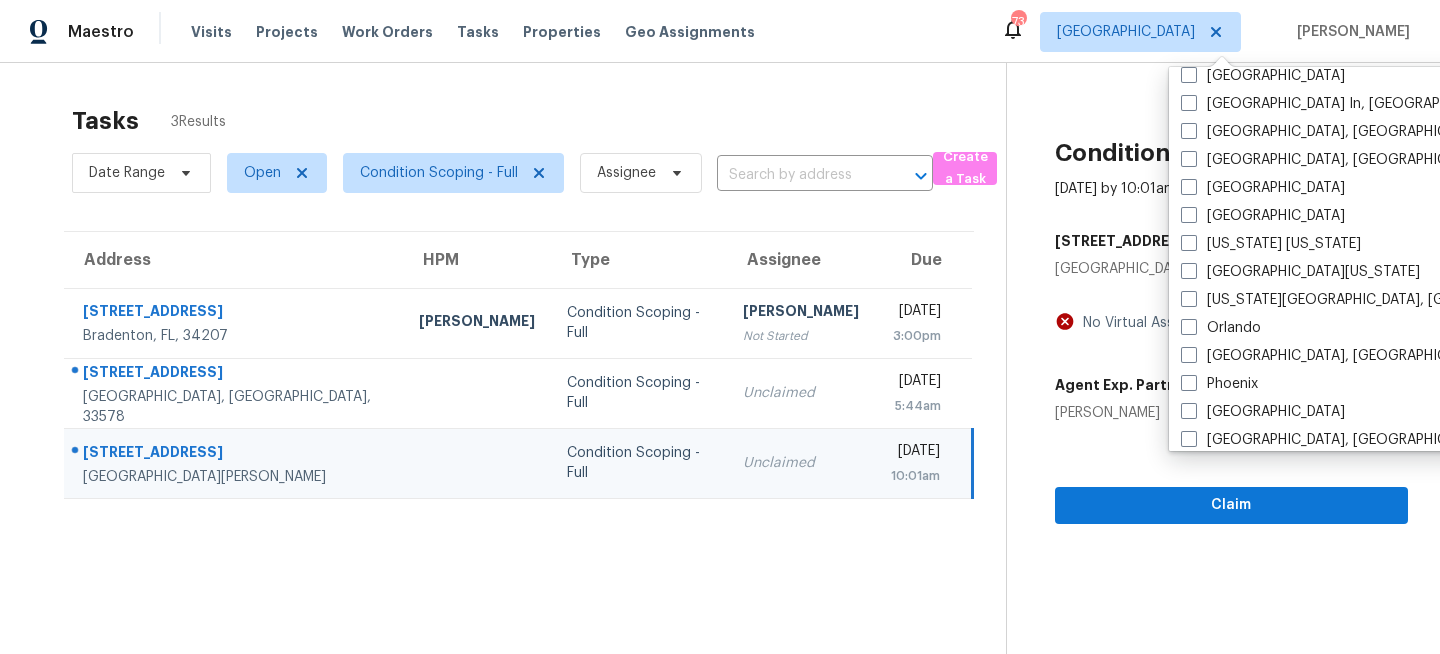 scroll, scrollTop: 911, scrollLeft: 0, axis: vertical 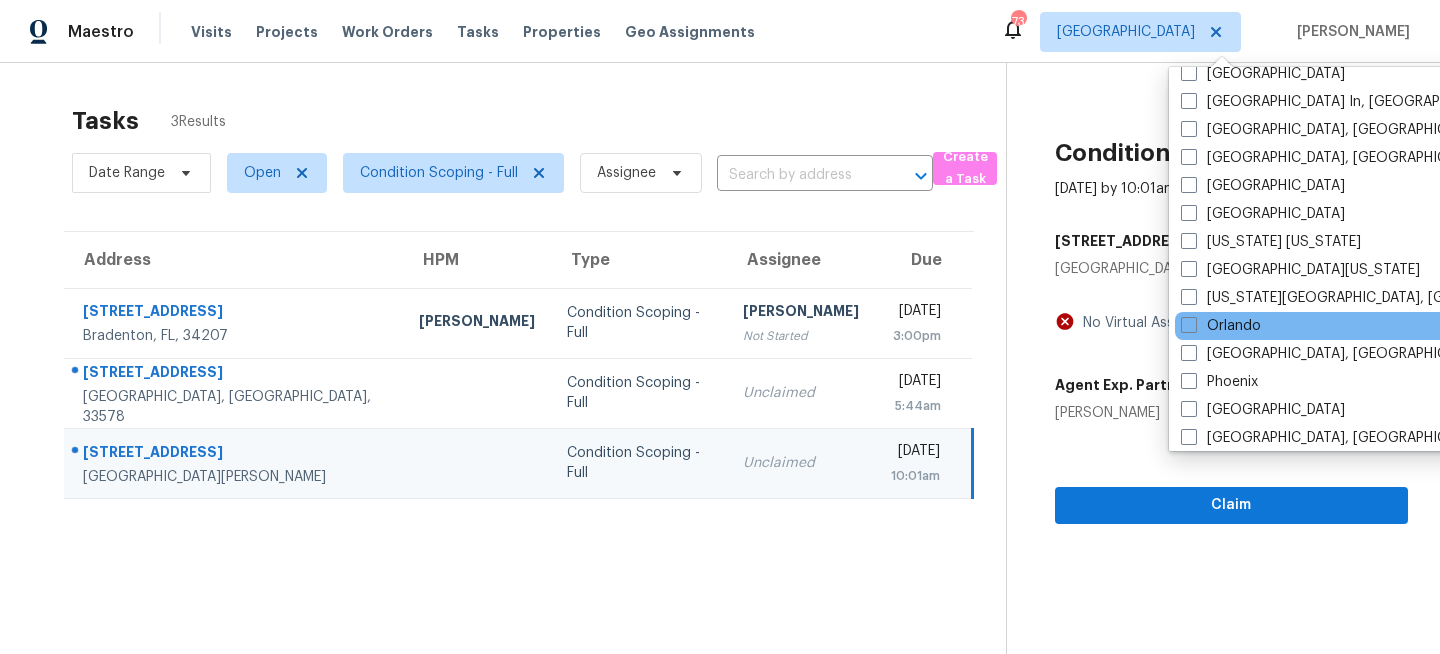 click on "Orlando" at bounding box center [1376, 326] 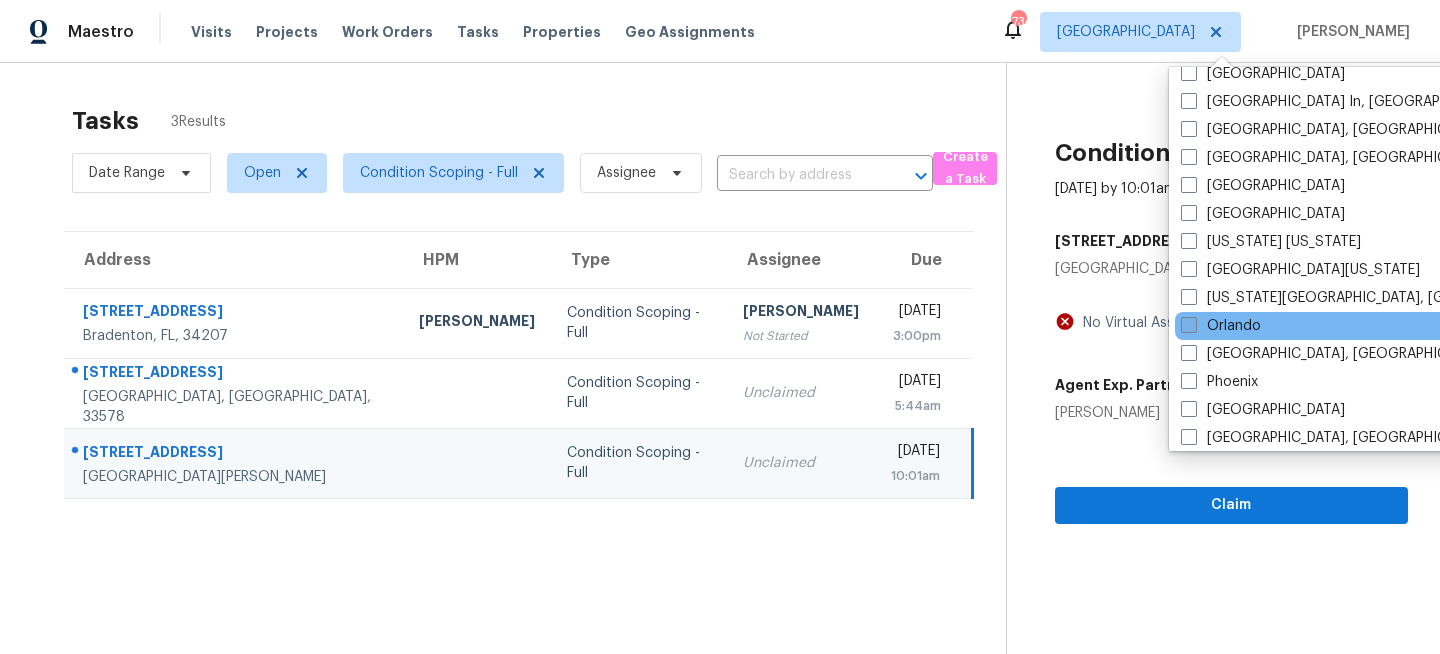 click at bounding box center [1189, 325] 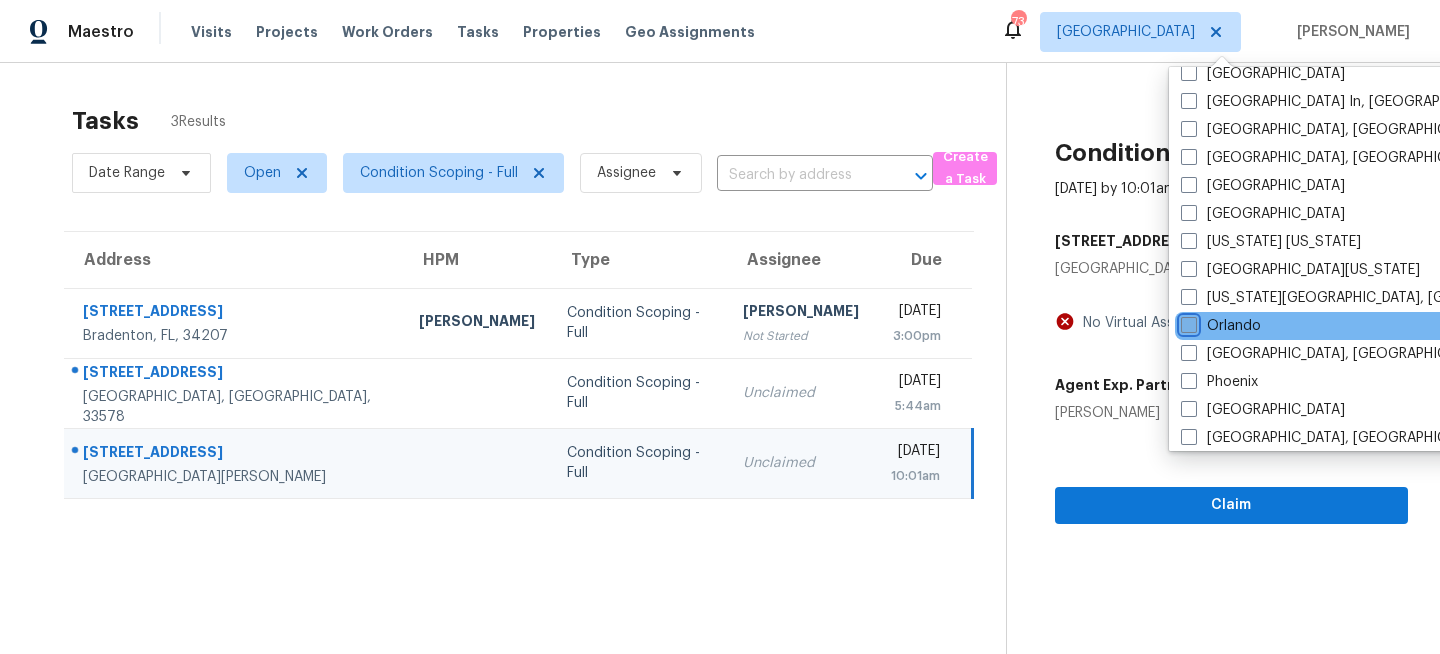 click on "Orlando" at bounding box center (1187, 322) 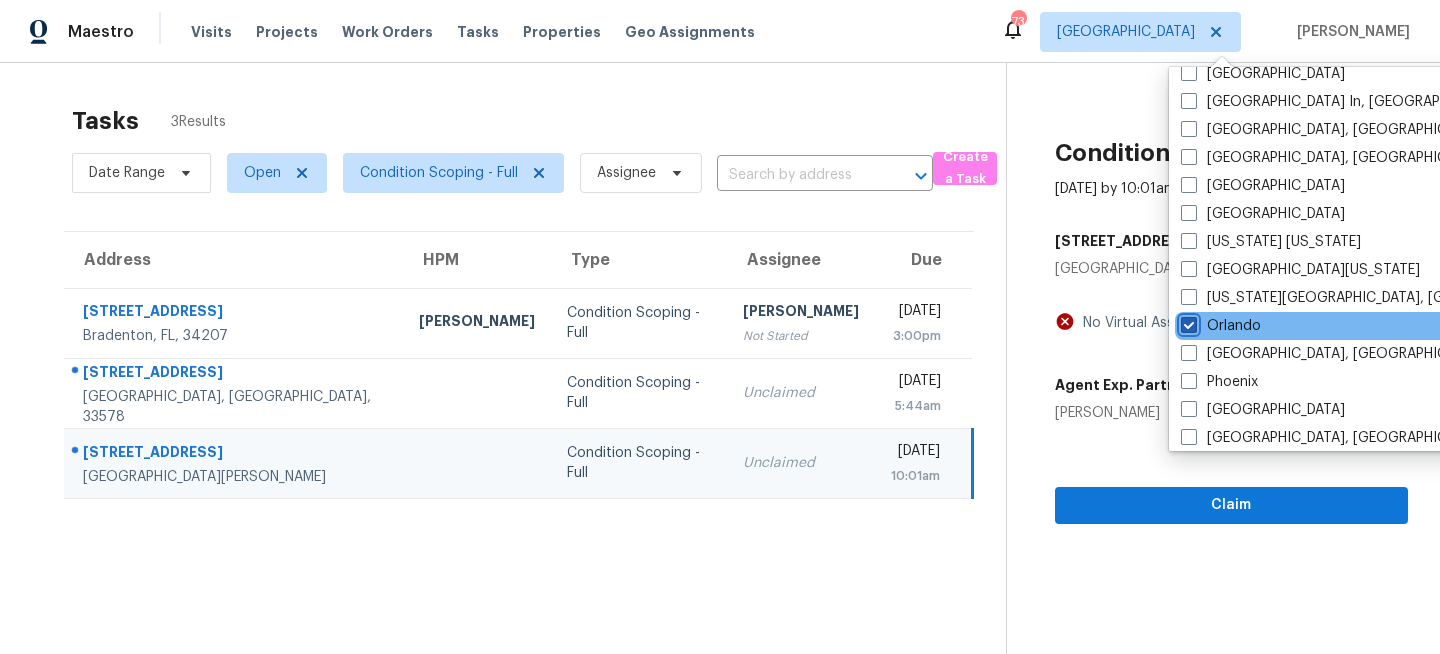 checkbox on "true" 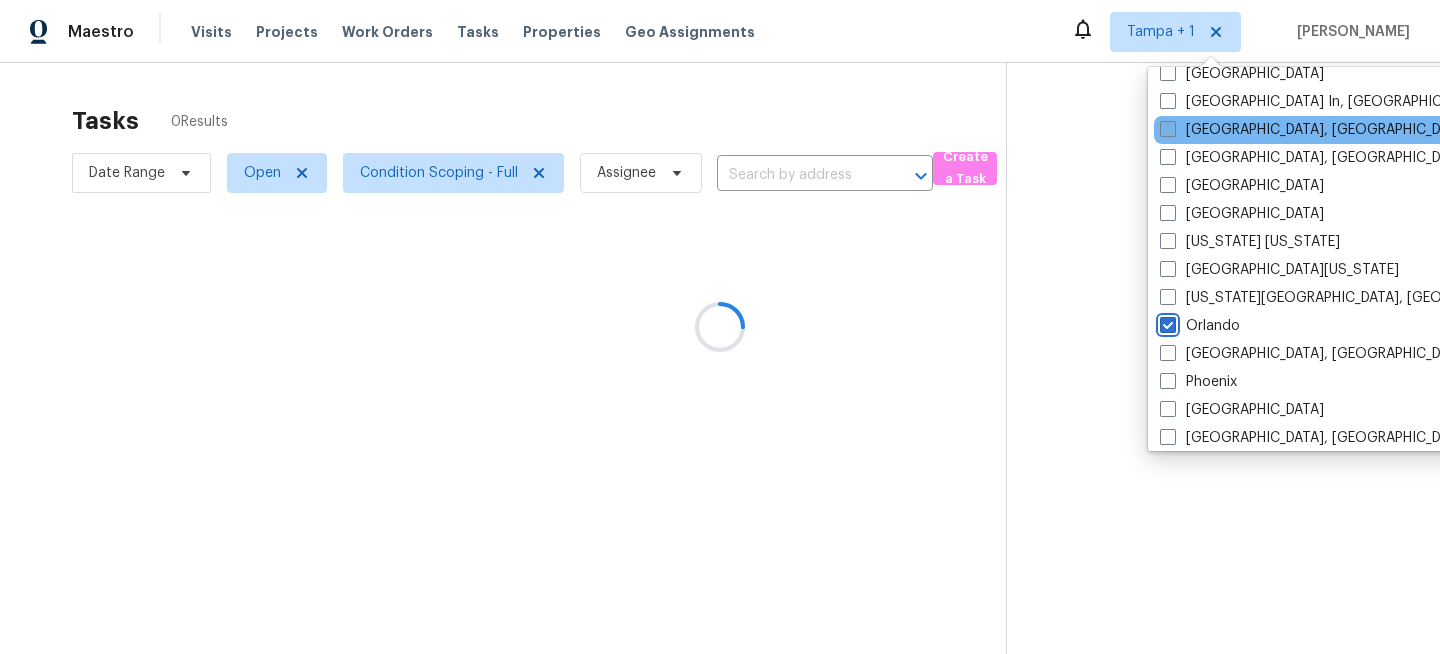 scroll, scrollTop: 0, scrollLeft: 0, axis: both 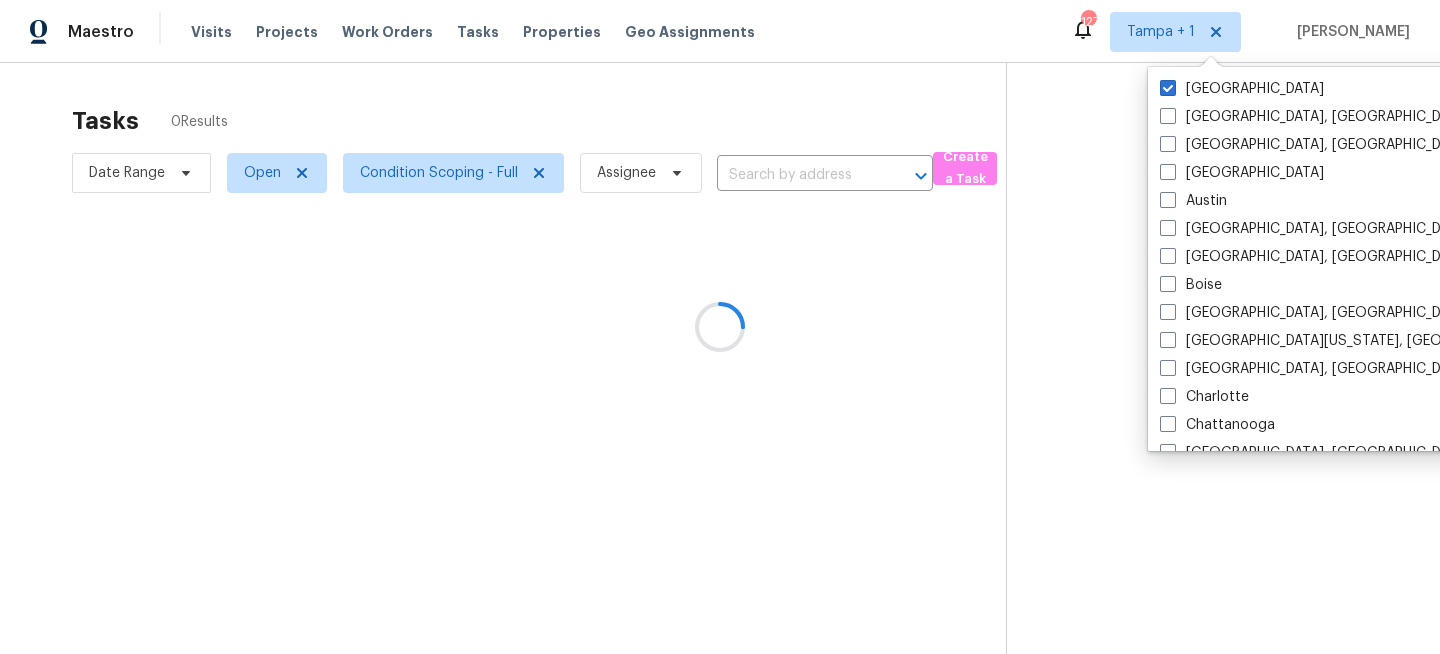 click on "Tampa Albuquerque, NM Asheville, NC Atlanta Austin Baltimore, MD Birmingham, AL Boise Boston, MA Central California, CA Charleston, SC Charlotte Chattanooga Chicago, IL Cincinnati, OH Cleveland, OH Colorado Springs, CO Columbia, SC Columbus, OH Corpus Christi, TX Dallas Denver Detroit, MI Greensboro, NC Greenville, SC Houston Indianapolis, IN Jacksonville Kansas City Killeen, TX Knoxville, TN Las Vegas Los Angeles Louisville In, KY Memphis, TN Miami, FL Minneapolis Nashville New York New Jersey Northern Colorado Oklahoma City, OK Orlando Philadelphia, PA Phoenix Portland Prescott, AZ Raleigh Reno, NV Richmond, VA Riverside Sacramento Salt Lake City San Antonio San Diego, CA Savannah, GA Seattle, WA Sf Bay Area Southwest, FL St Louis Tucson Washington, DC" at bounding box center [1355, 259] 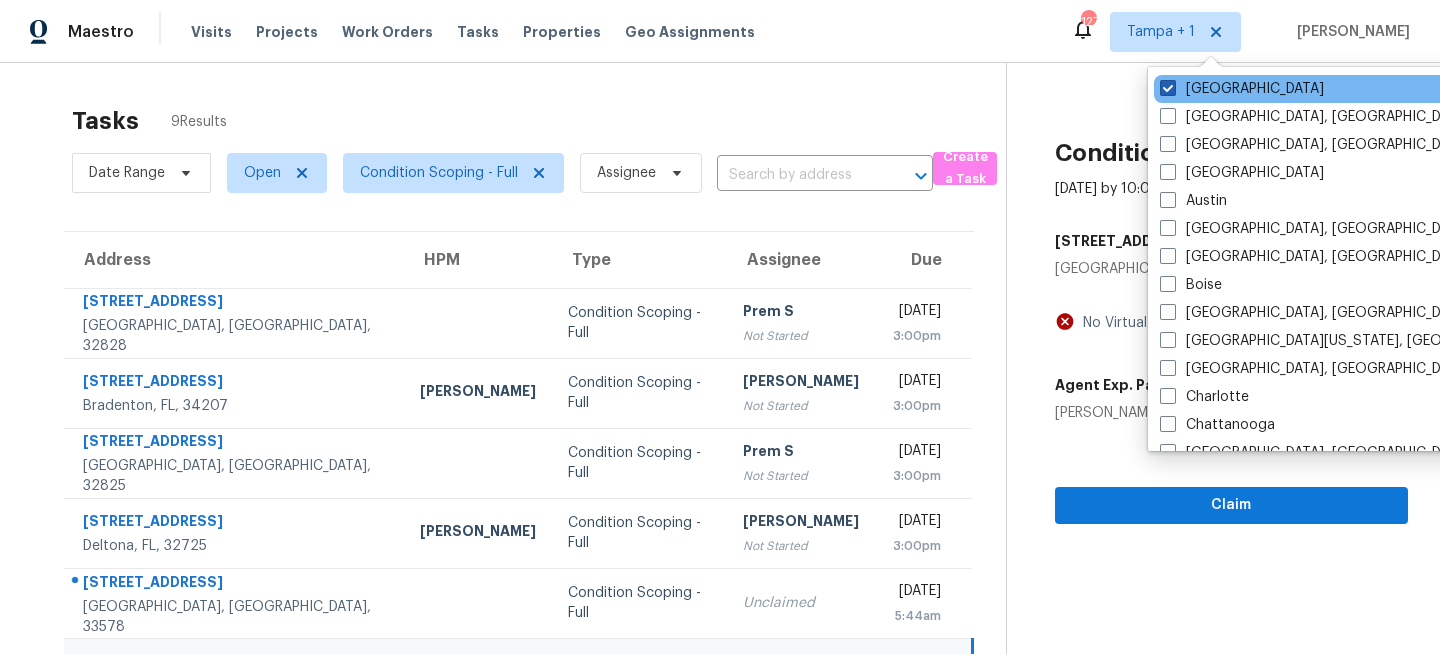 click on "[GEOGRAPHIC_DATA]" at bounding box center [1242, 89] 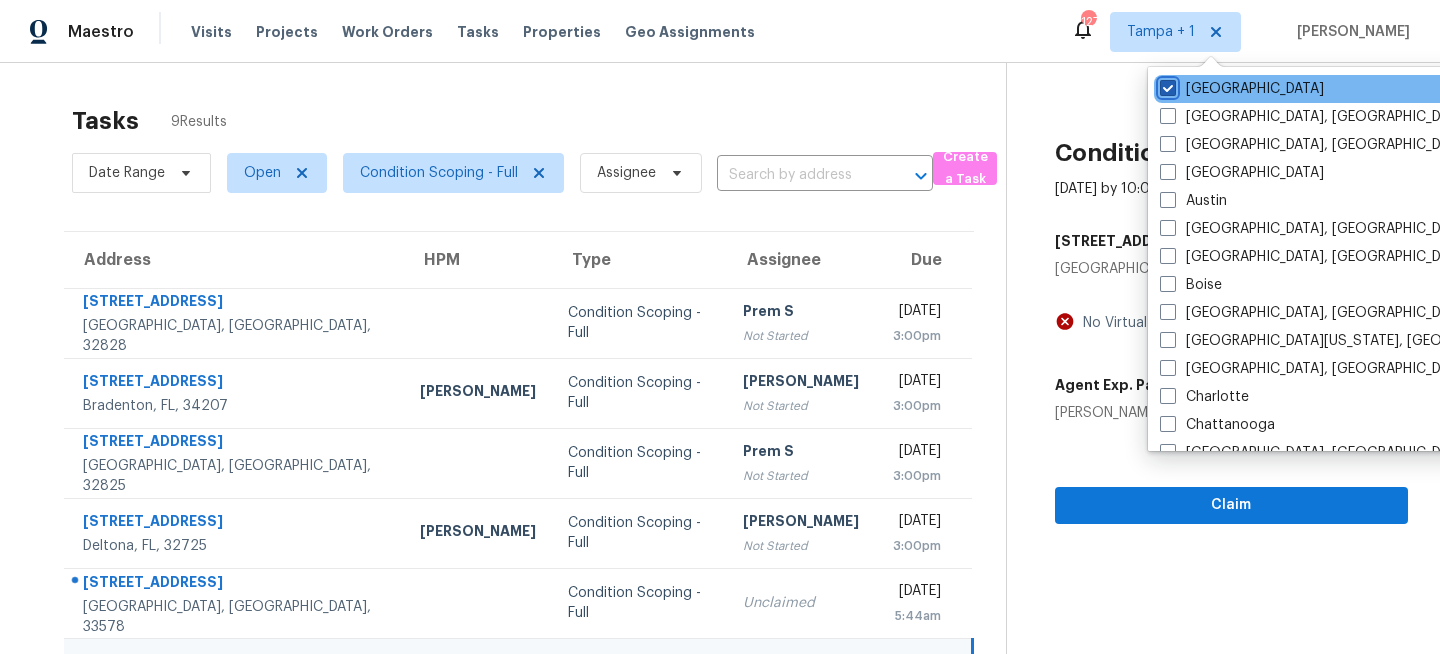 click on "[GEOGRAPHIC_DATA]" at bounding box center [1166, 85] 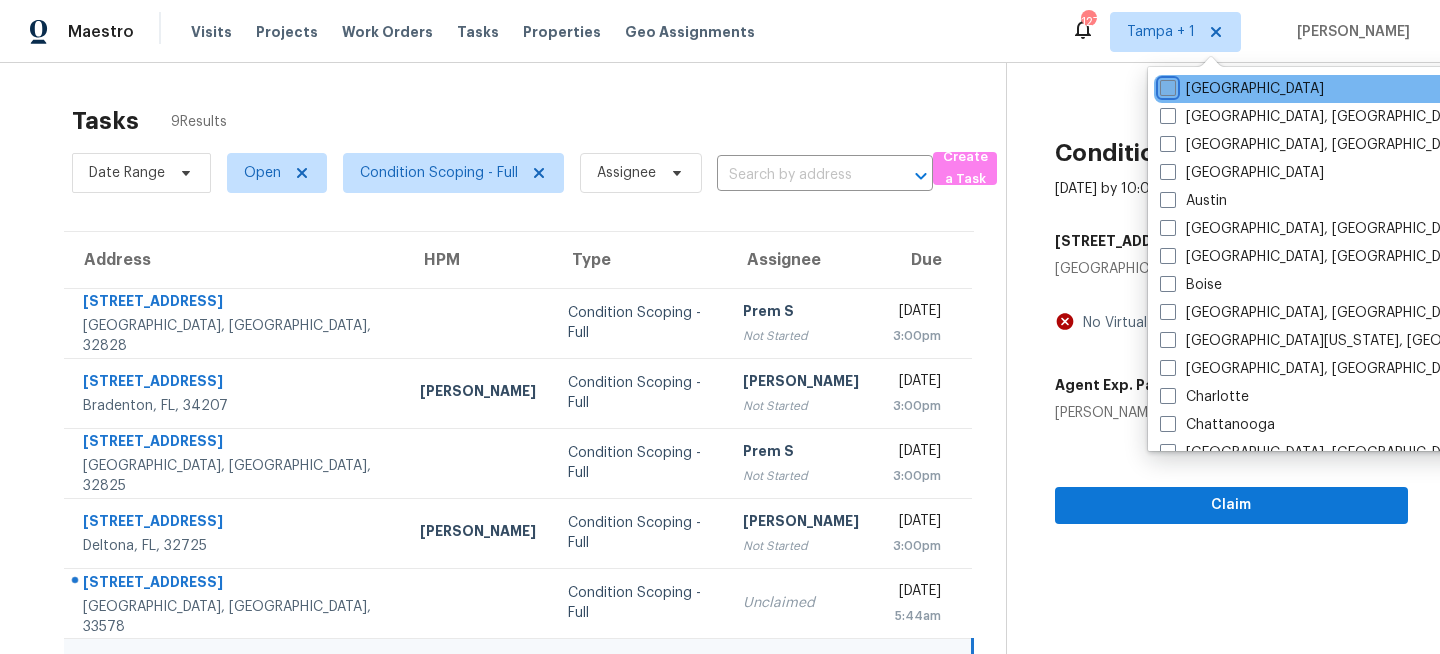 checkbox on "false" 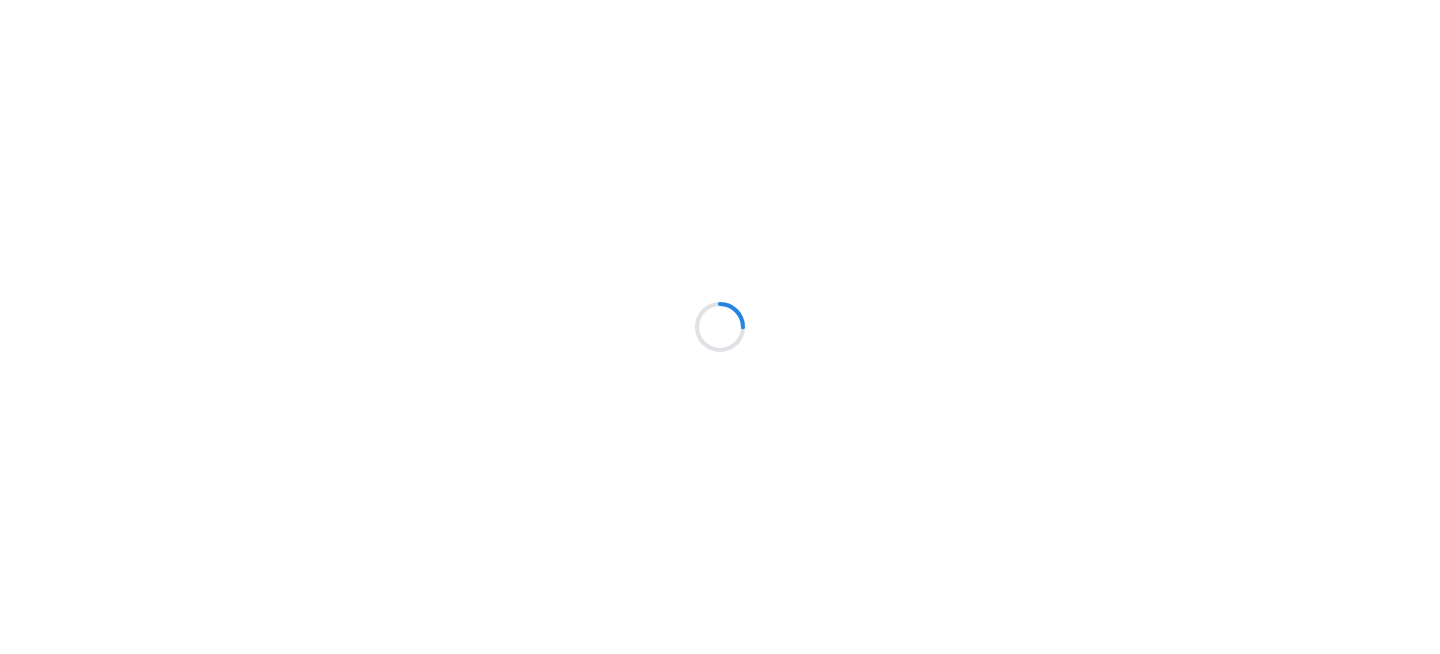 scroll, scrollTop: 0, scrollLeft: 0, axis: both 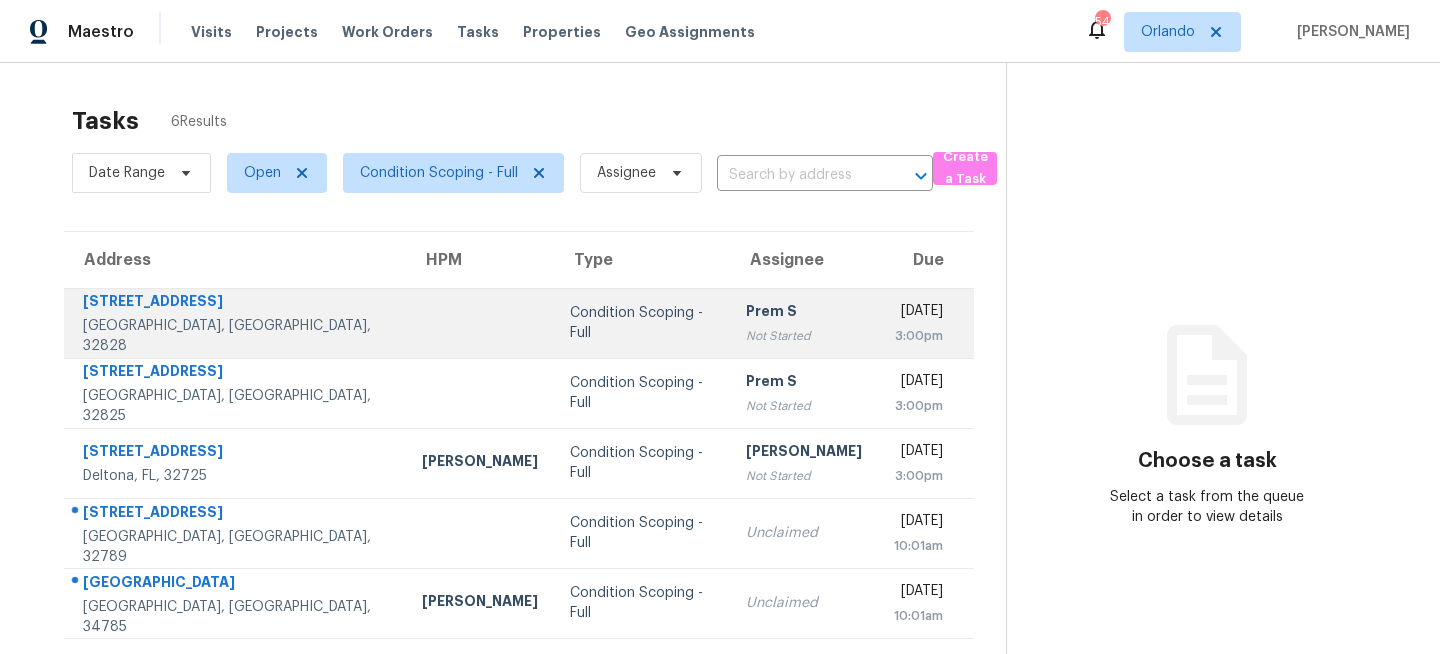 click on "Prem S Not Started" at bounding box center [804, 323] 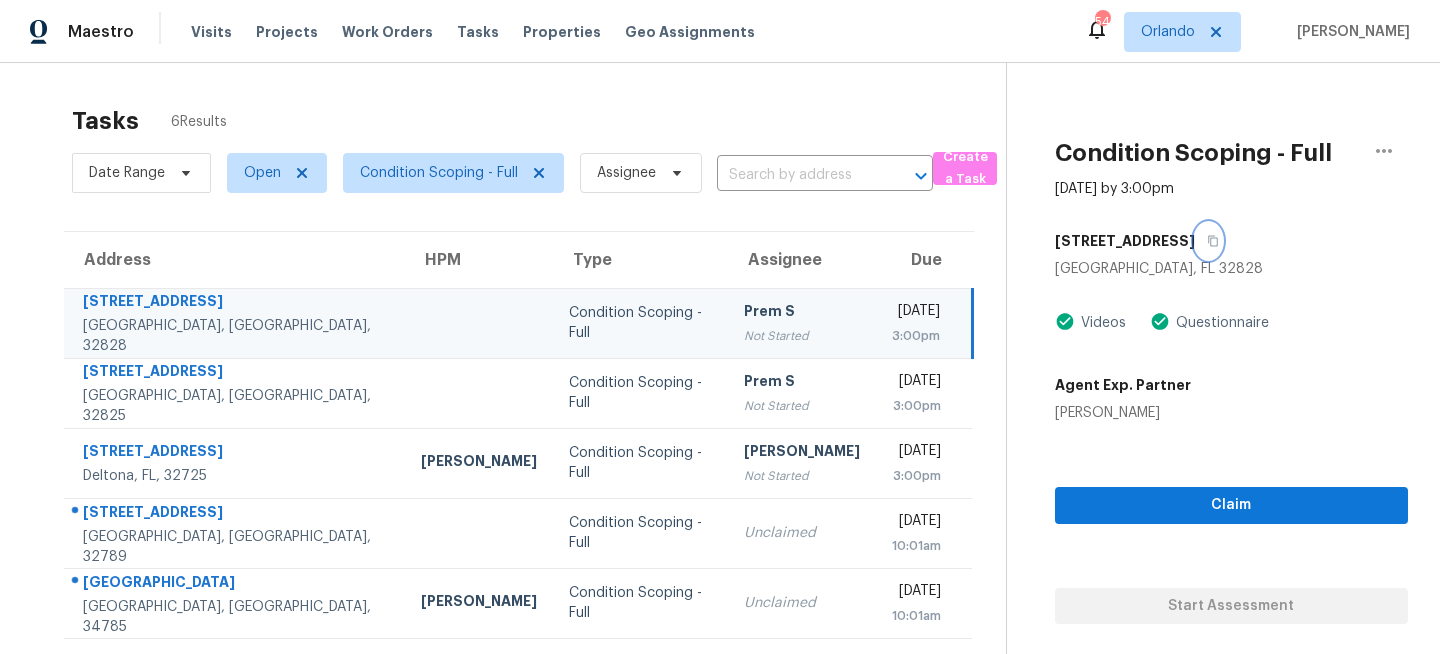 click 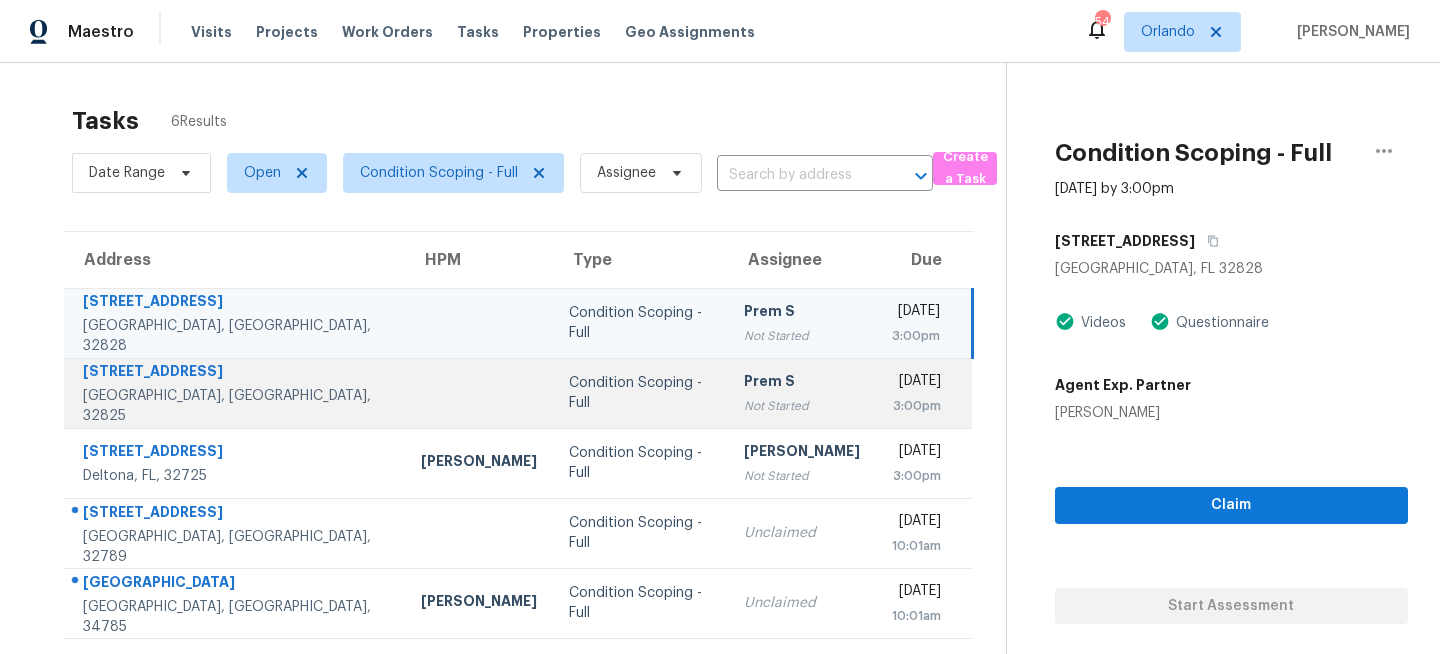 click on "Condition Scoping - Full" at bounding box center (640, 393) 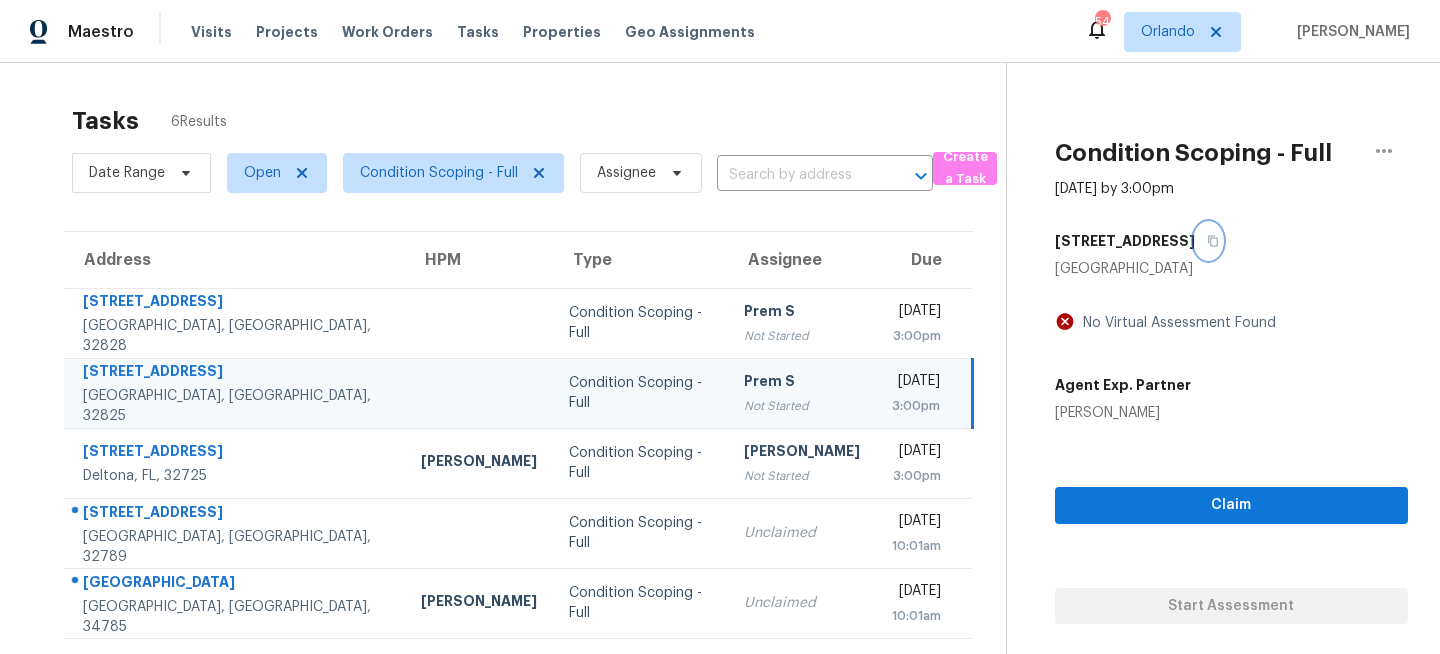 click 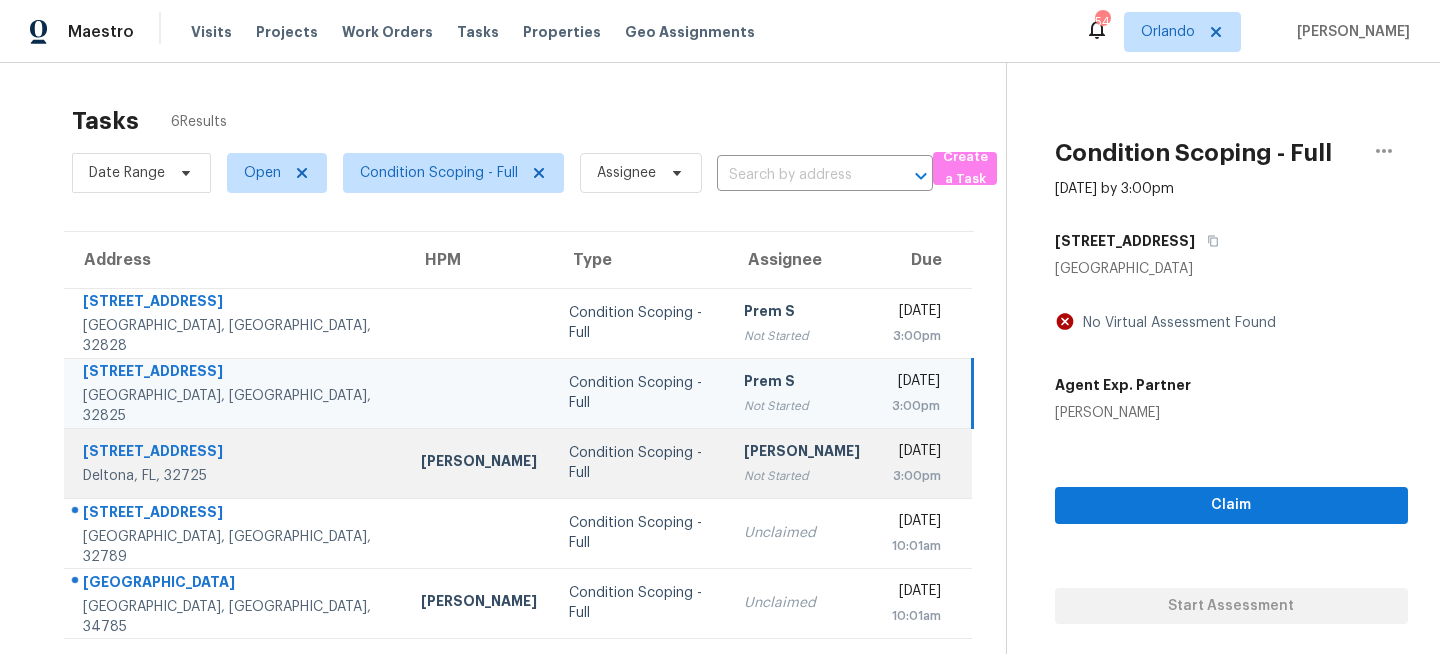 click on "Condition Scoping - Full" at bounding box center (640, 463) 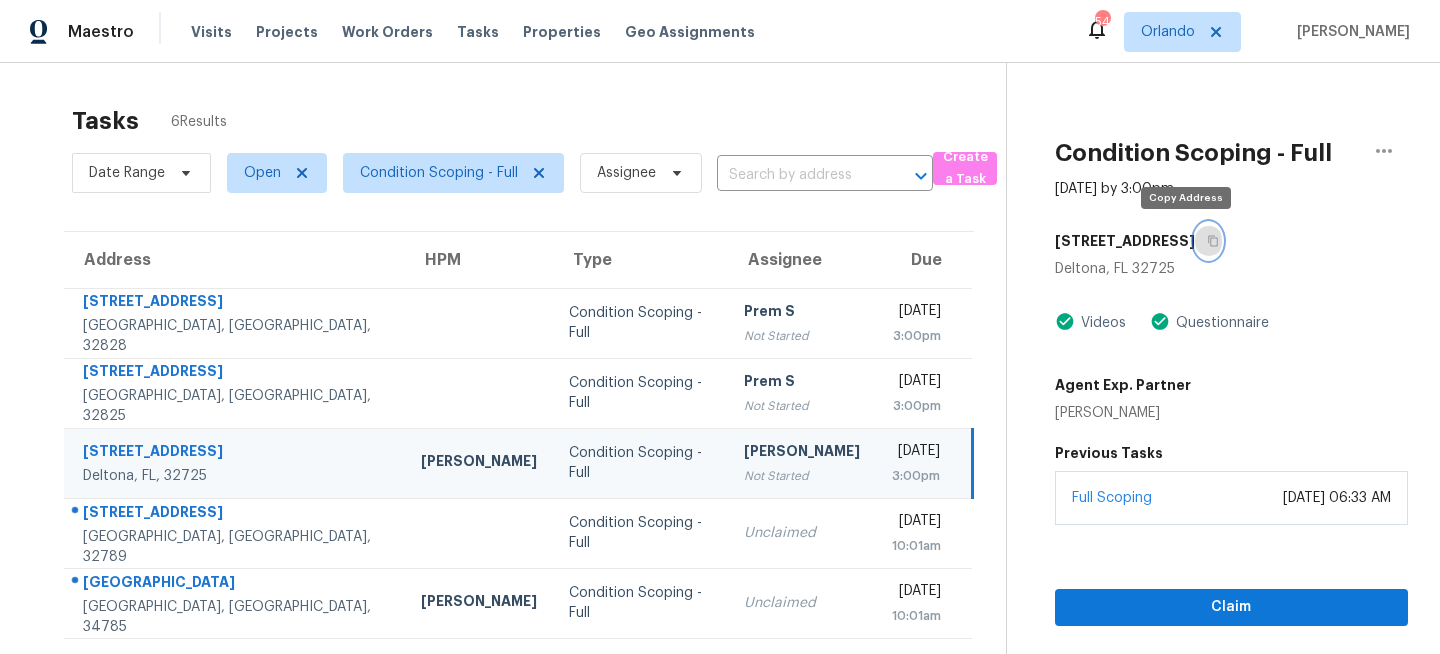 click 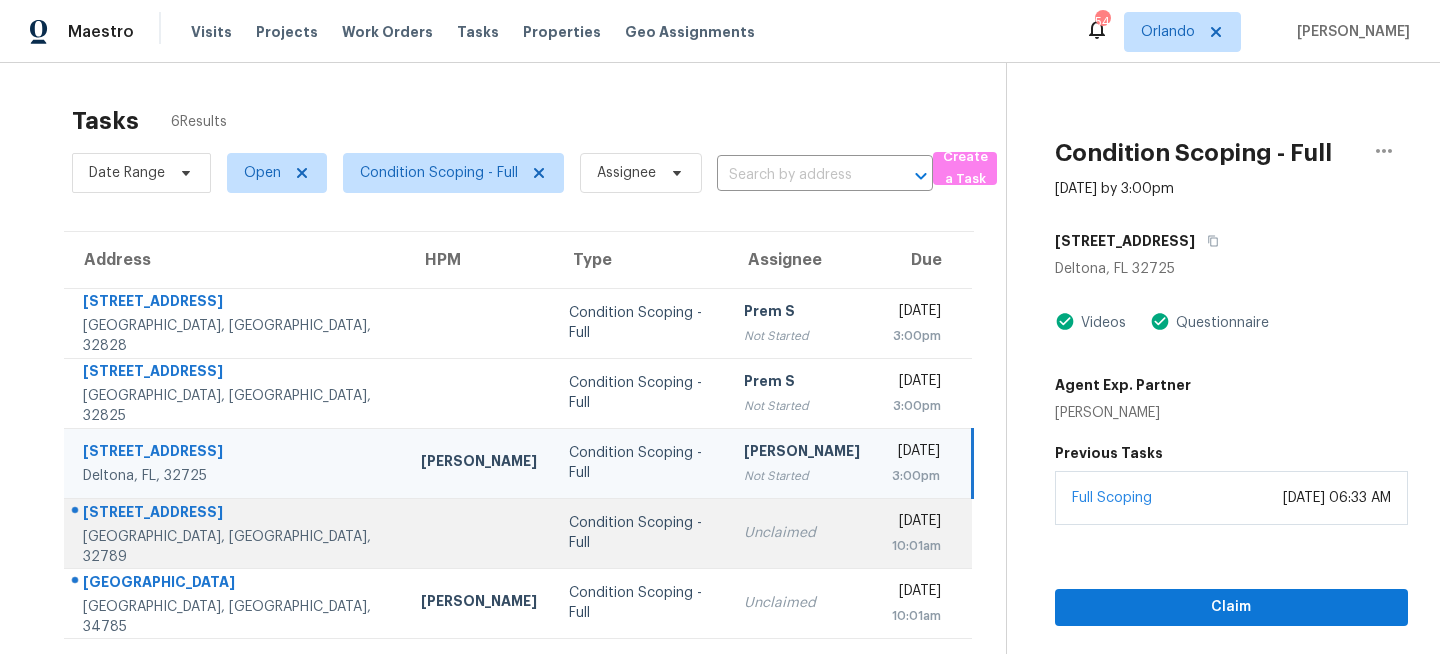 click on "Condition Scoping - Full" at bounding box center (640, 533) 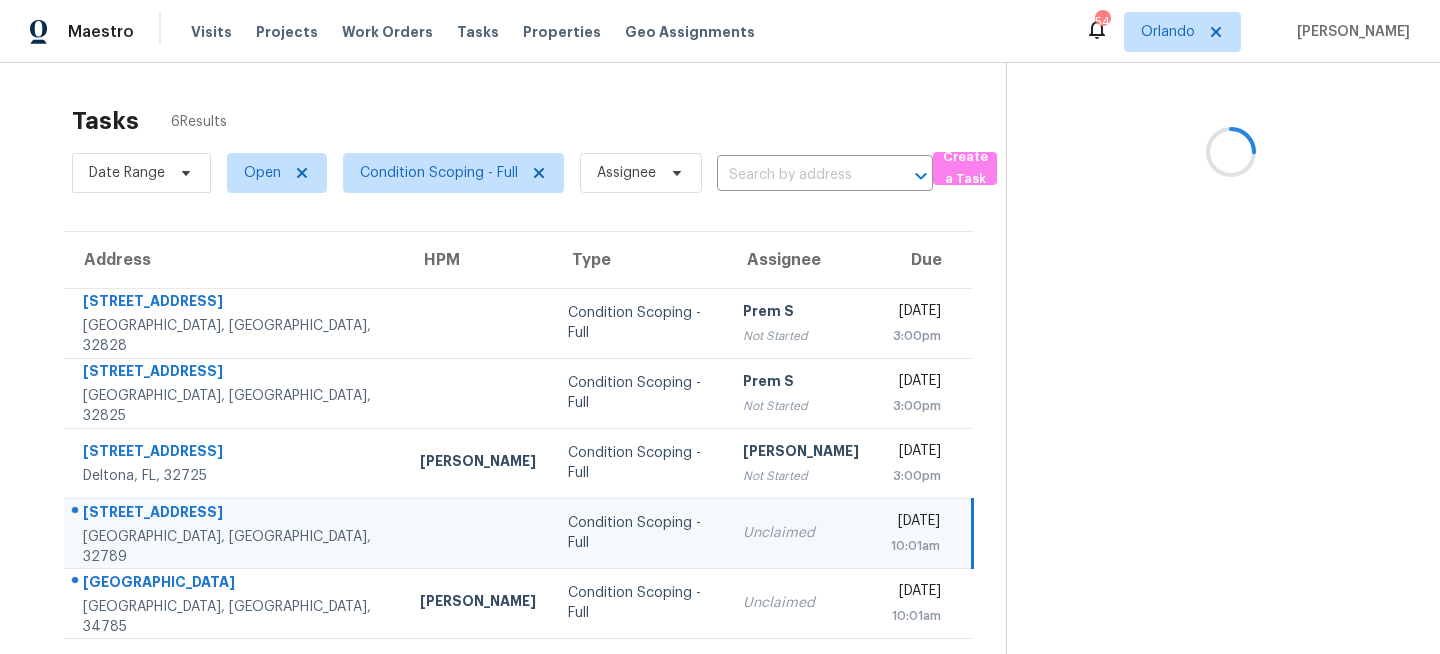 scroll, scrollTop: 70, scrollLeft: 0, axis: vertical 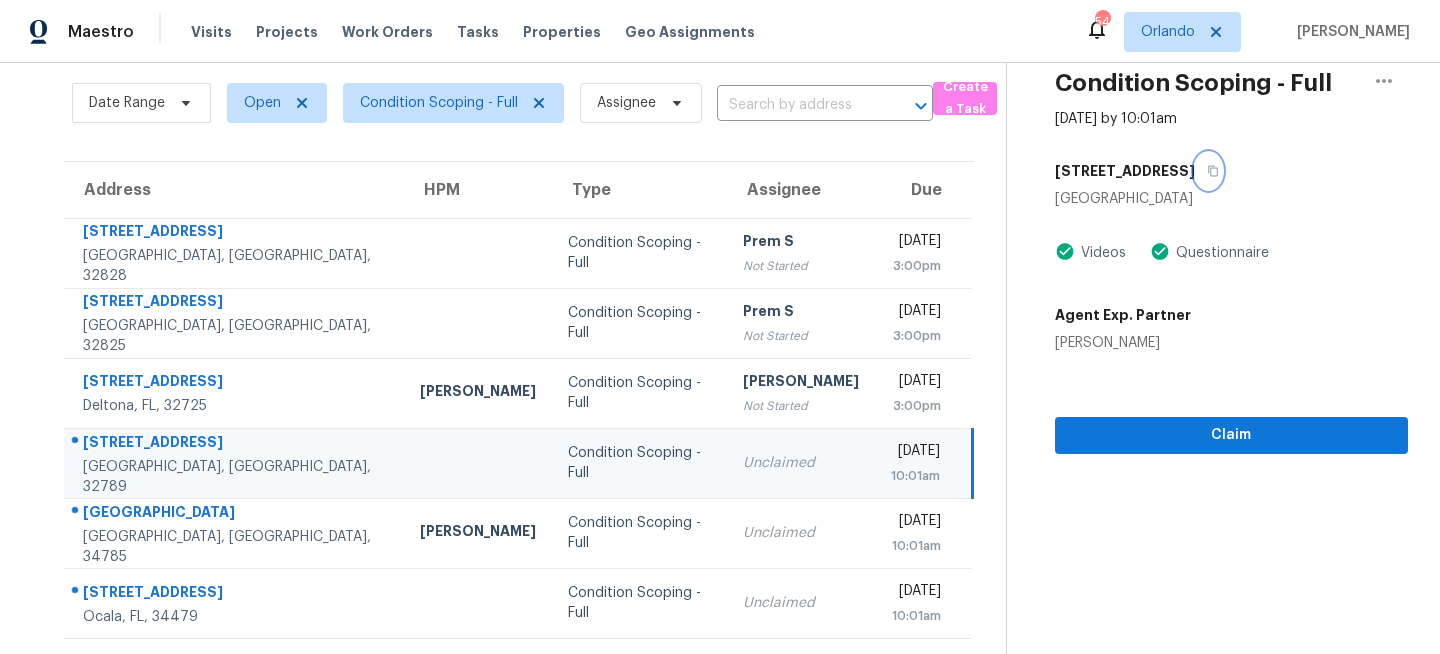 click 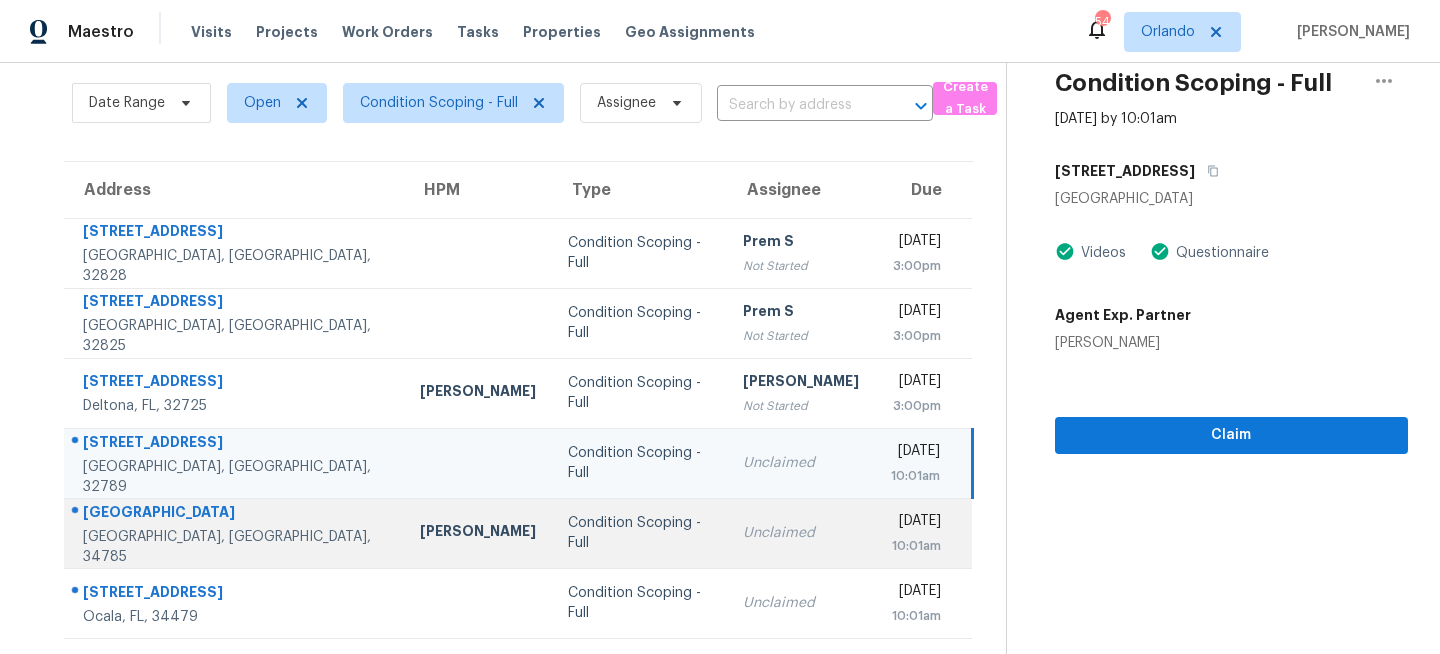 click on "Condition Scoping - Full" at bounding box center [639, 533] 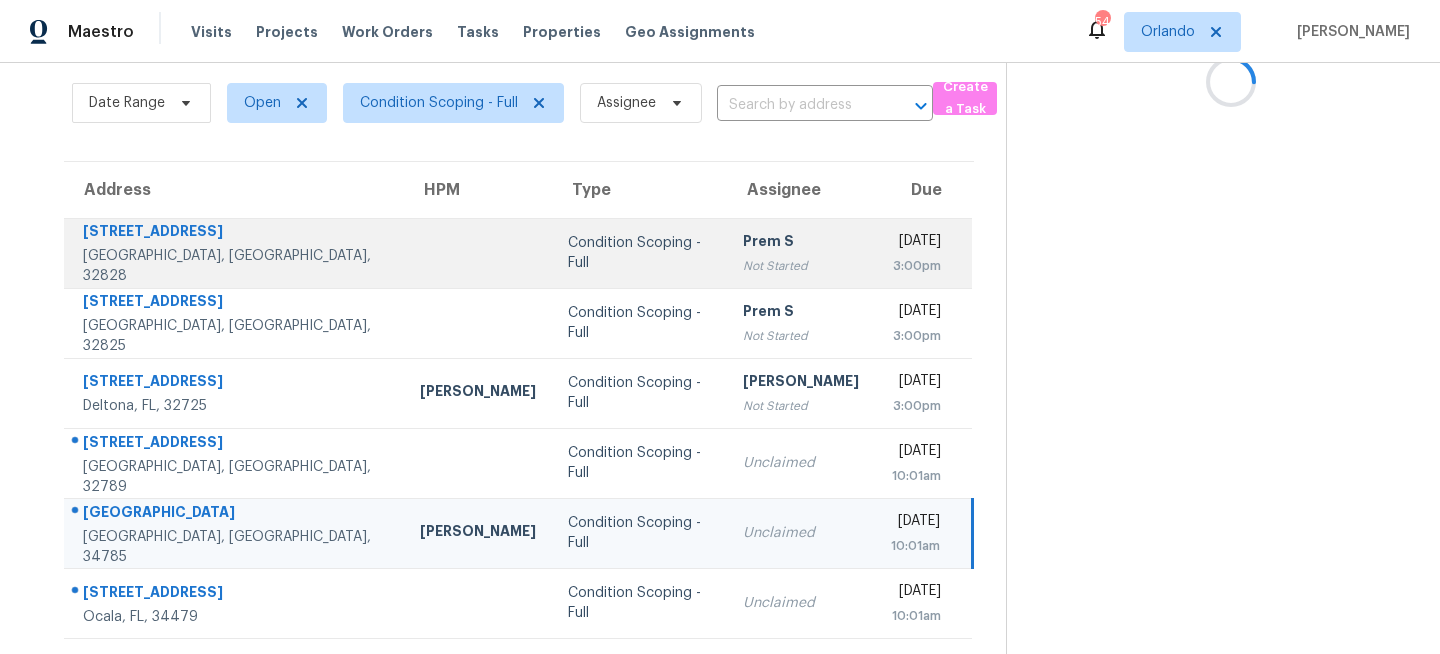 scroll, scrollTop: 0, scrollLeft: 0, axis: both 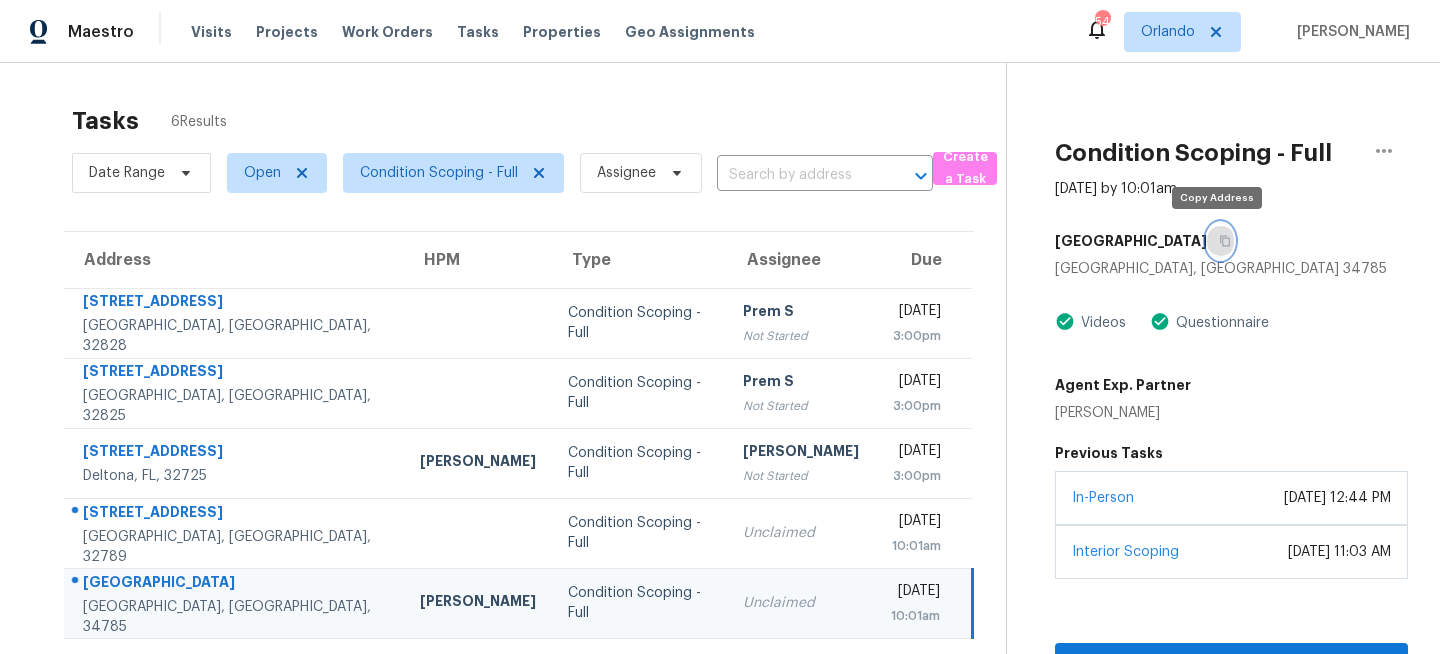 click 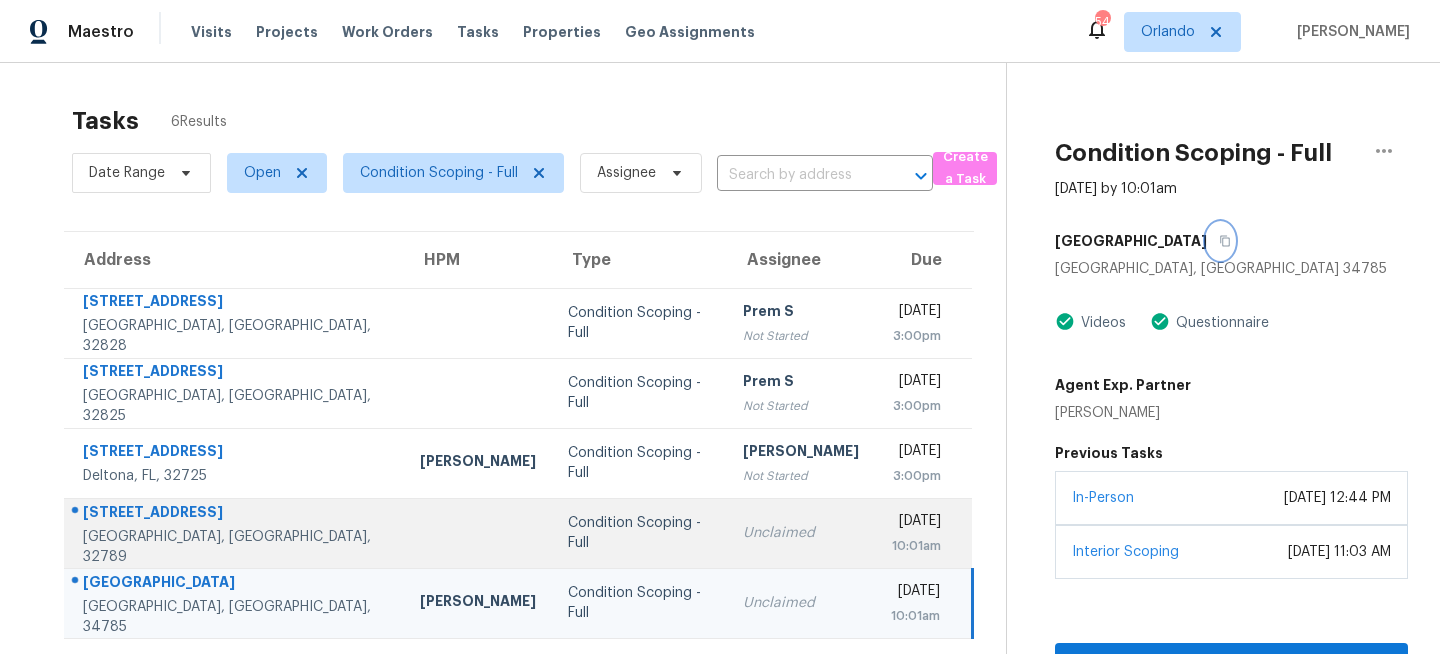 scroll, scrollTop: 70, scrollLeft: 0, axis: vertical 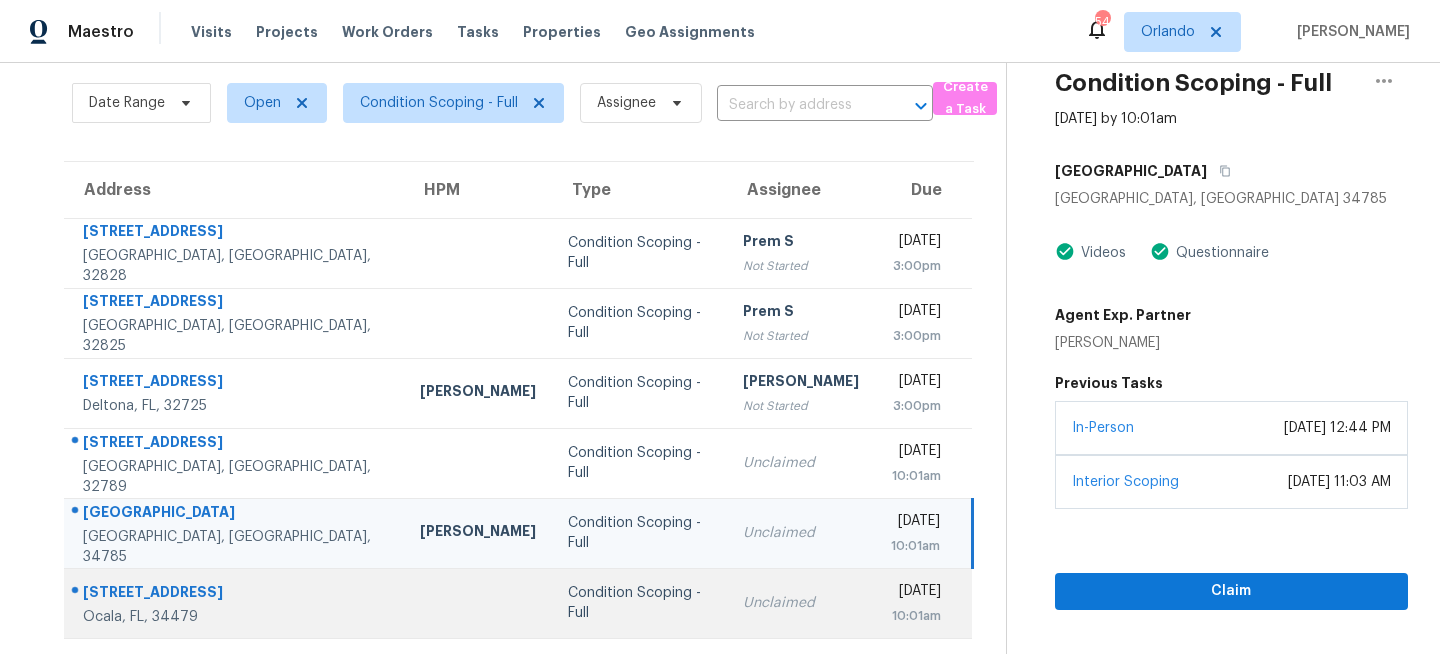 click on "Condition Scoping - Full" at bounding box center (639, 603) 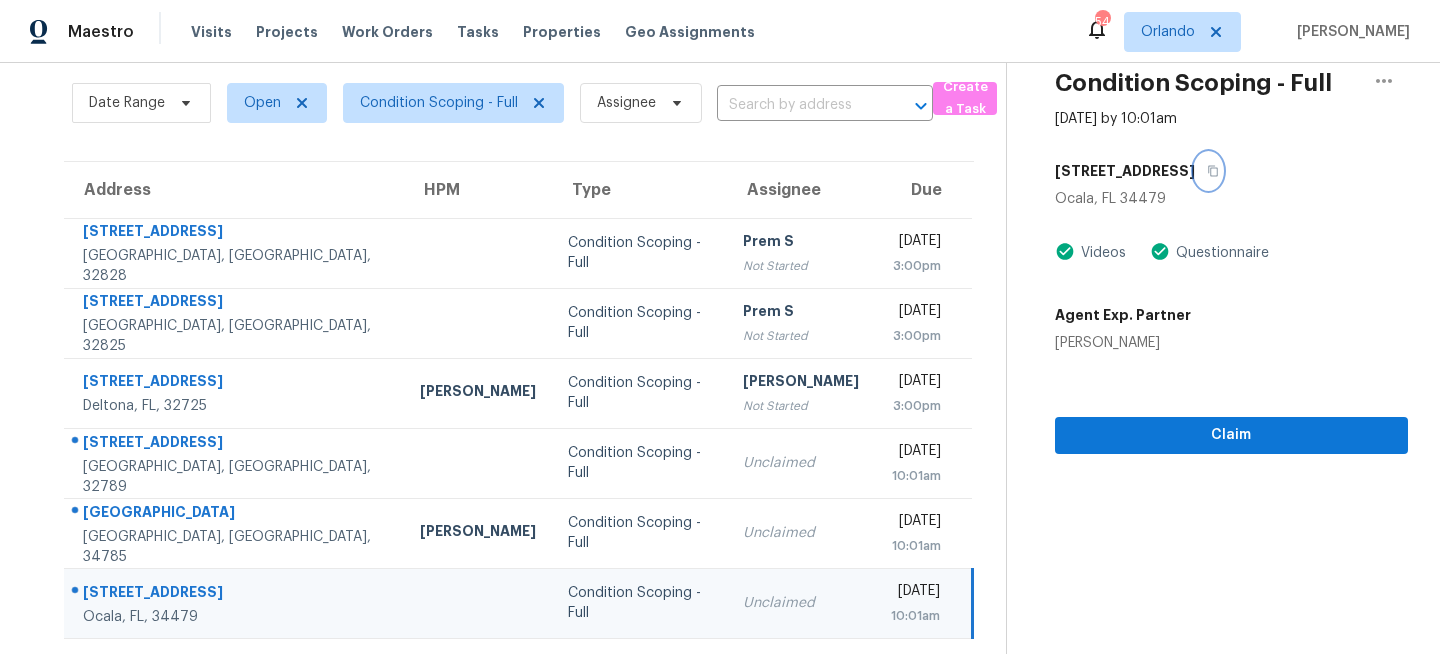 click at bounding box center (1208, 171) 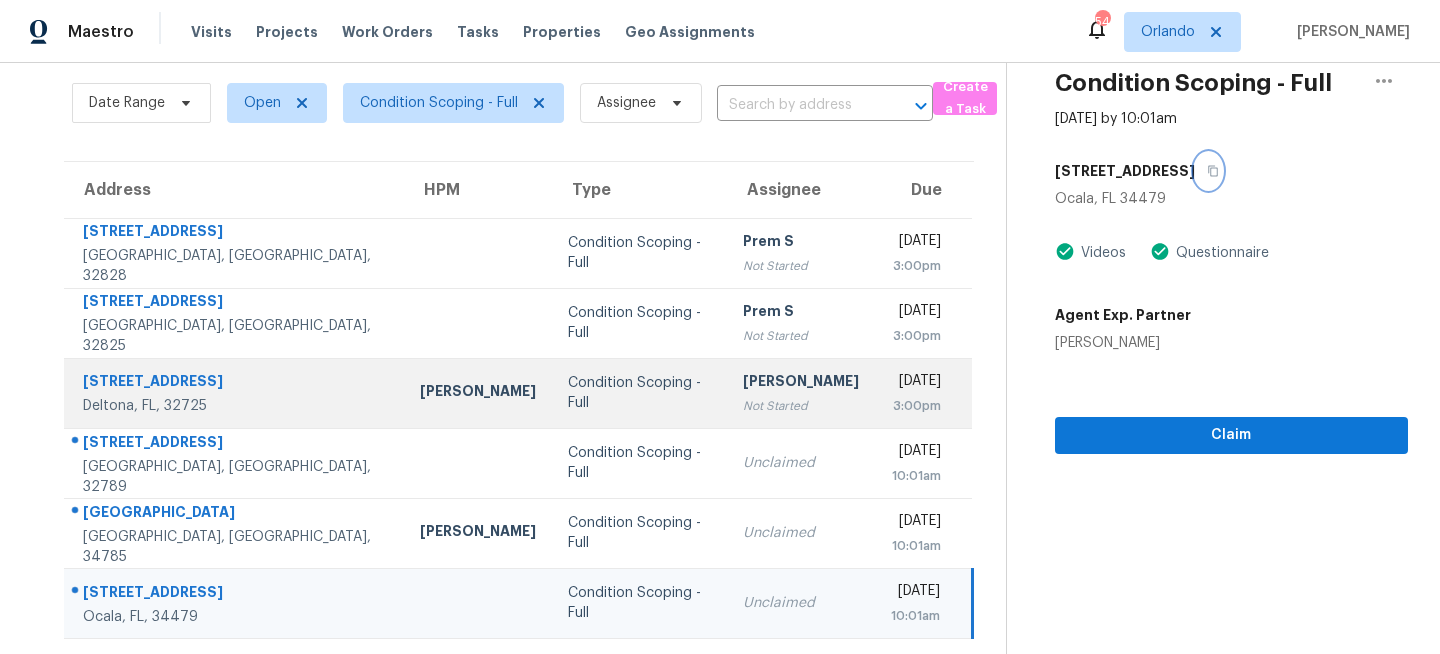 scroll, scrollTop: 0, scrollLeft: 0, axis: both 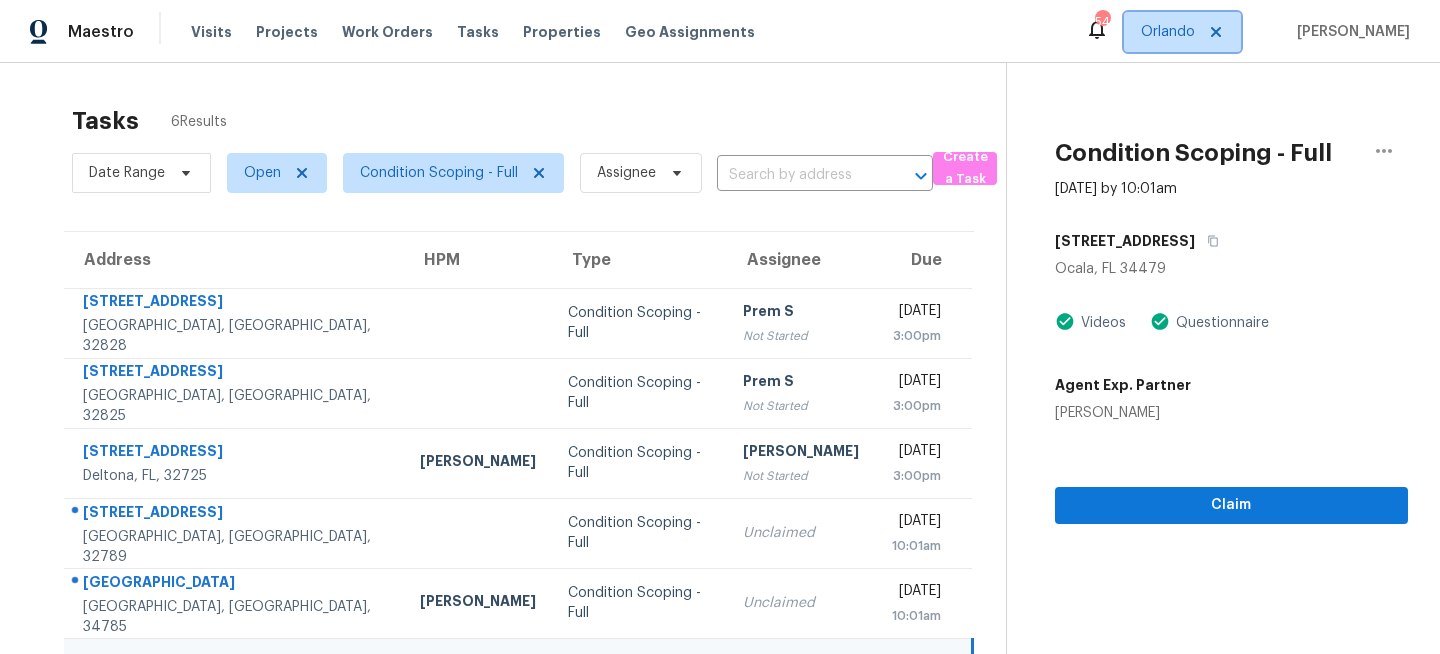 click on "Orlando" at bounding box center (1168, 32) 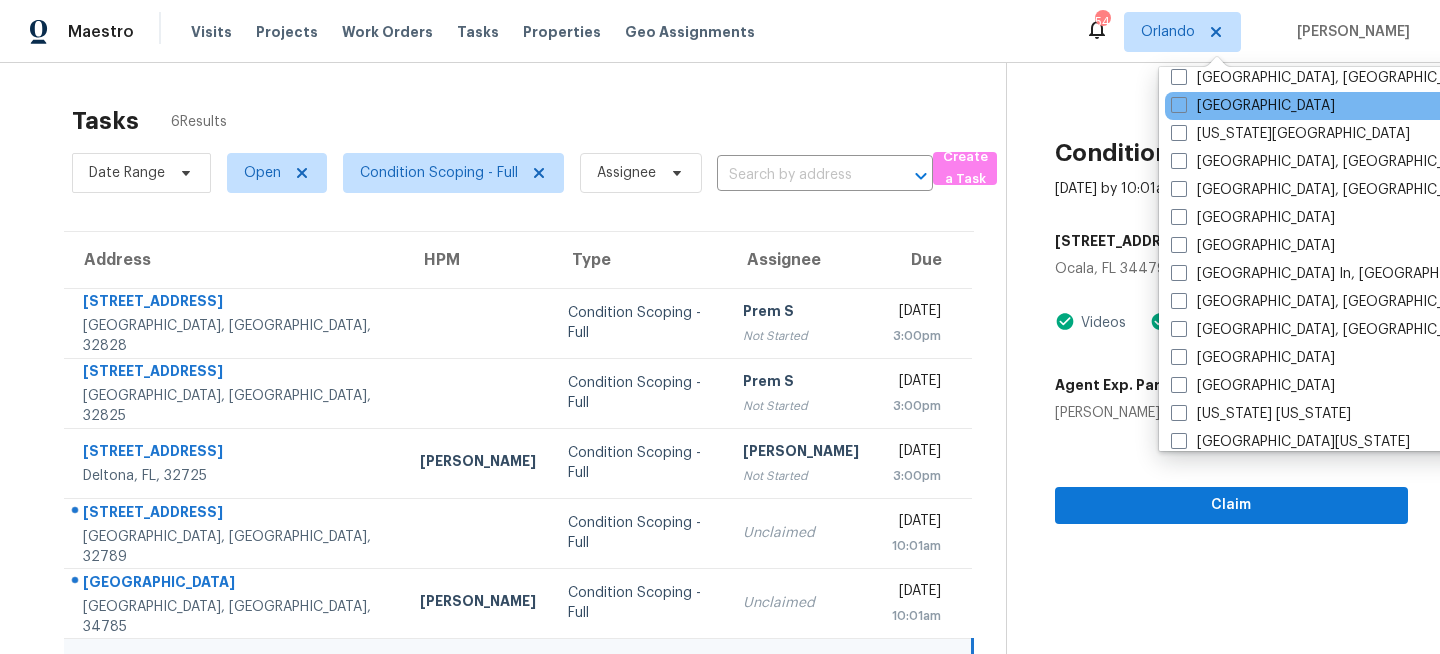 scroll, scrollTop: 755, scrollLeft: 0, axis: vertical 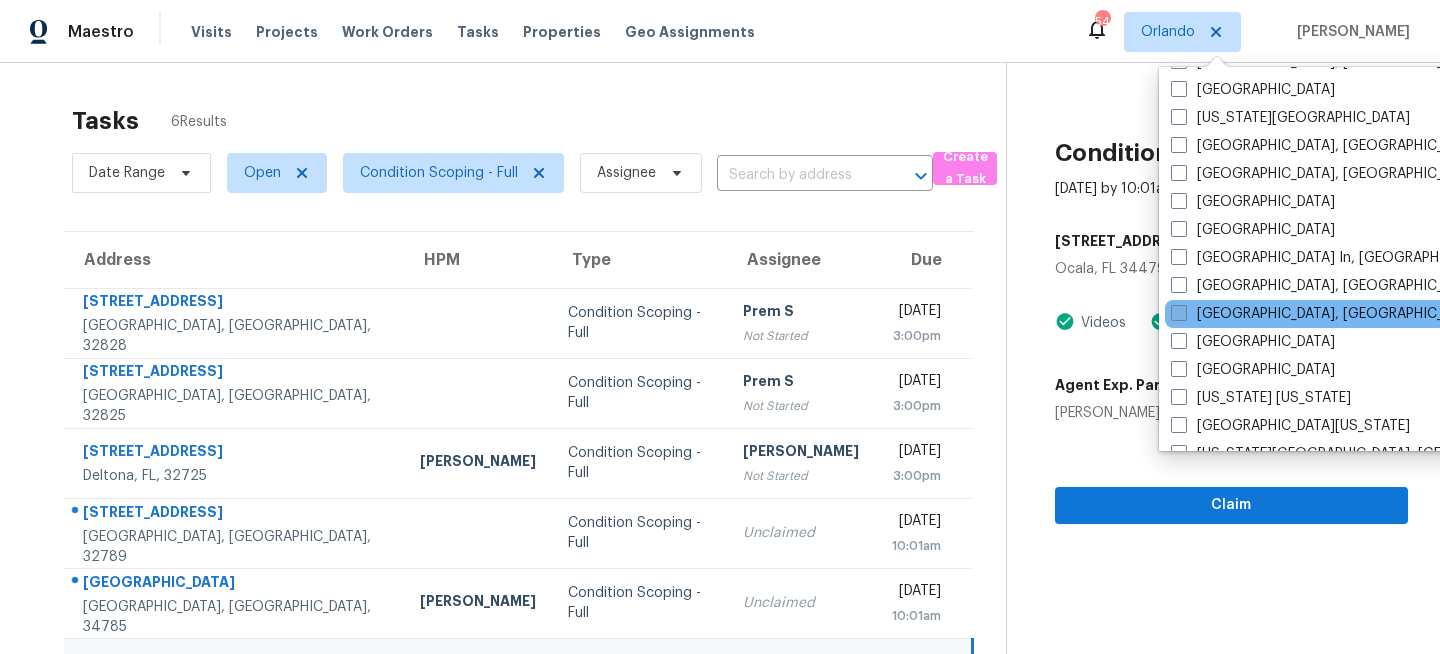click on "[GEOGRAPHIC_DATA], [GEOGRAPHIC_DATA]" at bounding box center [1326, 314] 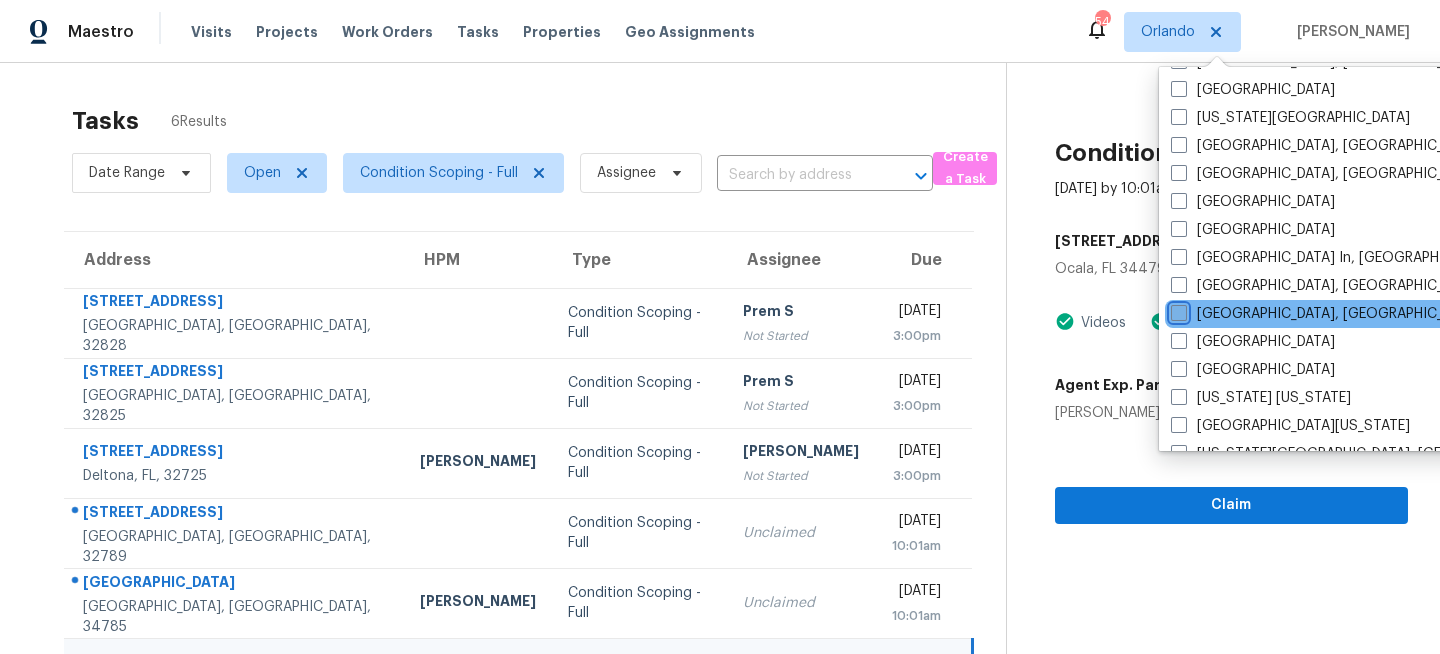 click on "[GEOGRAPHIC_DATA], [GEOGRAPHIC_DATA]" at bounding box center [1177, 310] 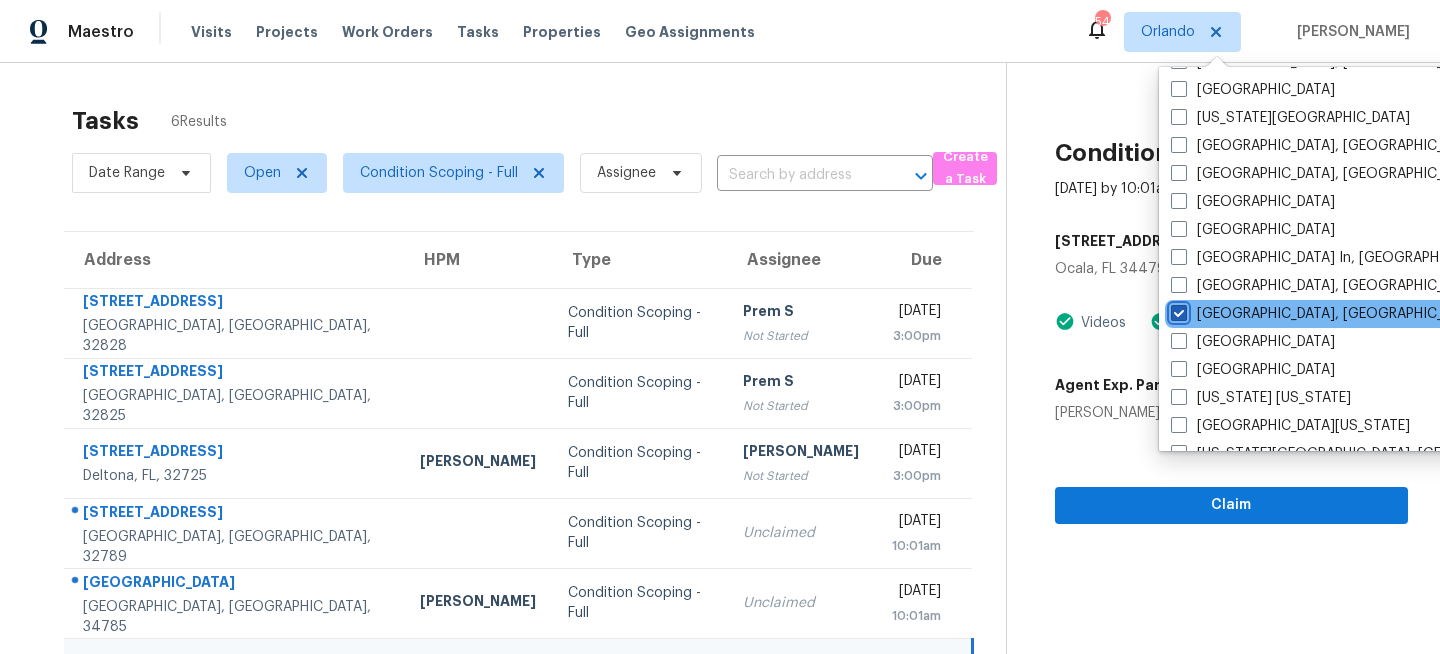 checkbox on "true" 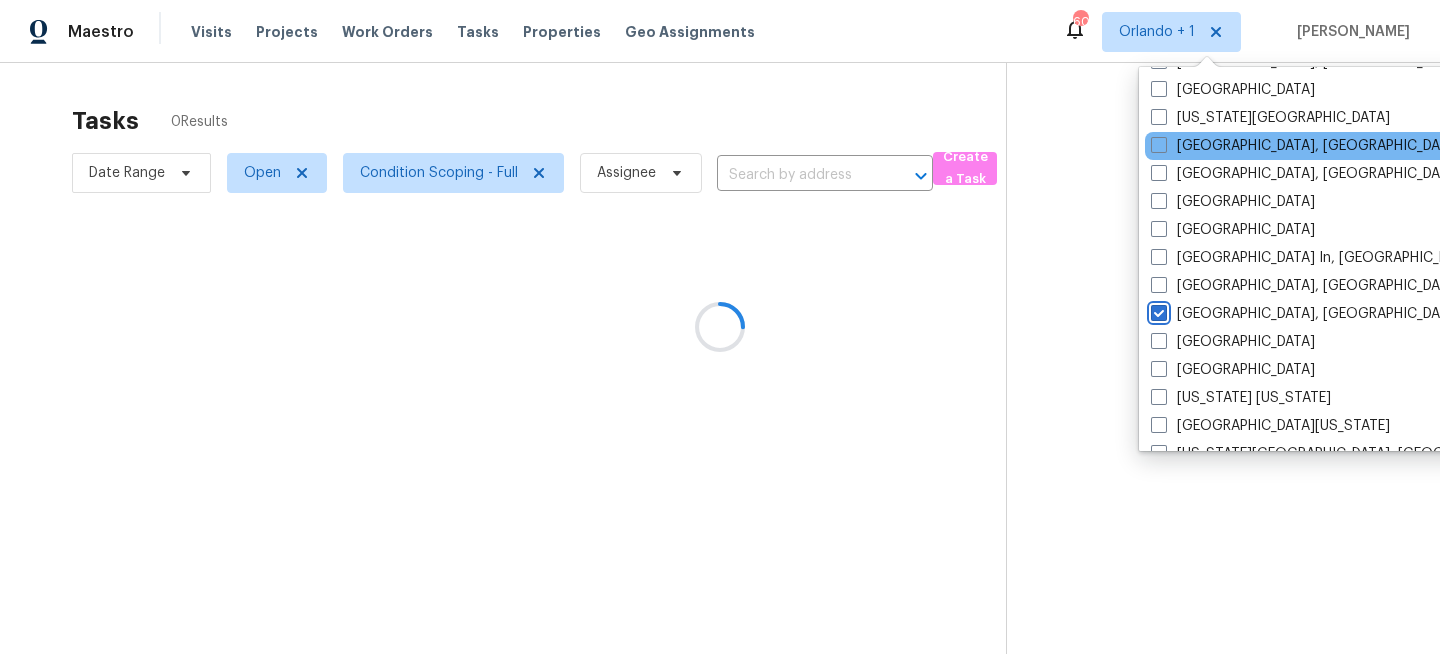 scroll, scrollTop: 0, scrollLeft: 0, axis: both 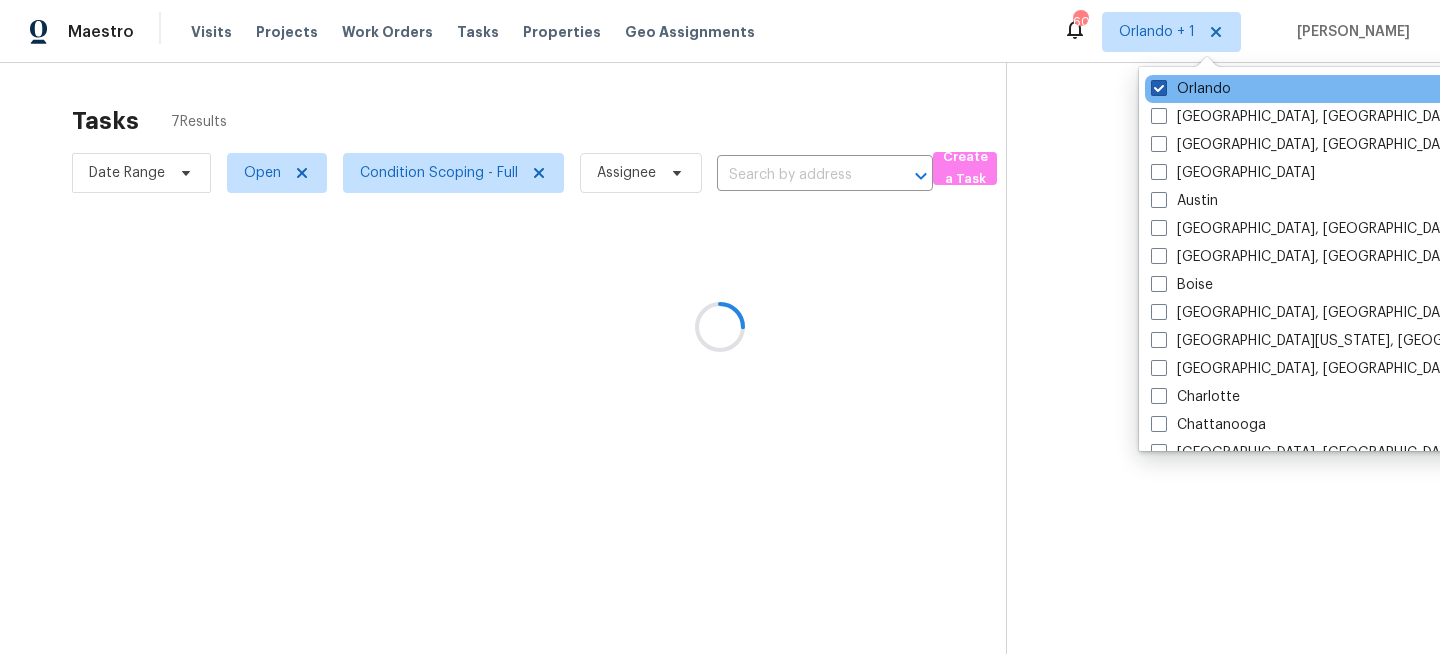 click on "Orlando" at bounding box center [1191, 89] 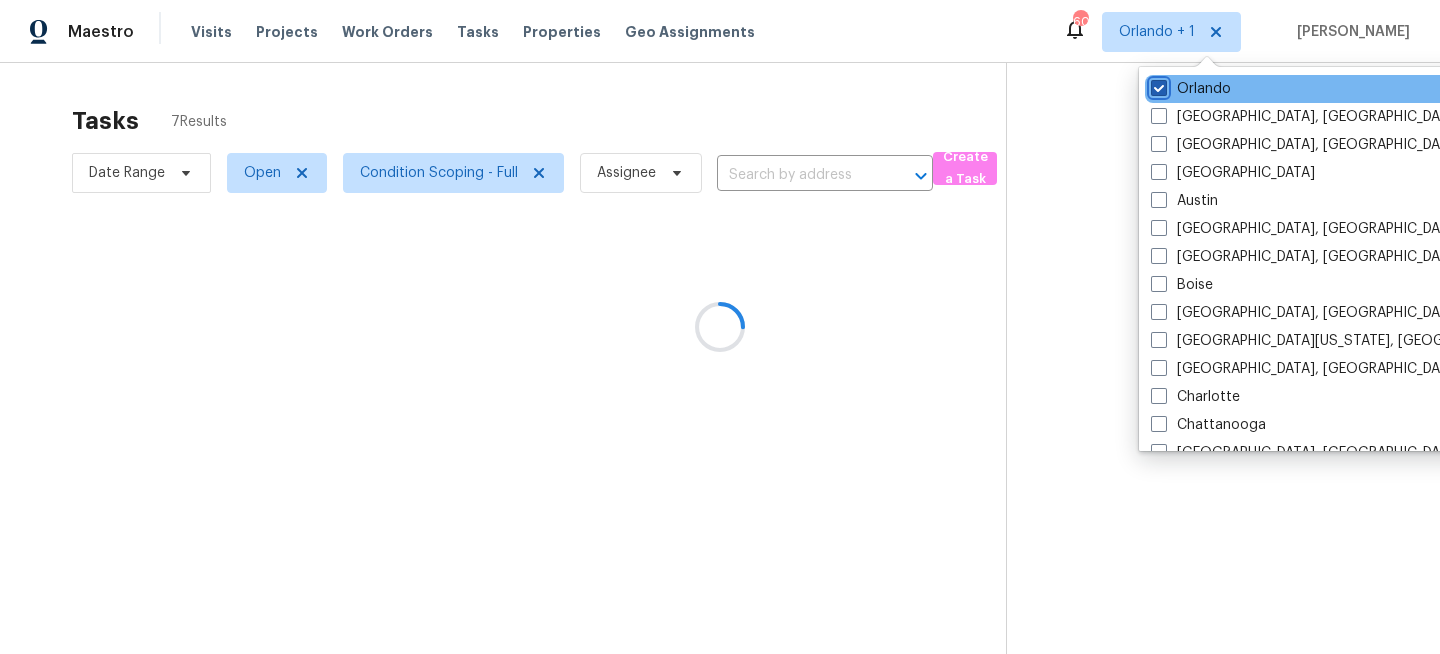 click on "Orlando" at bounding box center [1157, 85] 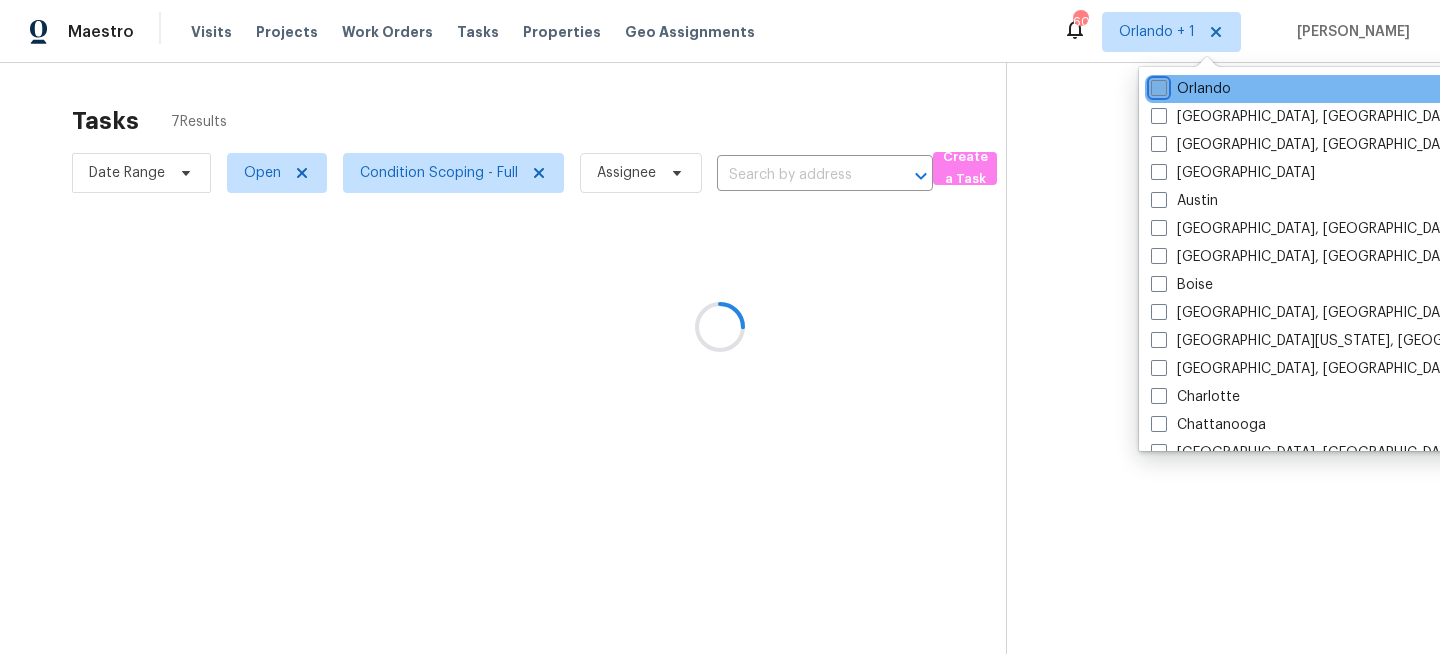 checkbox on "false" 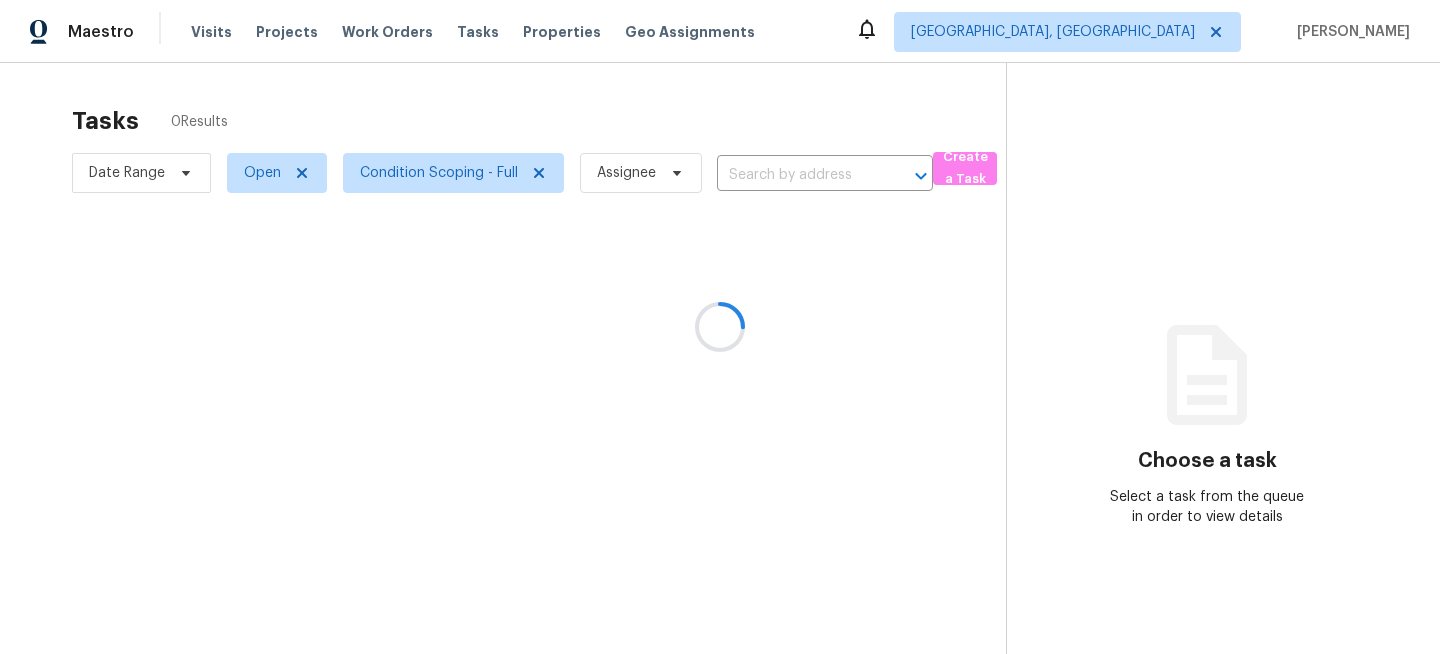 scroll, scrollTop: 0, scrollLeft: 0, axis: both 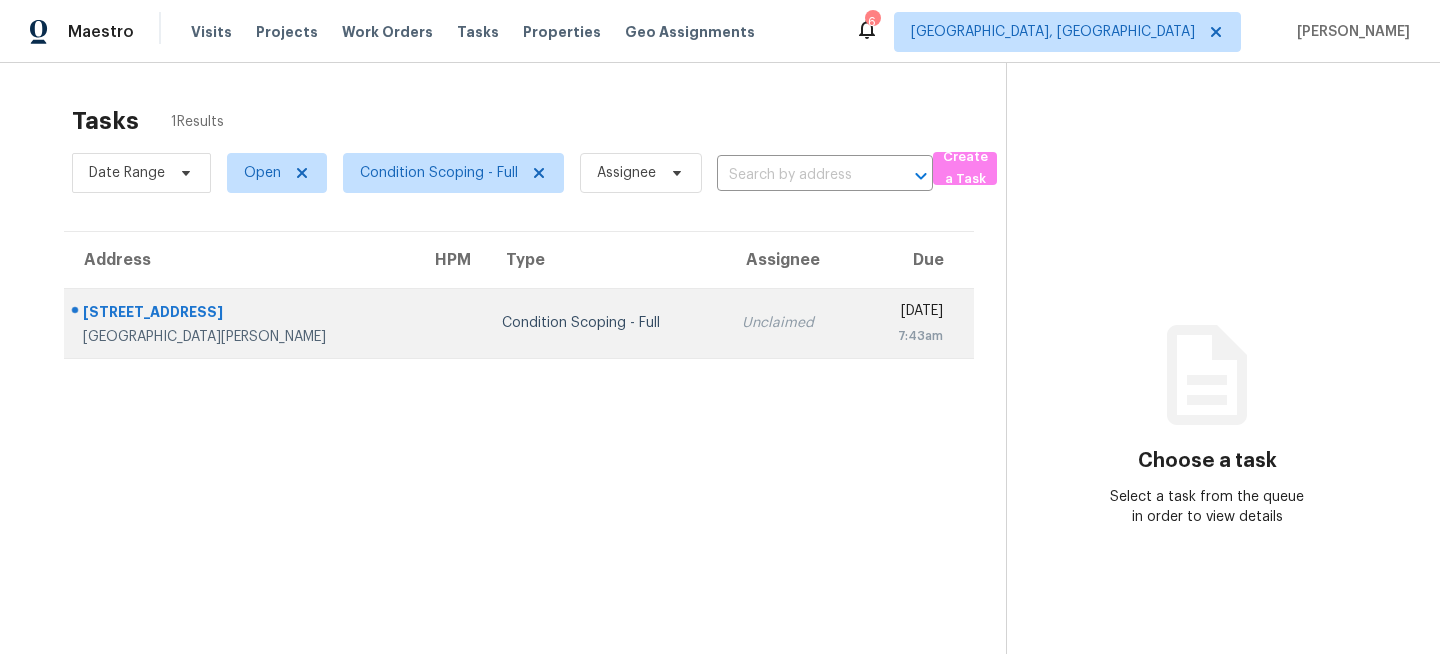 click on "Condition Scoping - Full" at bounding box center [606, 323] 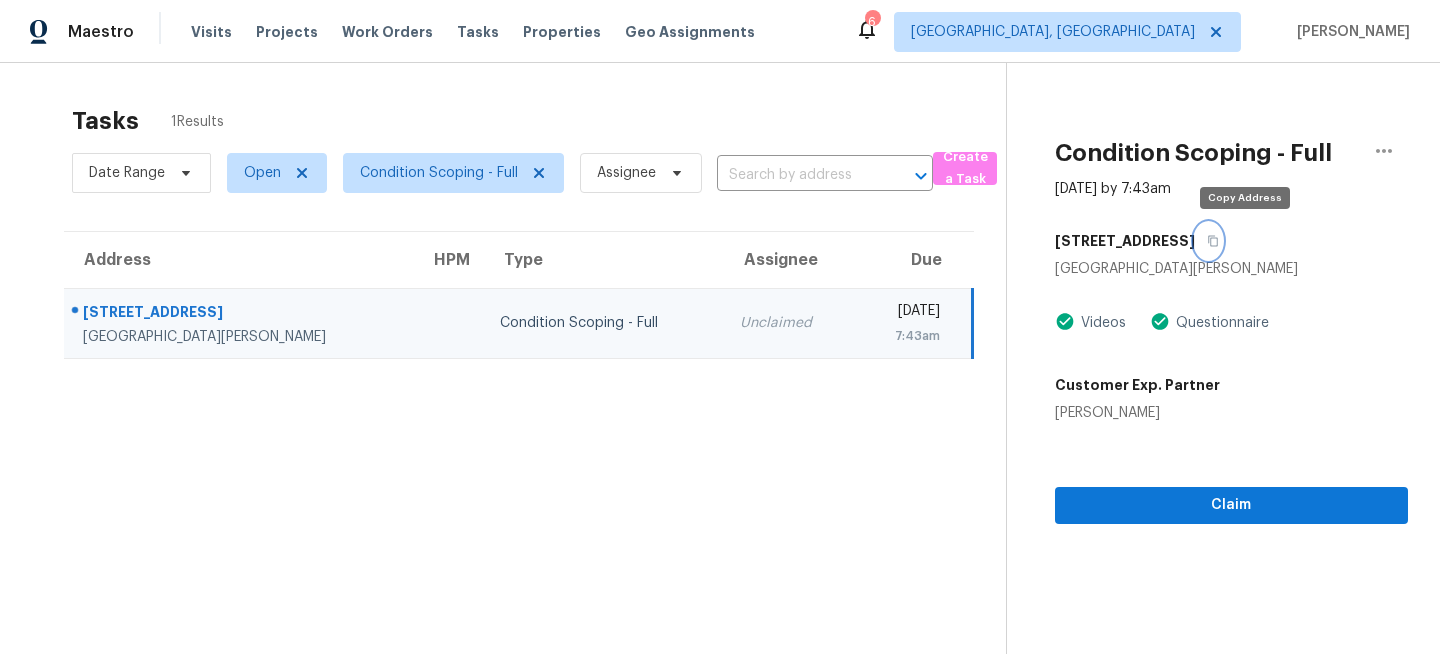 click 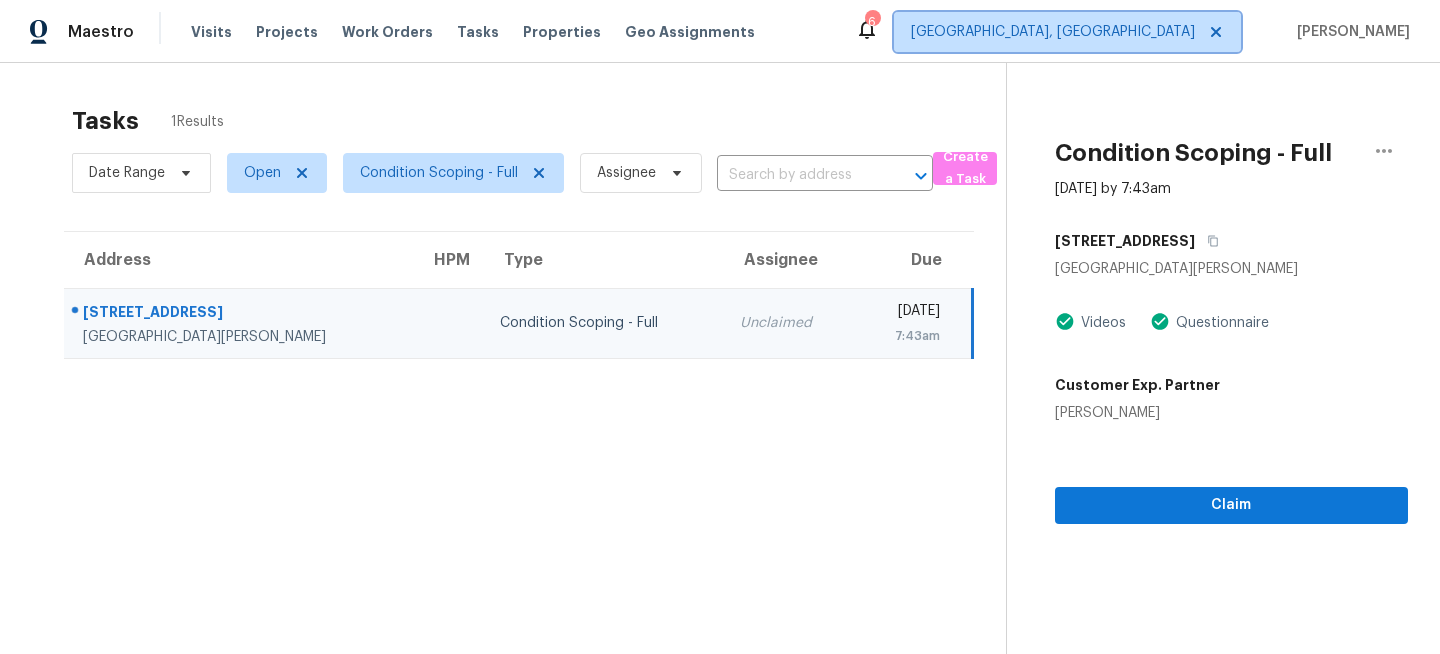 click on "[GEOGRAPHIC_DATA], [GEOGRAPHIC_DATA]" at bounding box center (1067, 32) 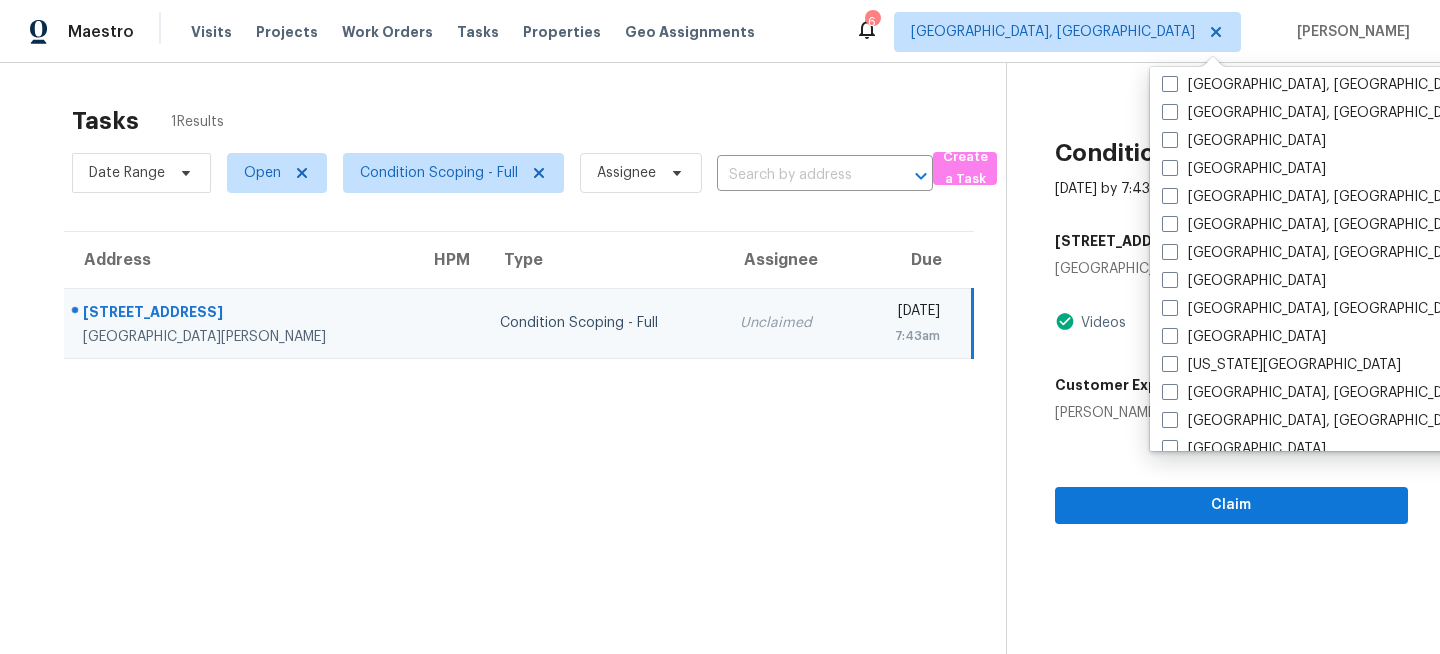 scroll, scrollTop: 526, scrollLeft: 0, axis: vertical 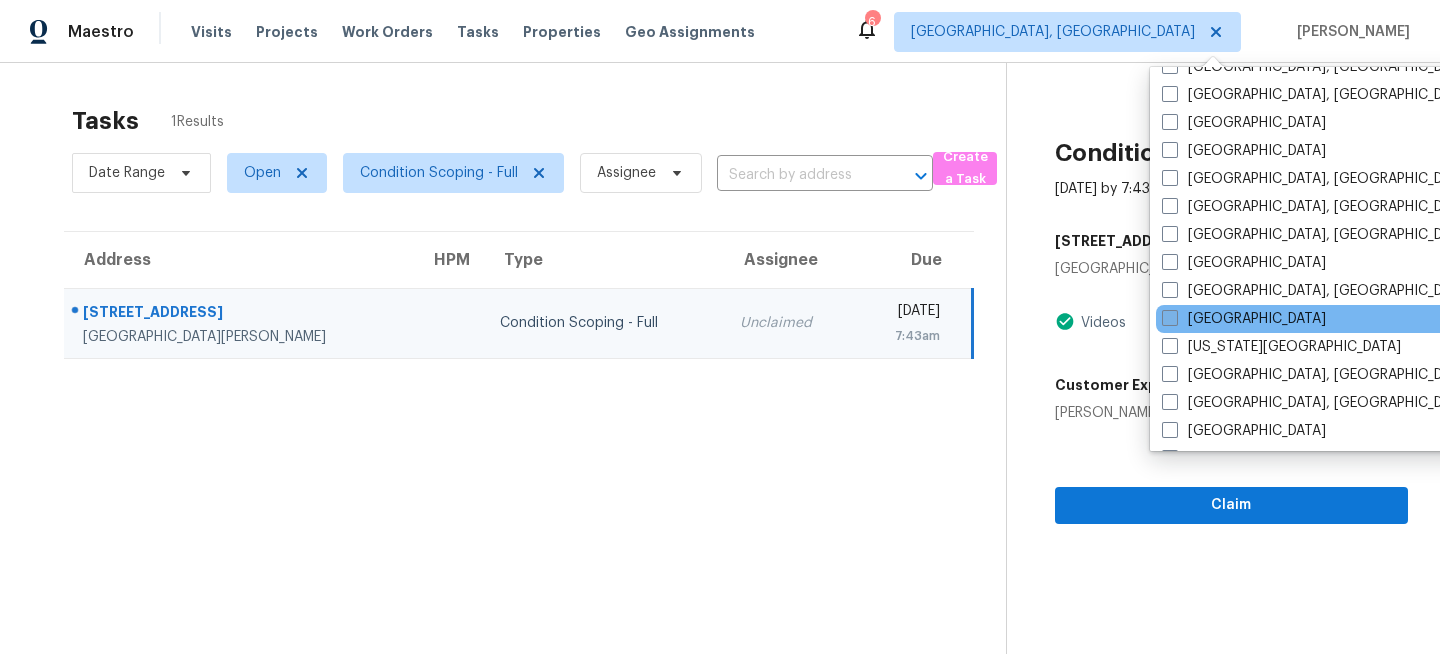click on "[GEOGRAPHIC_DATA]" at bounding box center (1244, 319) 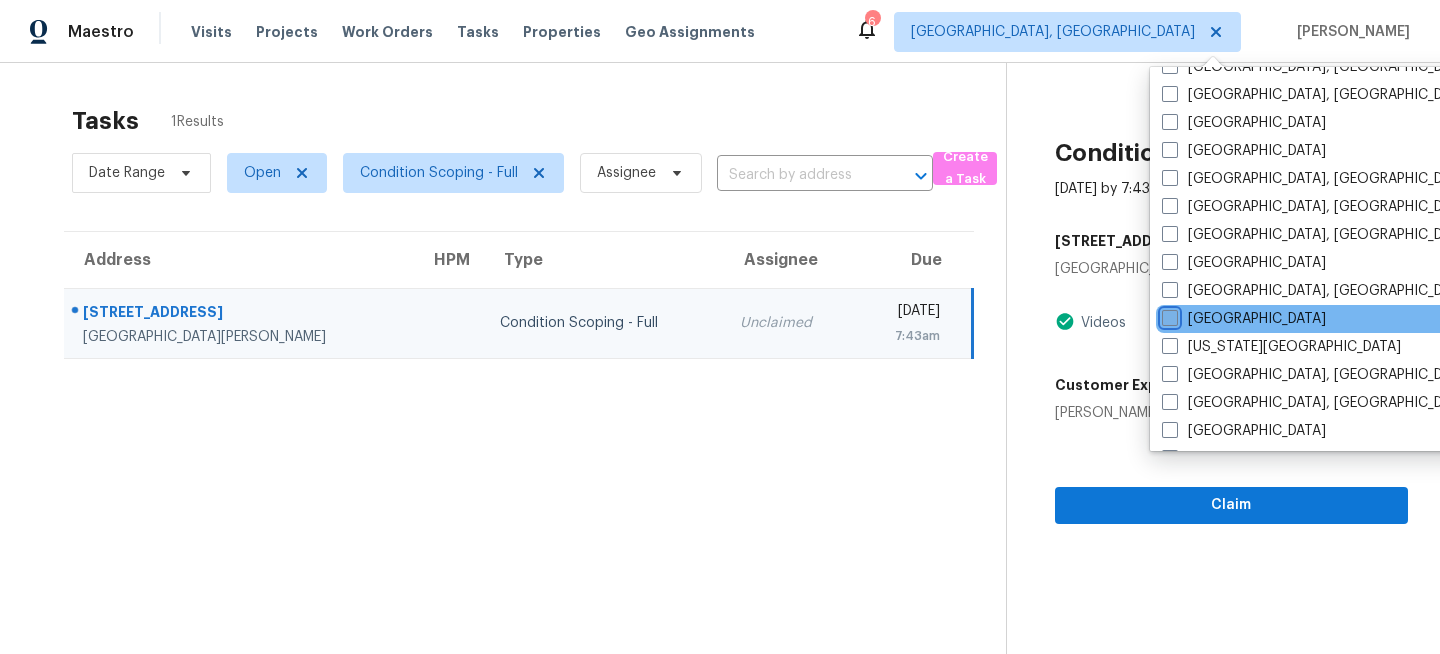 click on "[GEOGRAPHIC_DATA]" at bounding box center (1168, 315) 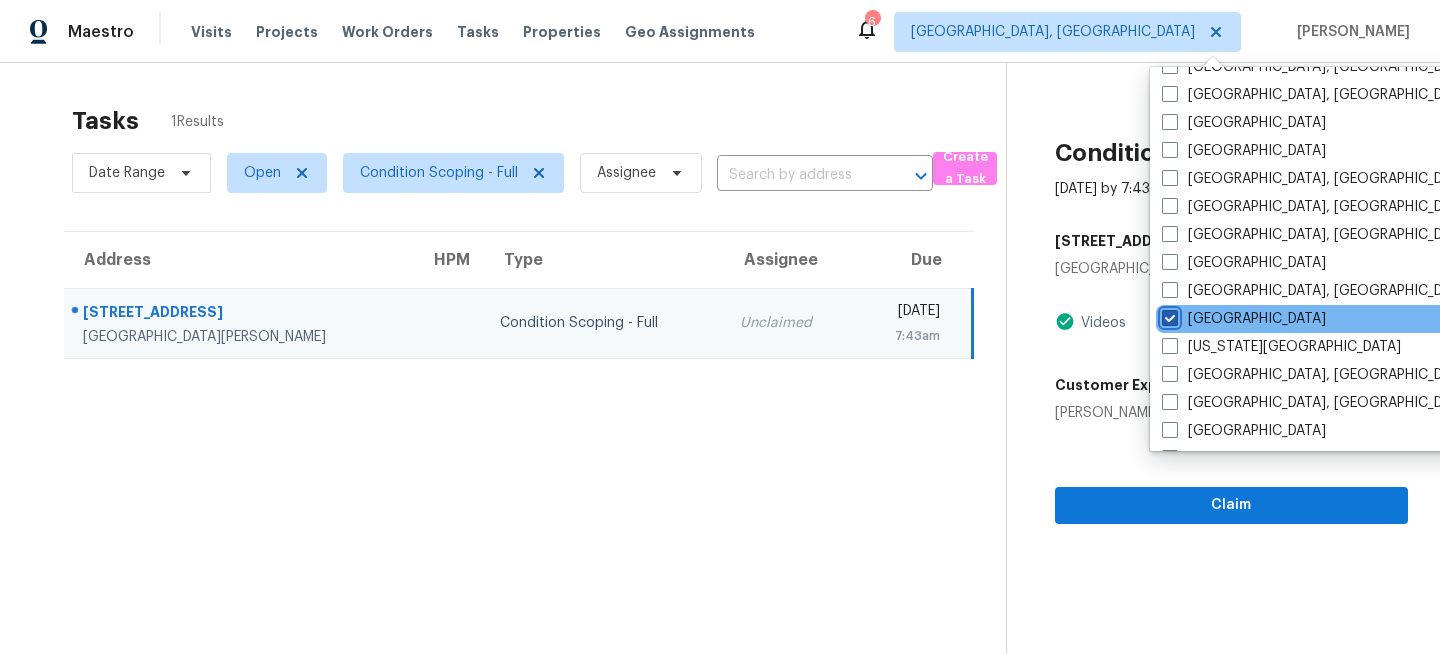 checkbox on "true" 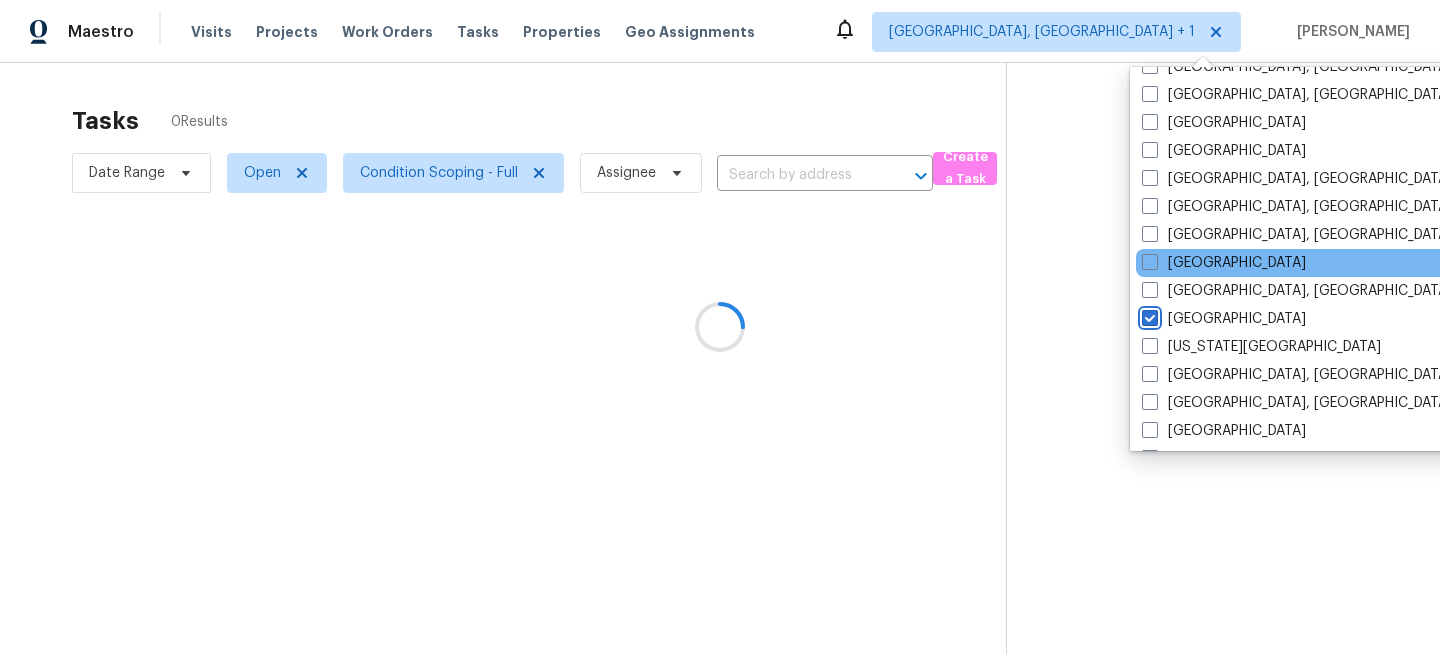 scroll, scrollTop: 0, scrollLeft: 0, axis: both 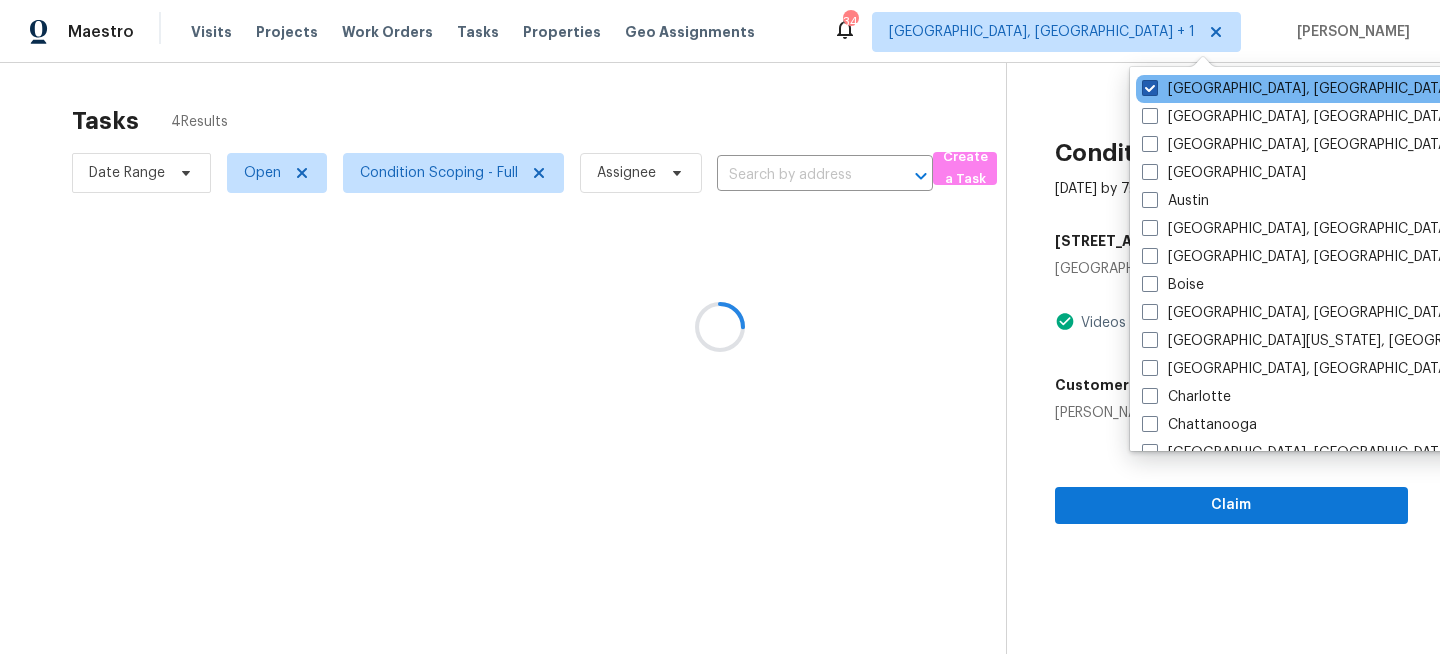 click on "[GEOGRAPHIC_DATA], [GEOGRAPHIC_DATA]" at bounding box center [1297, 89] 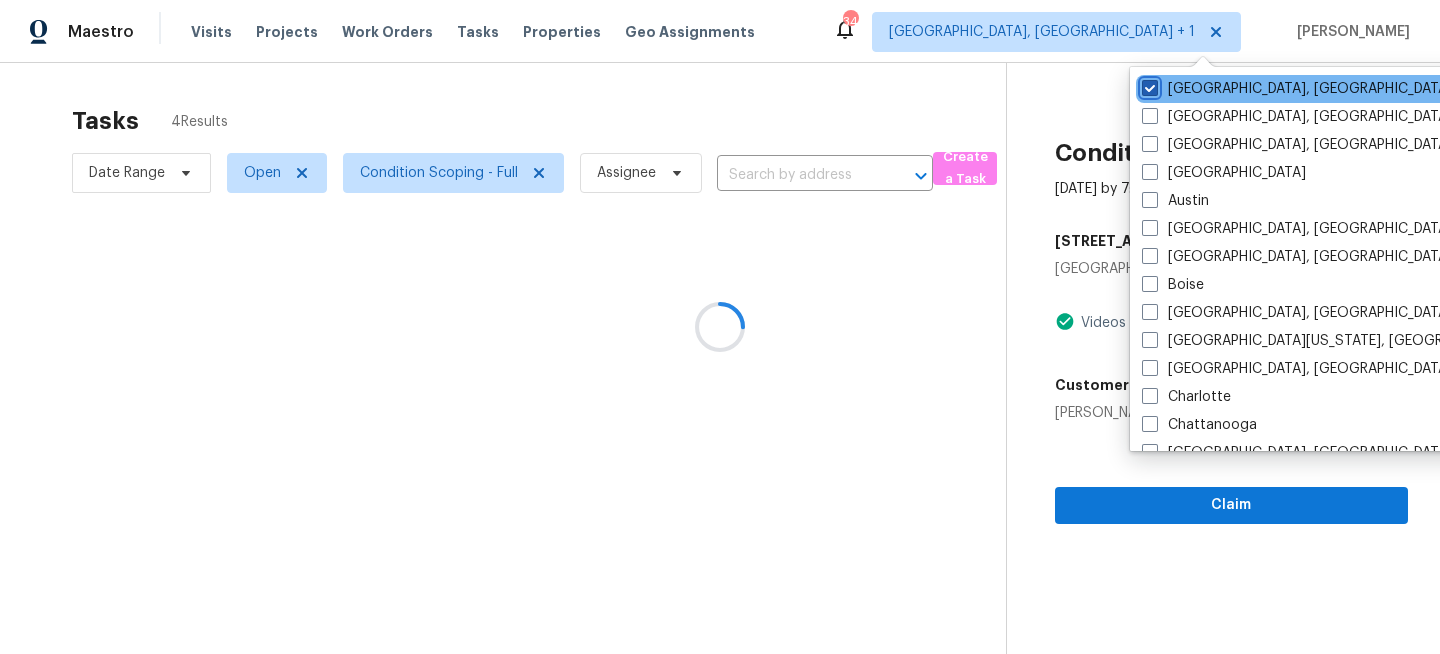 click on "[GEOGRAPHIC_DATA], [GEOGRAPHIC_DATA]" at bounding box center (1148, 85) 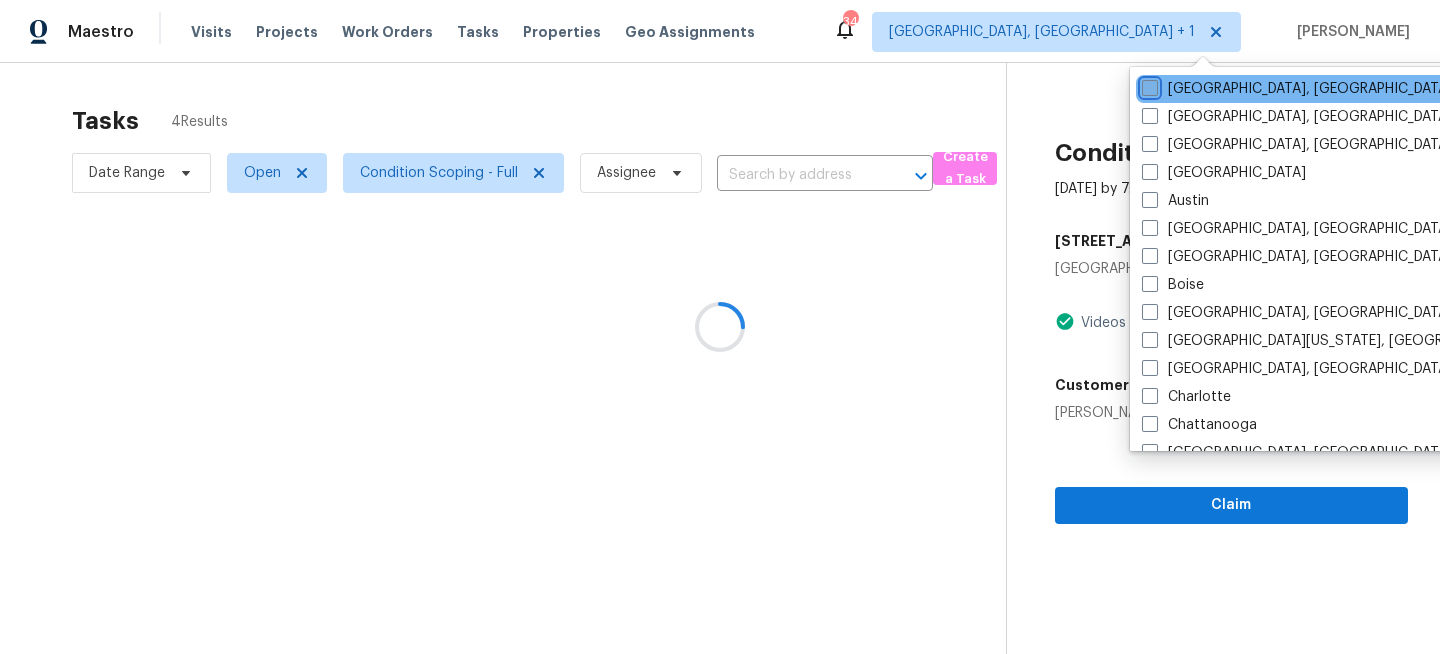 checkbox on "false" 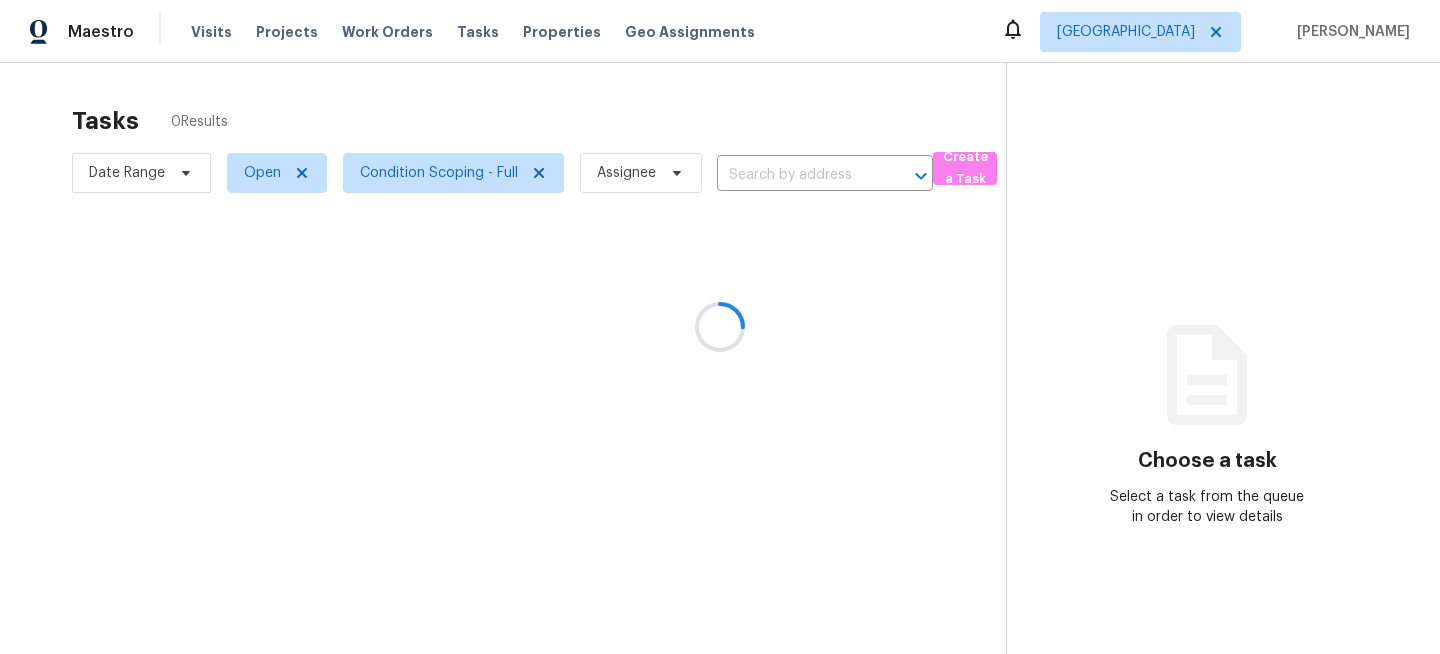 scroll, scrollTop: 0, scrollLeft: 0, axis: both 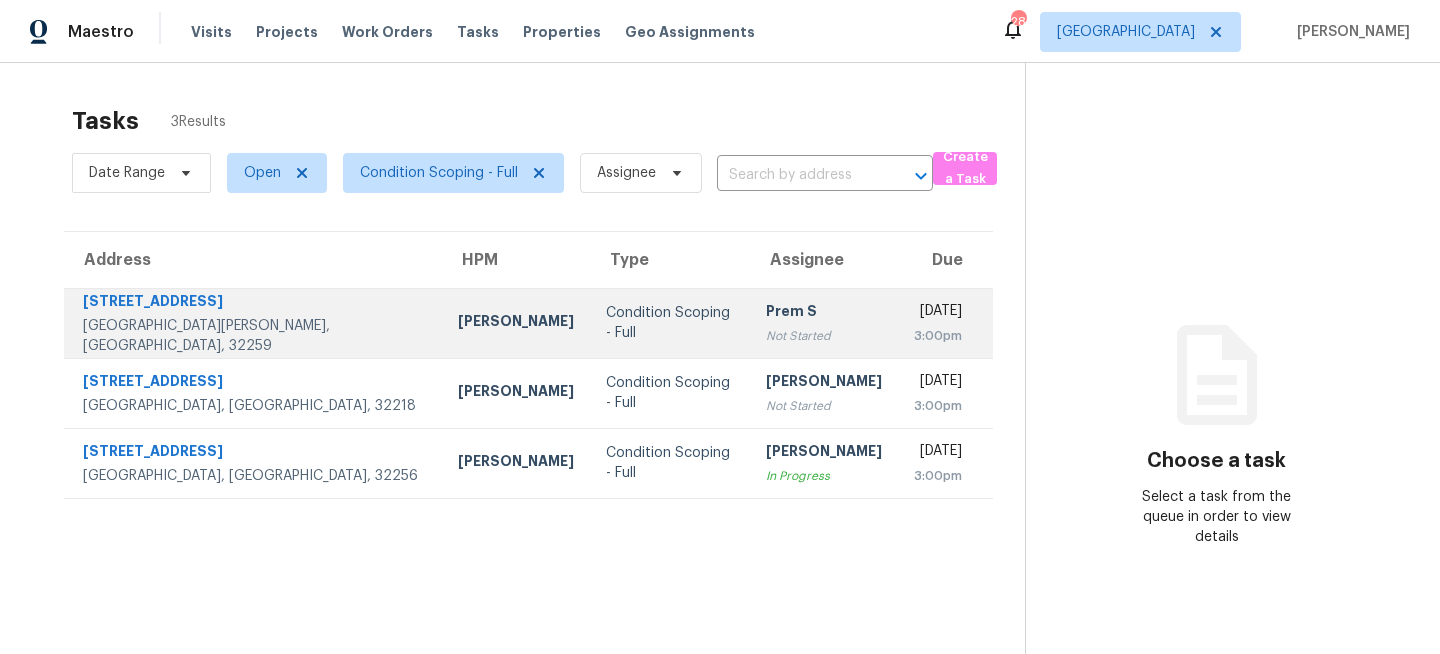 click on "Condition Scoping - Full" at bounding box center [670, 323] 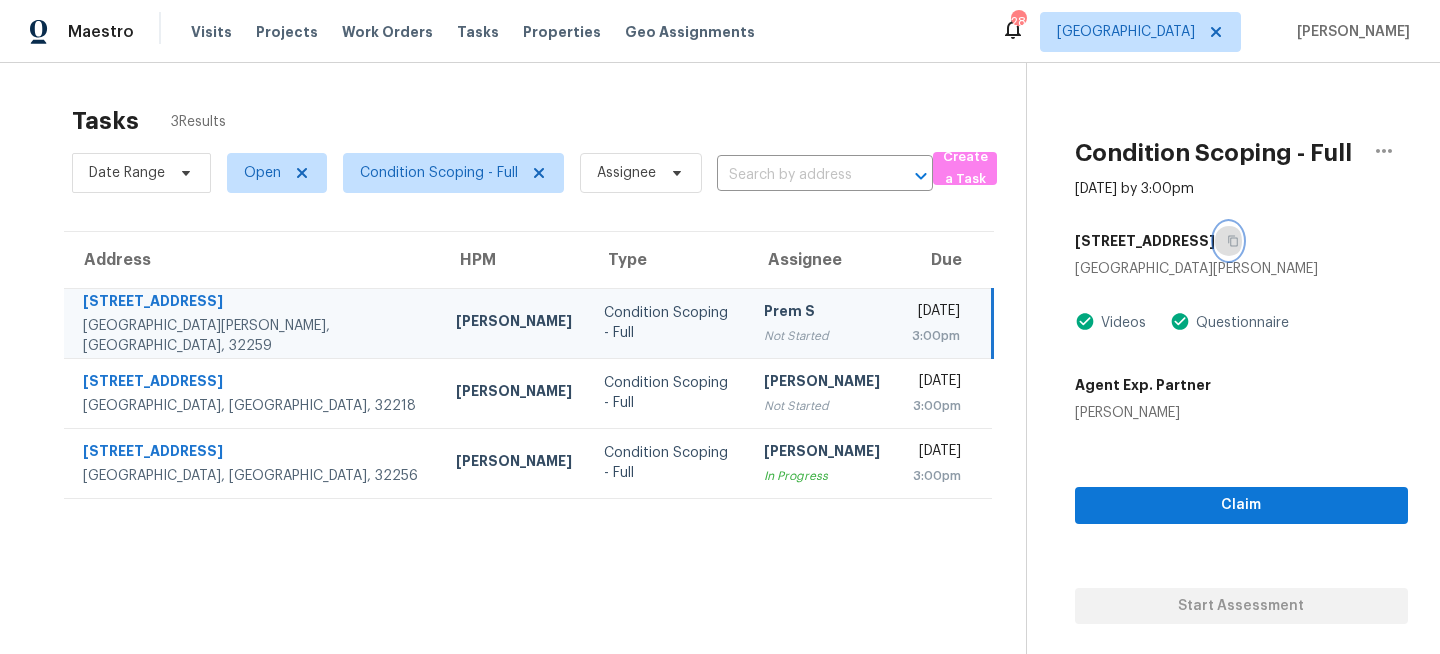 click 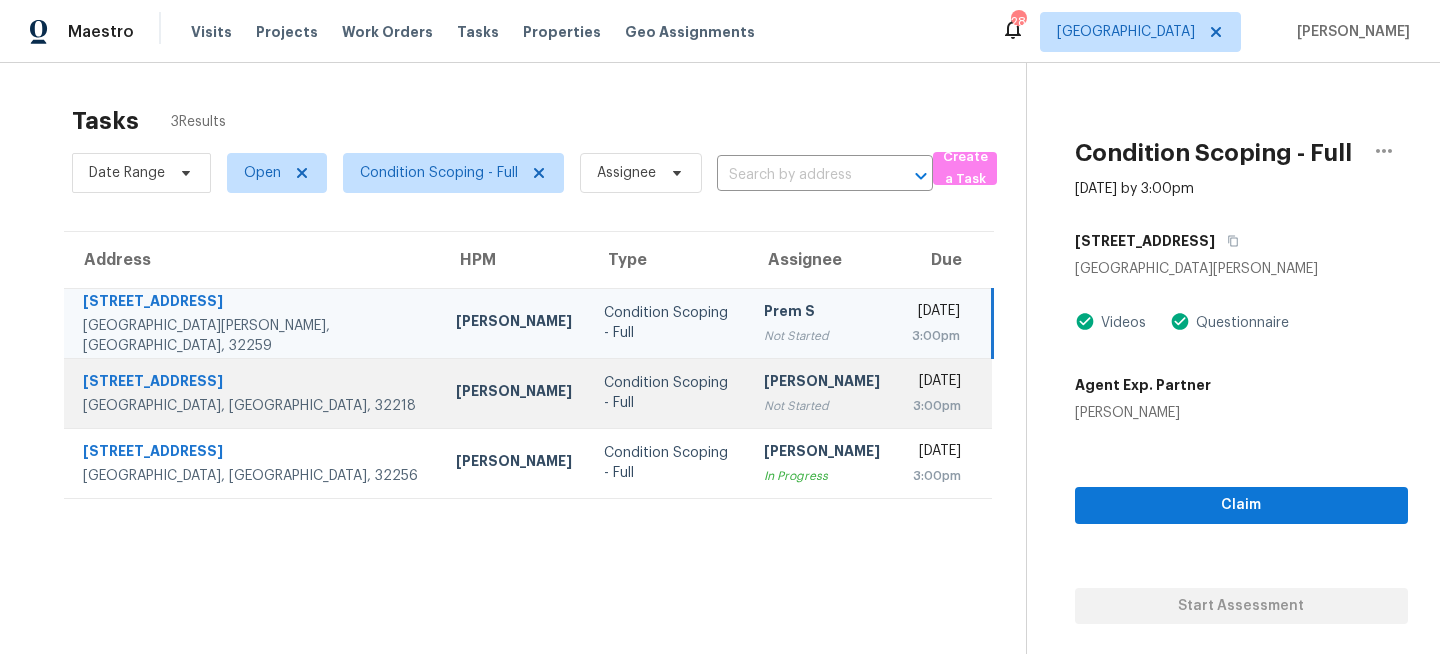 click on "Condition Scoping - Full" at bounding box center (667, 393) 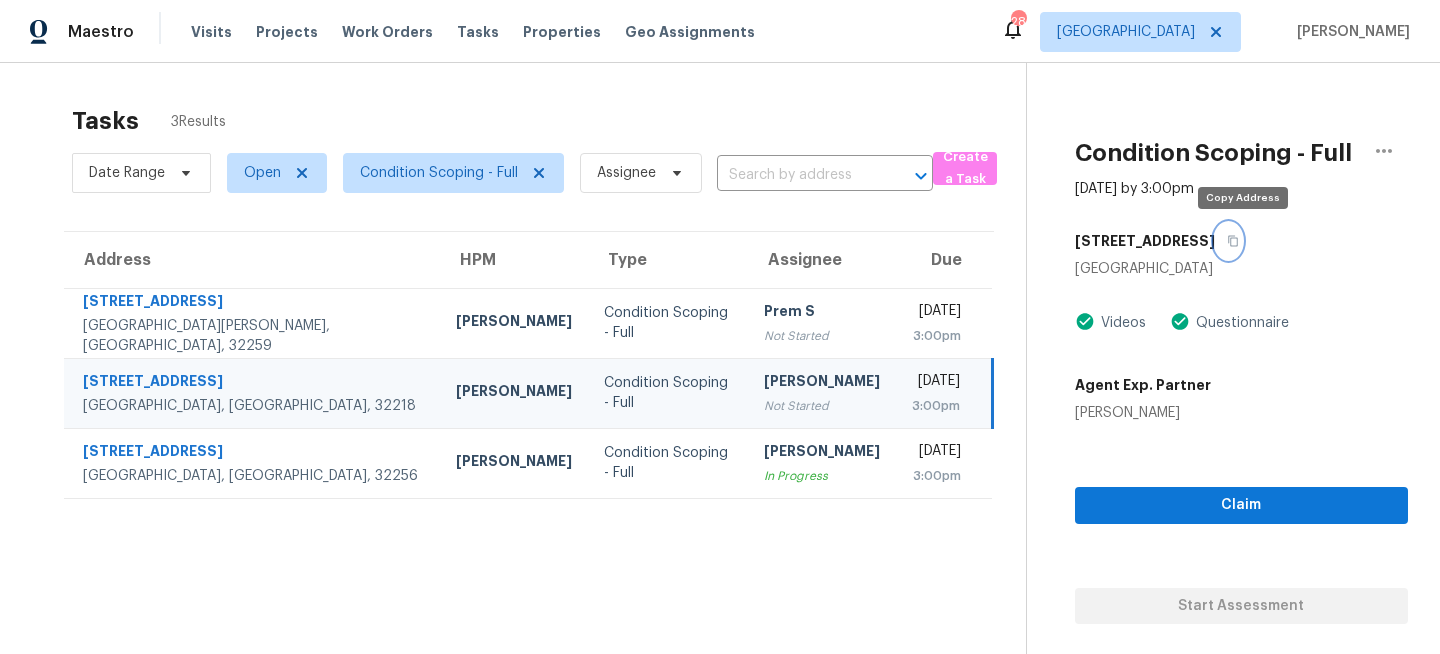 click 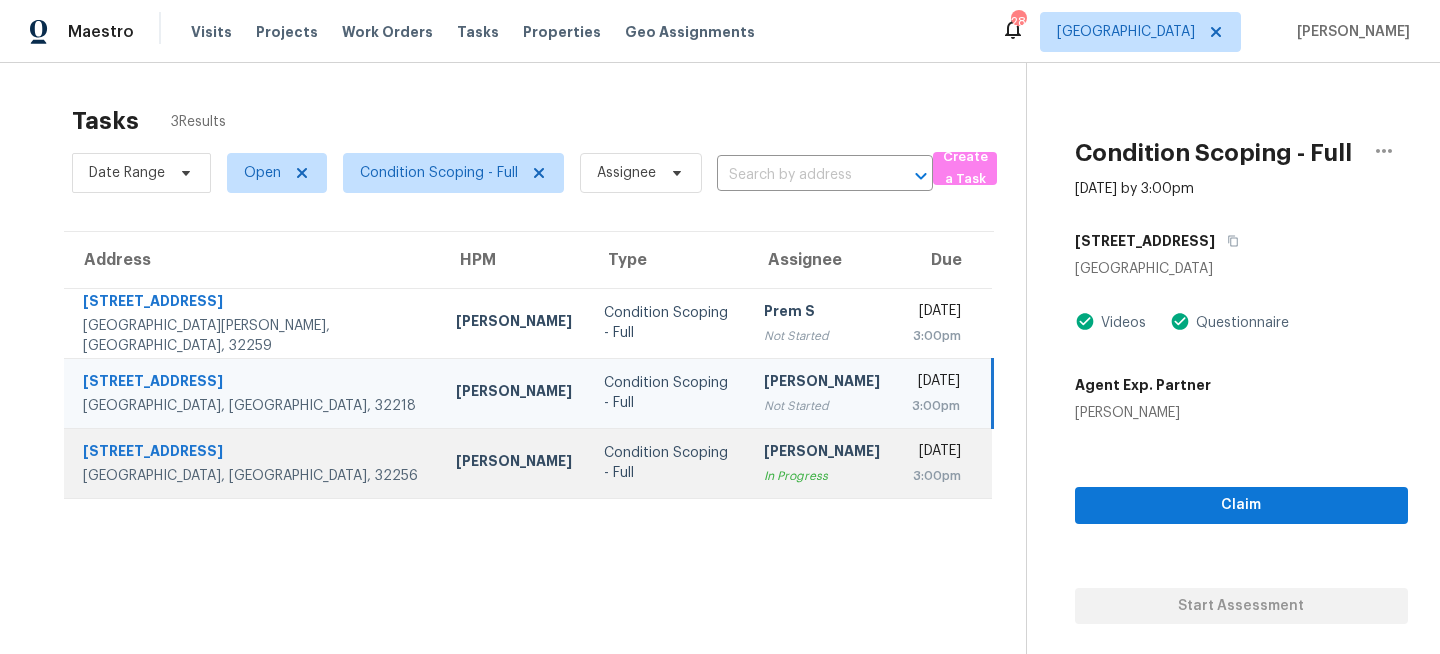 click on "Condition Scoping - Full" at bounding box center [667, 463] 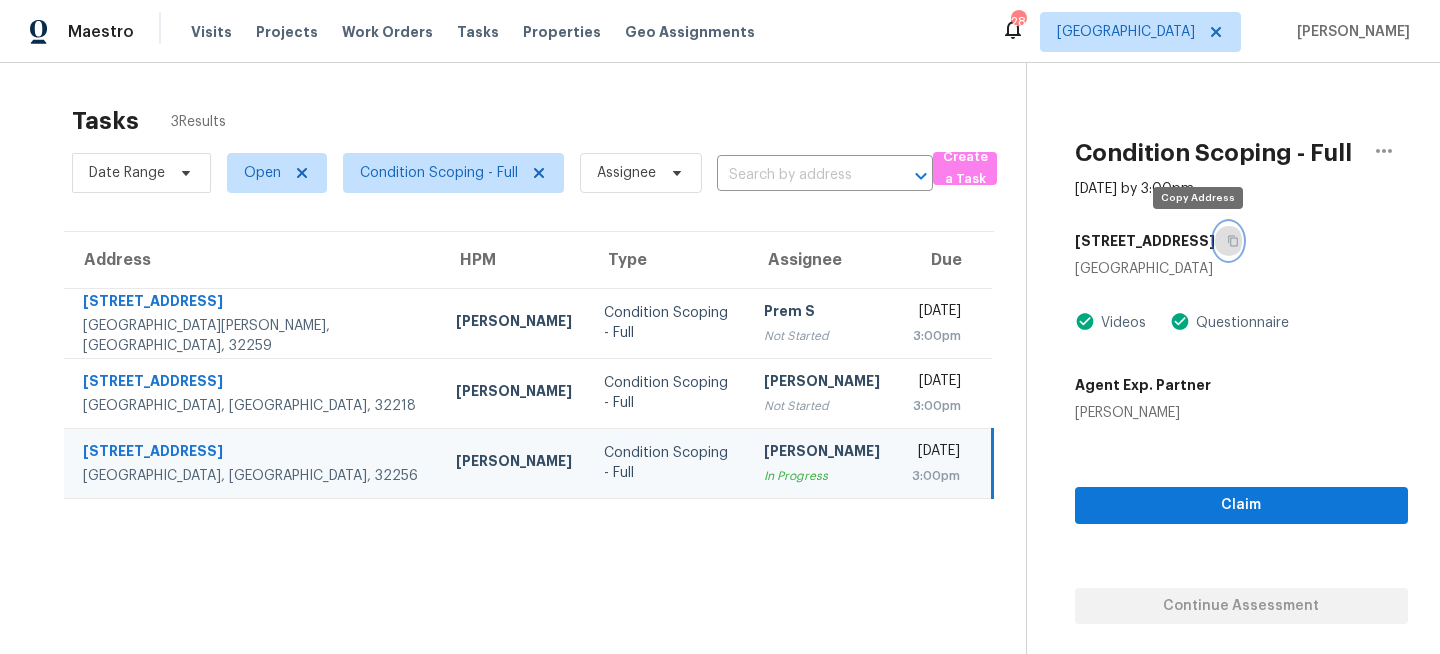 click 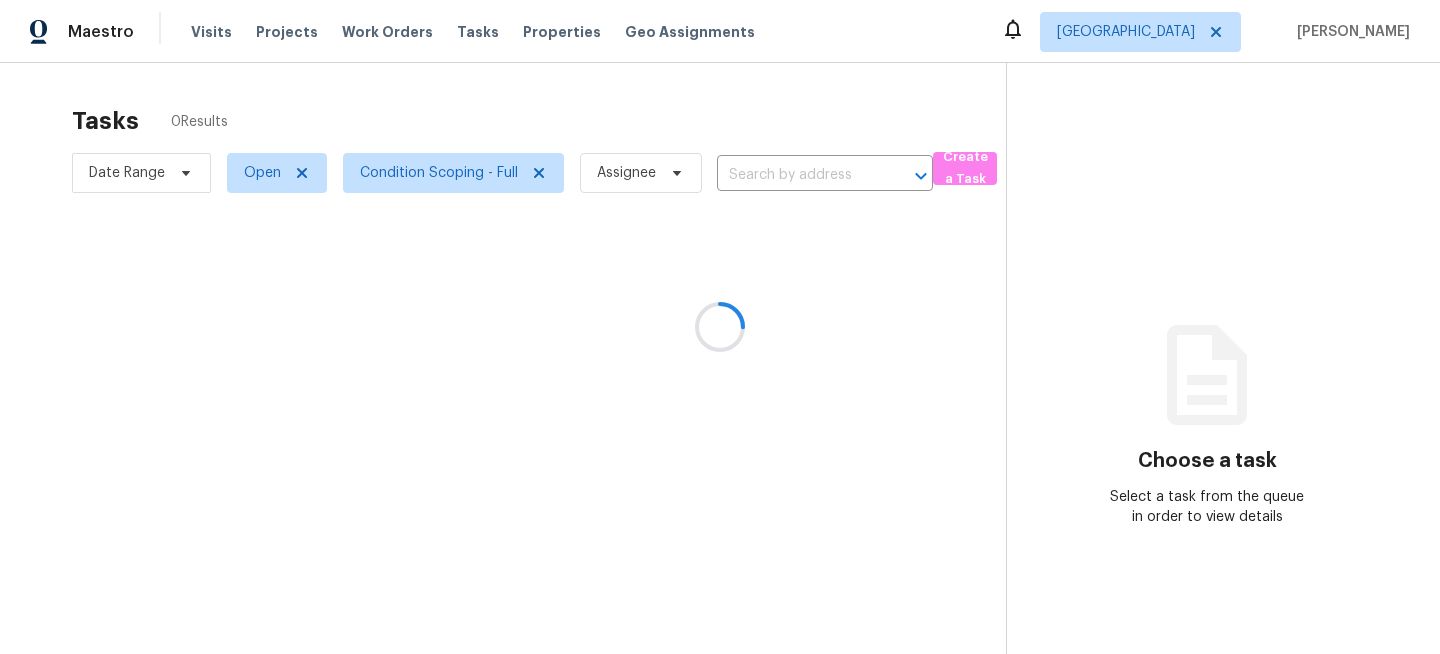 scroll, scrollTop: 0, scrollLeft: 0, axis: both 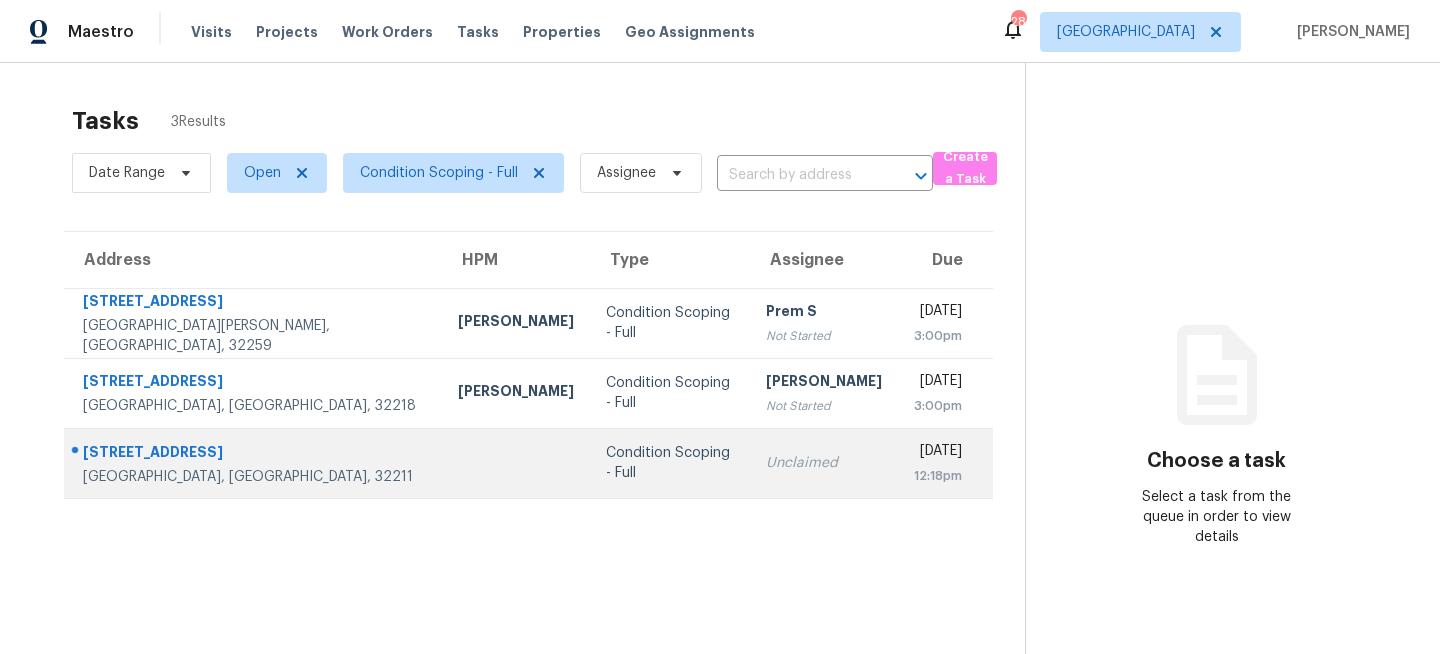 click on "Unclaimed" at bounding box center [824, 463] 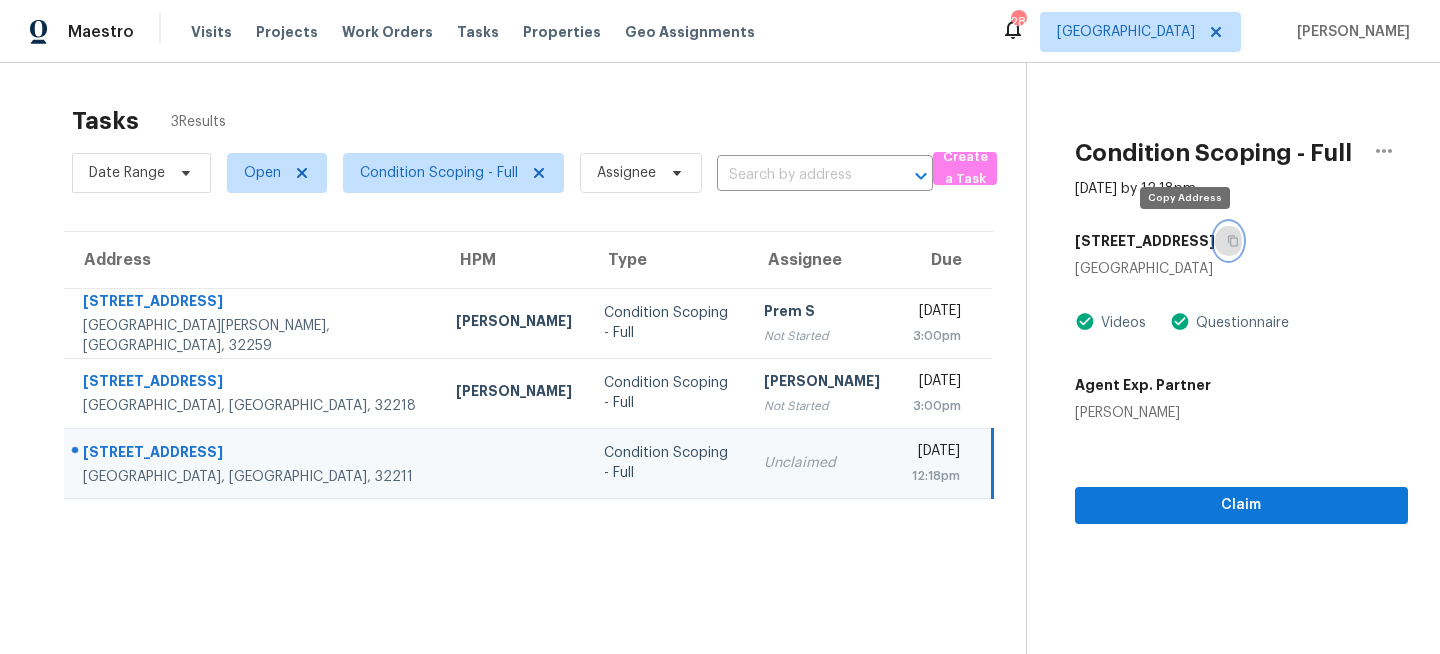 click at bounding box center [1228, 241] 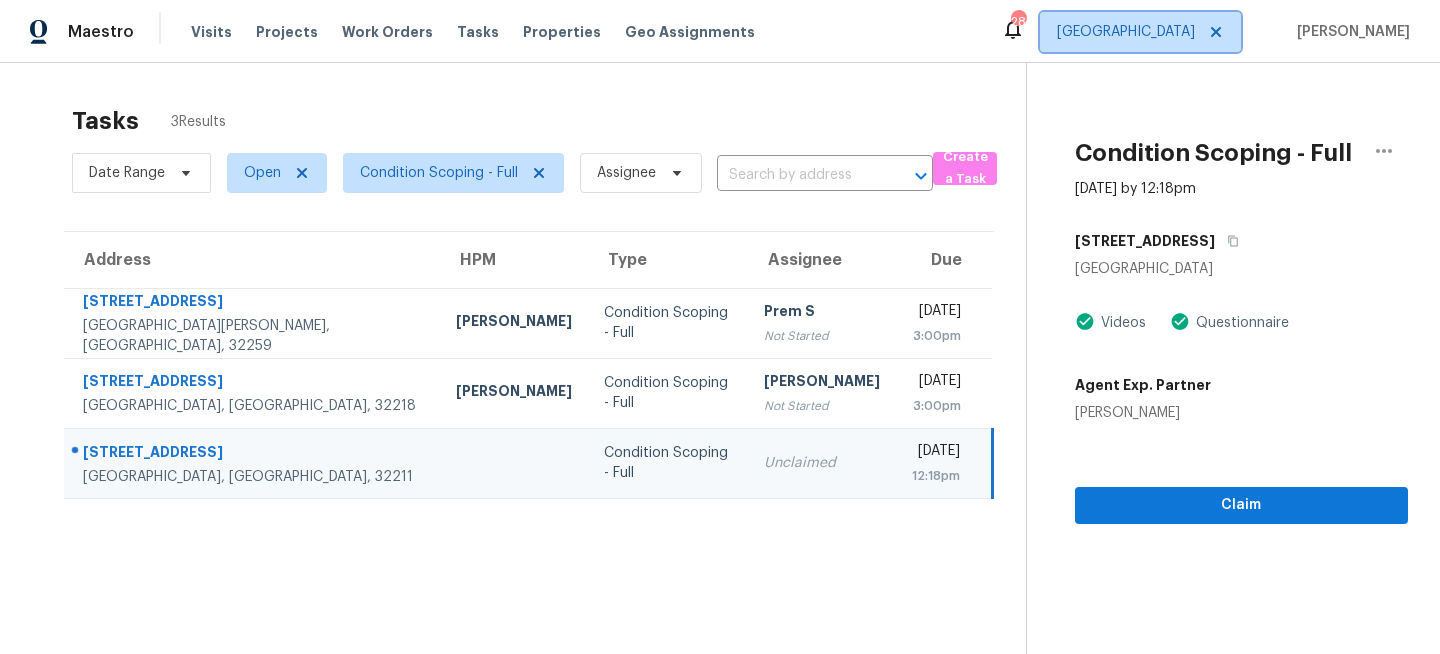 click on "[GEOGRAPHIC_DATA]" at bounding box center [1140, 32] 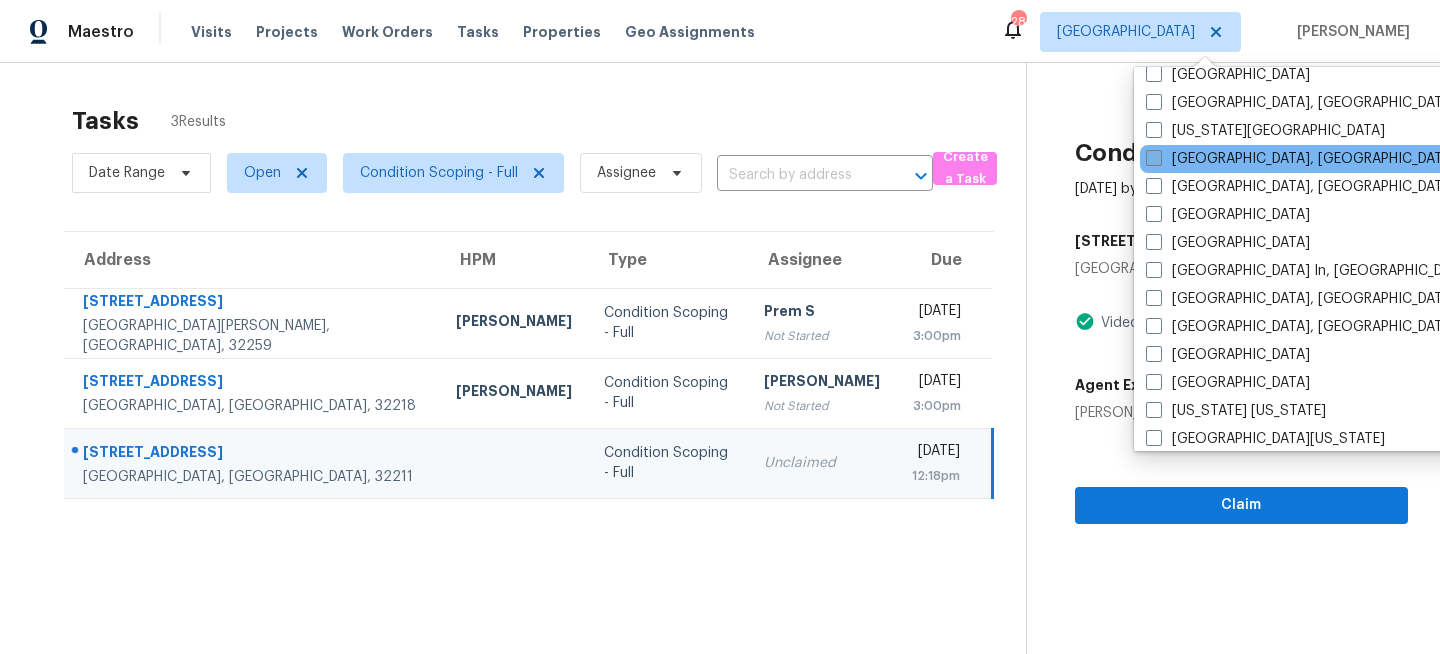 scroll, scrollTop: 817, scrollLeft: 0, axis: vertical 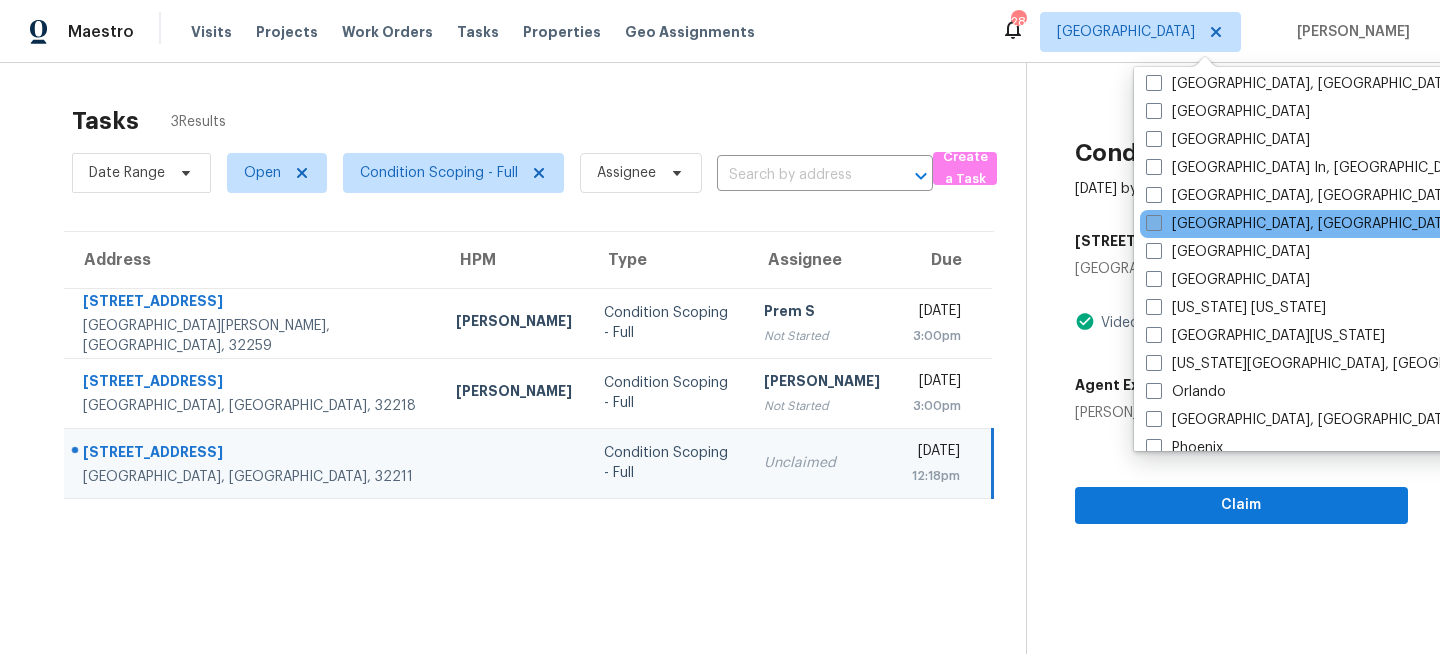 click on "[GEOGRAPHIC_DATA], [GEOGRAPHIC_DATA]" at bounding box center [1301, 224] 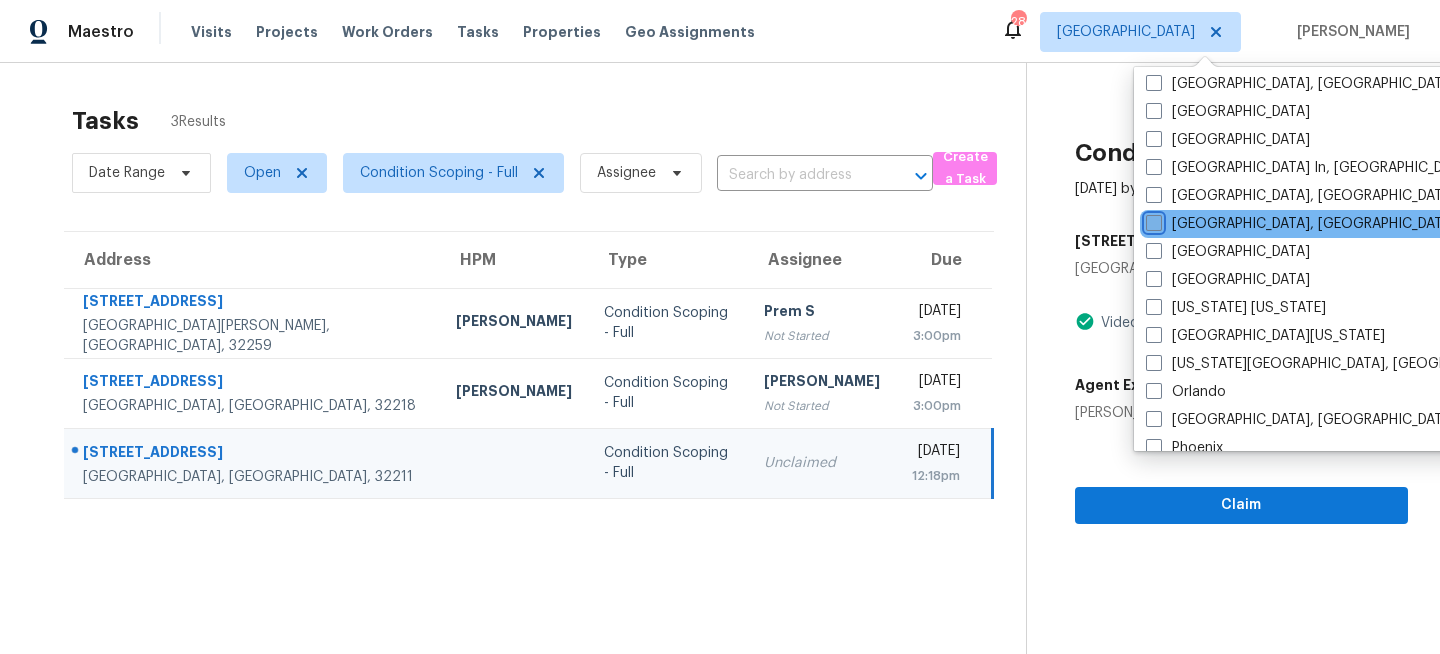 click on "[GEOGRAPHIC_DATA], [GEOGRAPHIC_DATA]" at bounding box center [1152, 220] 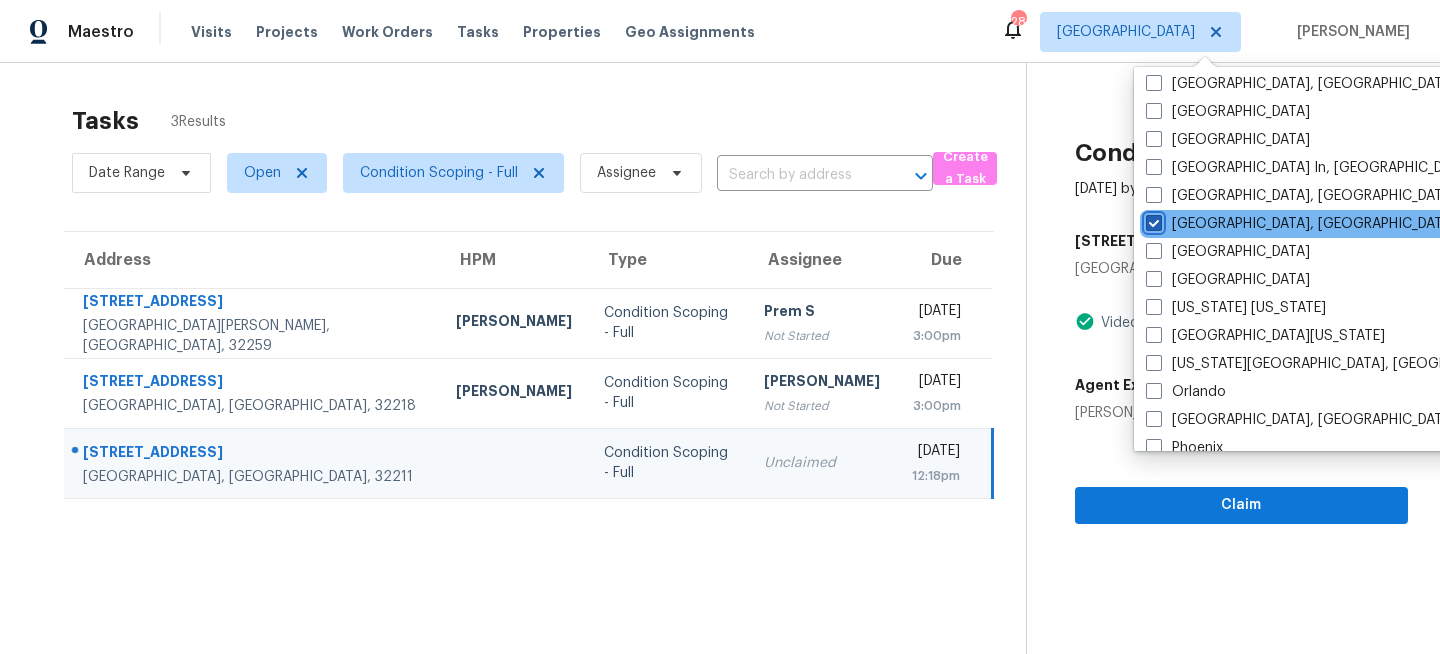 checkbox on "true" 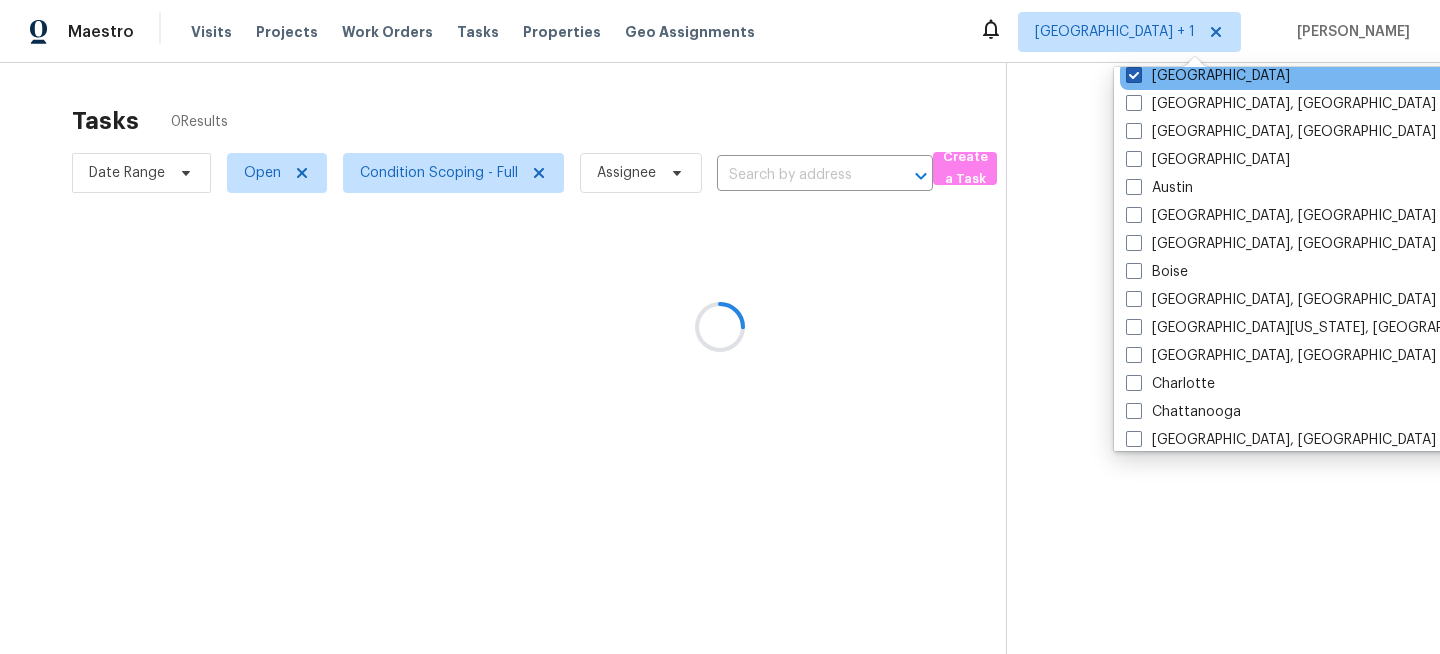 scroll, scrollTop: 0, scrollLeft: 0, axis: both 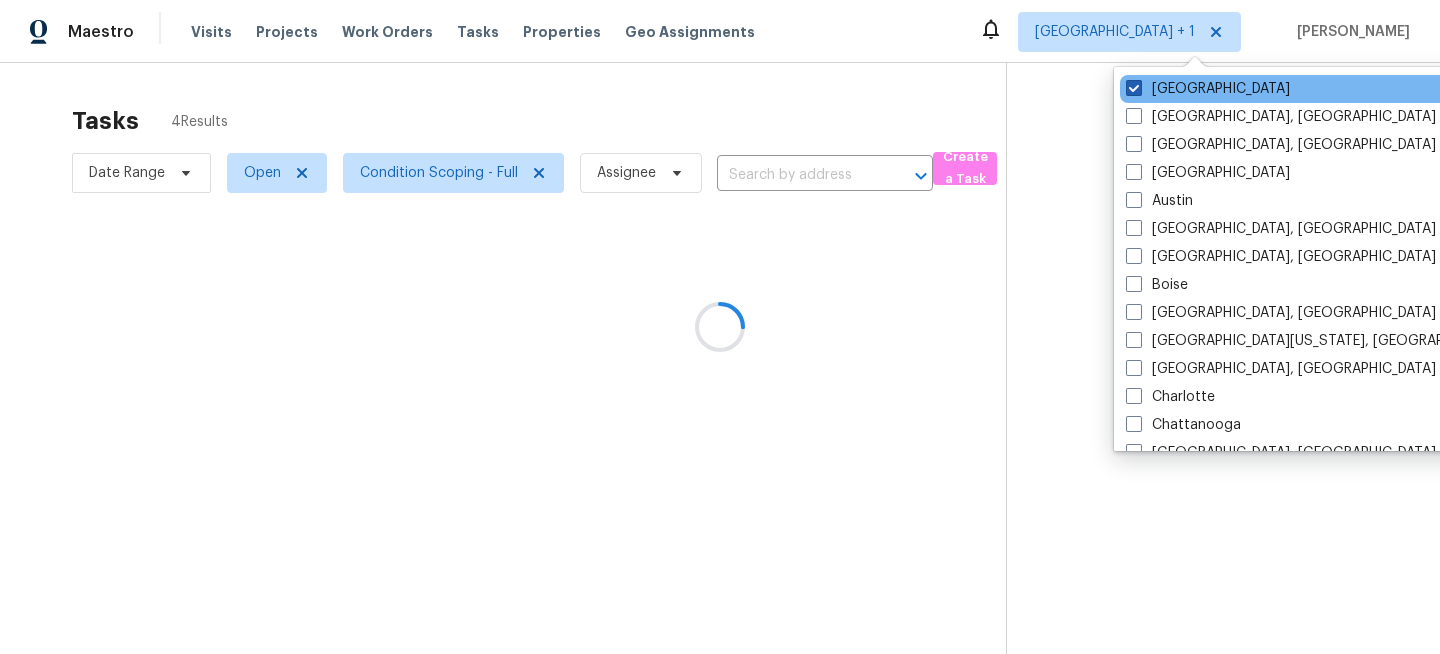 click on "[GEOGRAPHIC_DATA]" at bounding box center (1208, 89) 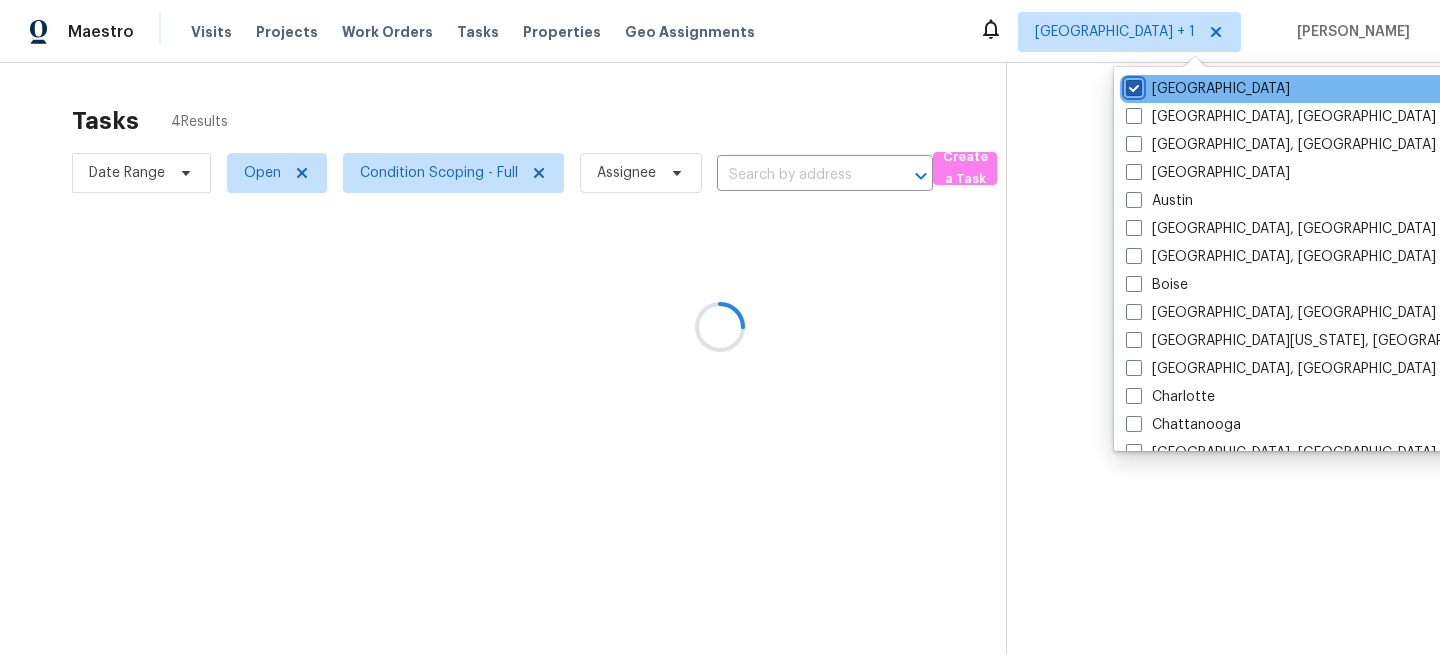 click on "[GEOGRAPHIC_DATA]" at bounding box center (1132, 85) 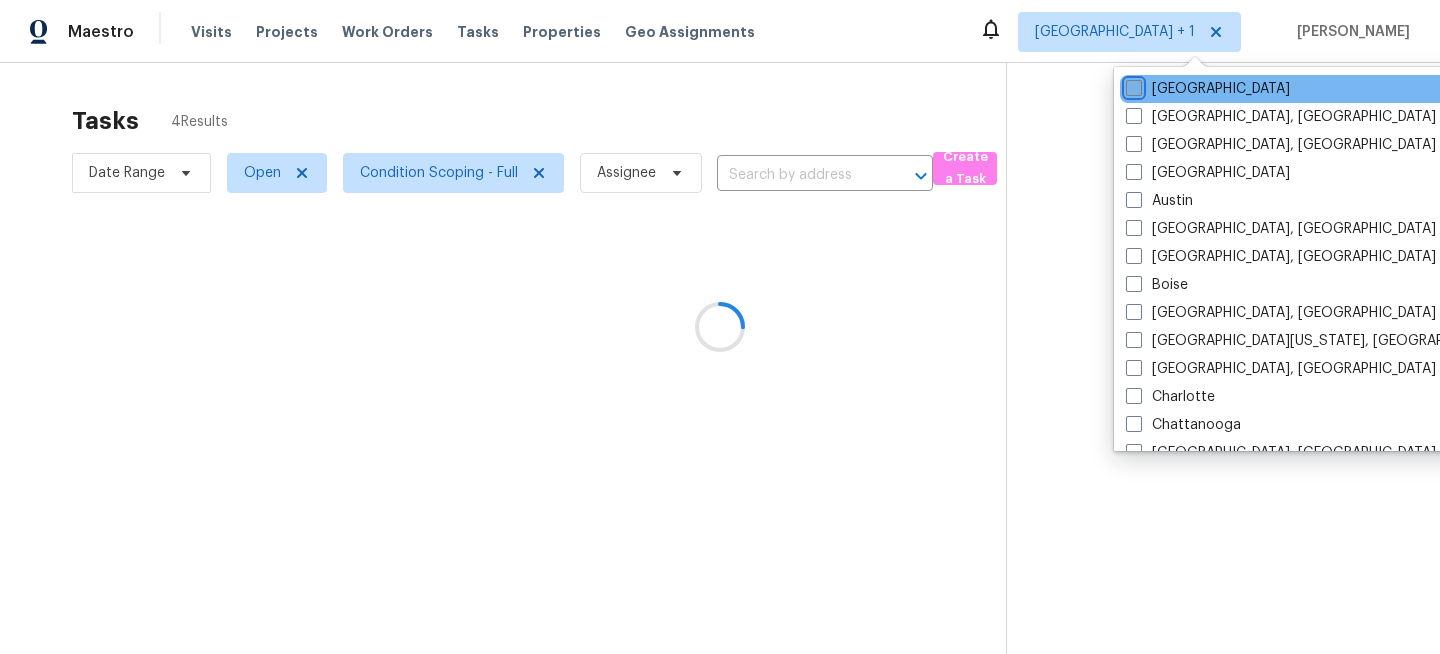 checkbox on "false" 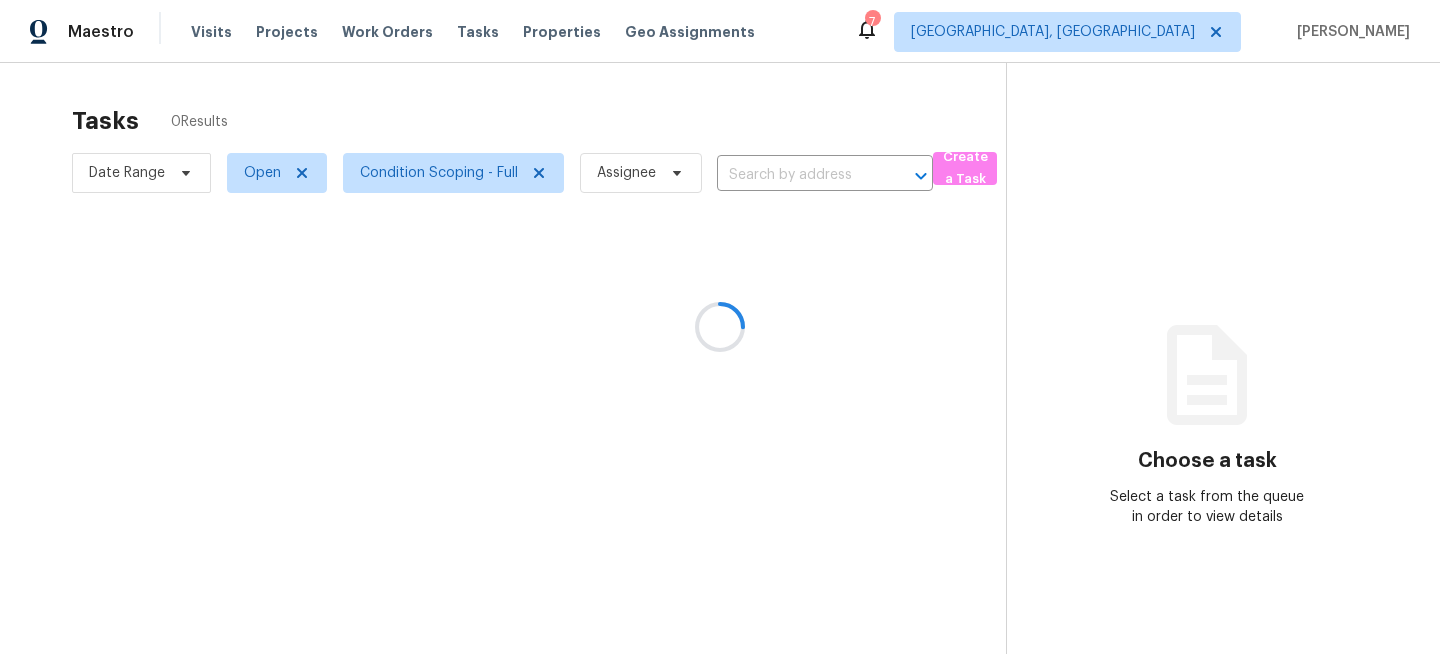scroll, scrollTop: 0, scrollLeft: 0, axis: both 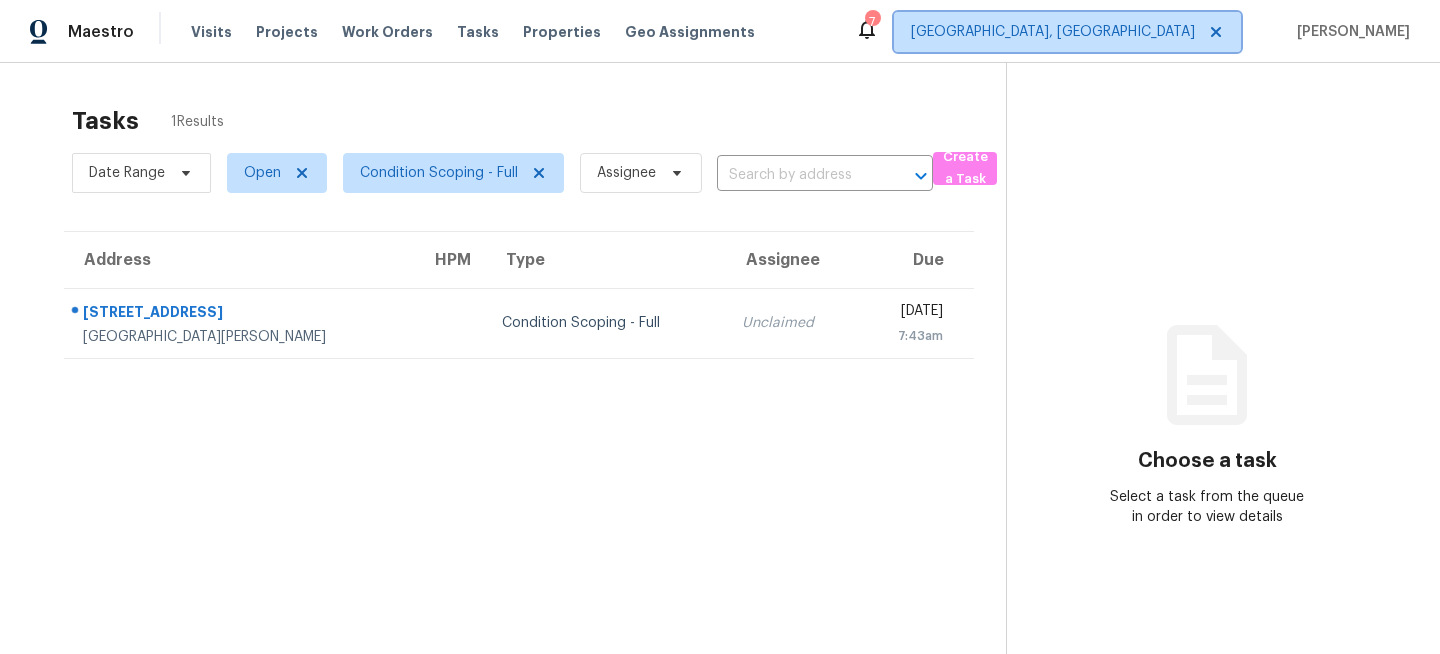 click on "[GEOGRAPHIC_DATA], [GEOGRAPHIC_DATA]" at bounding box center (1067, 32) 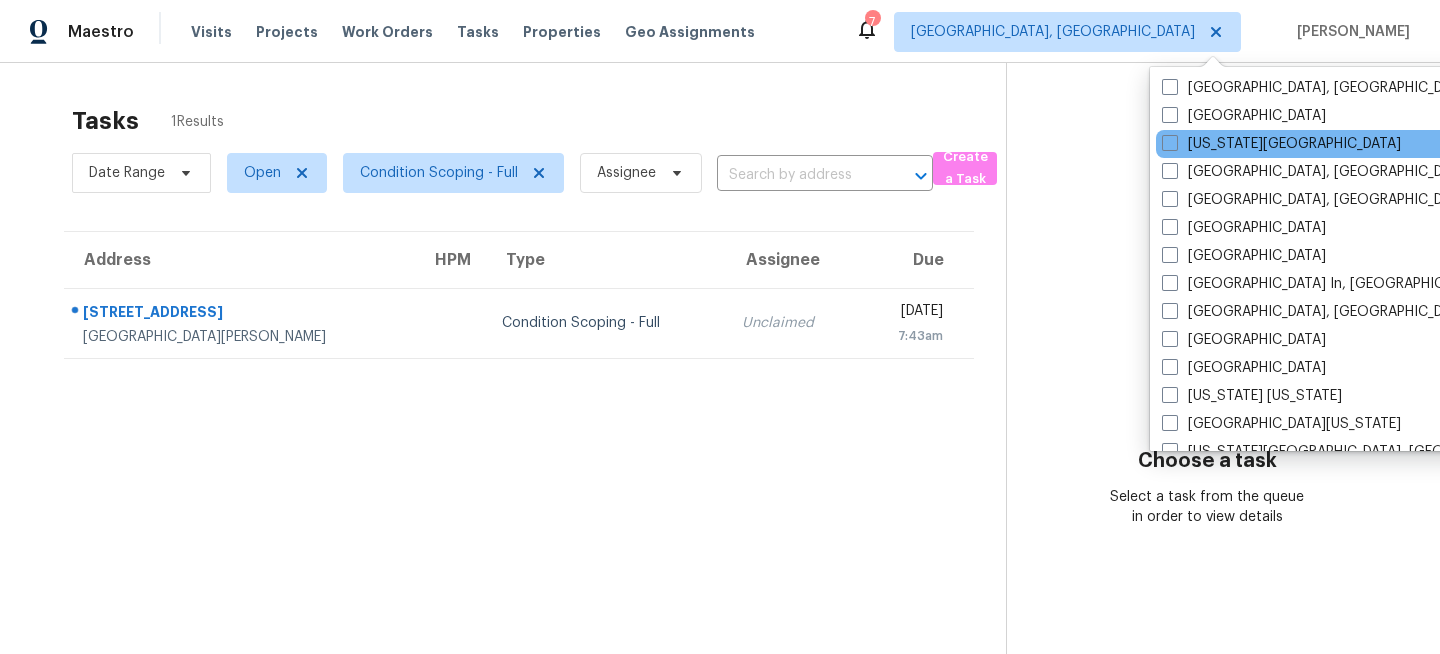 scroll, scrollTop: 829, scrollLeft: 0, axis: vertical 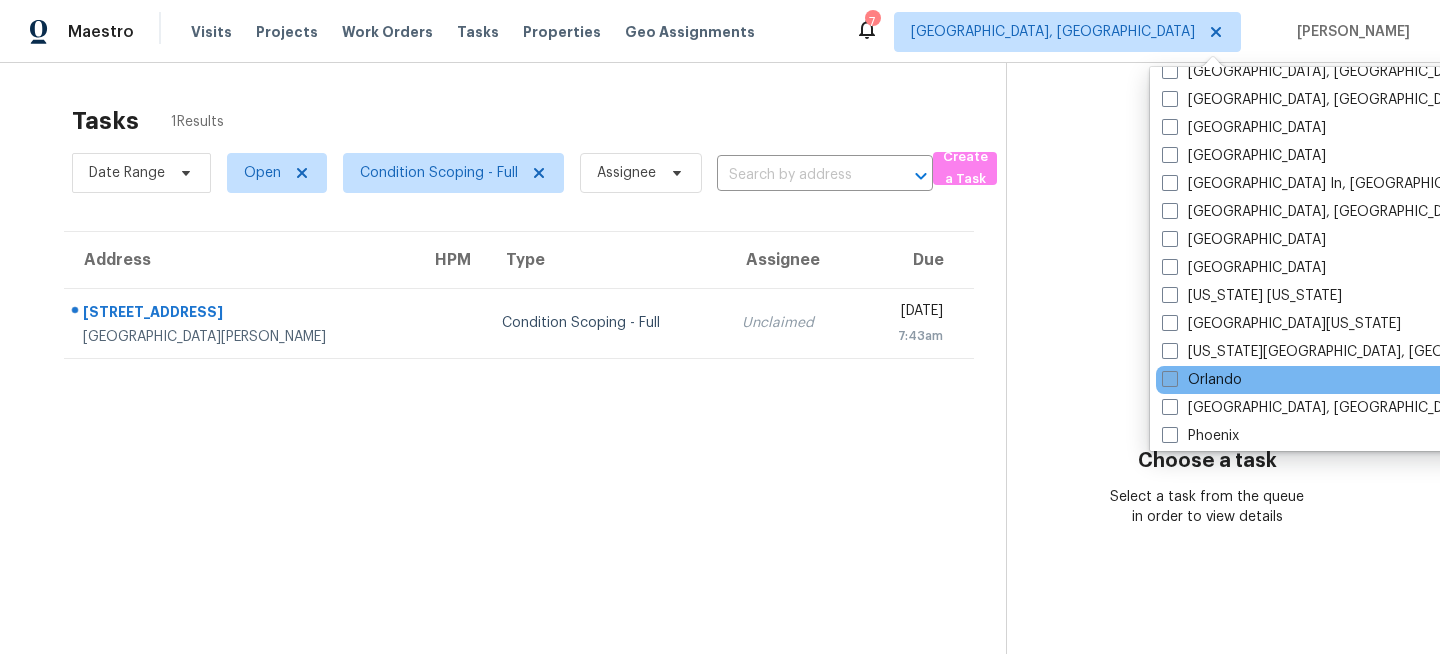 click on "Orlando" at bounding box center [1202, 380] 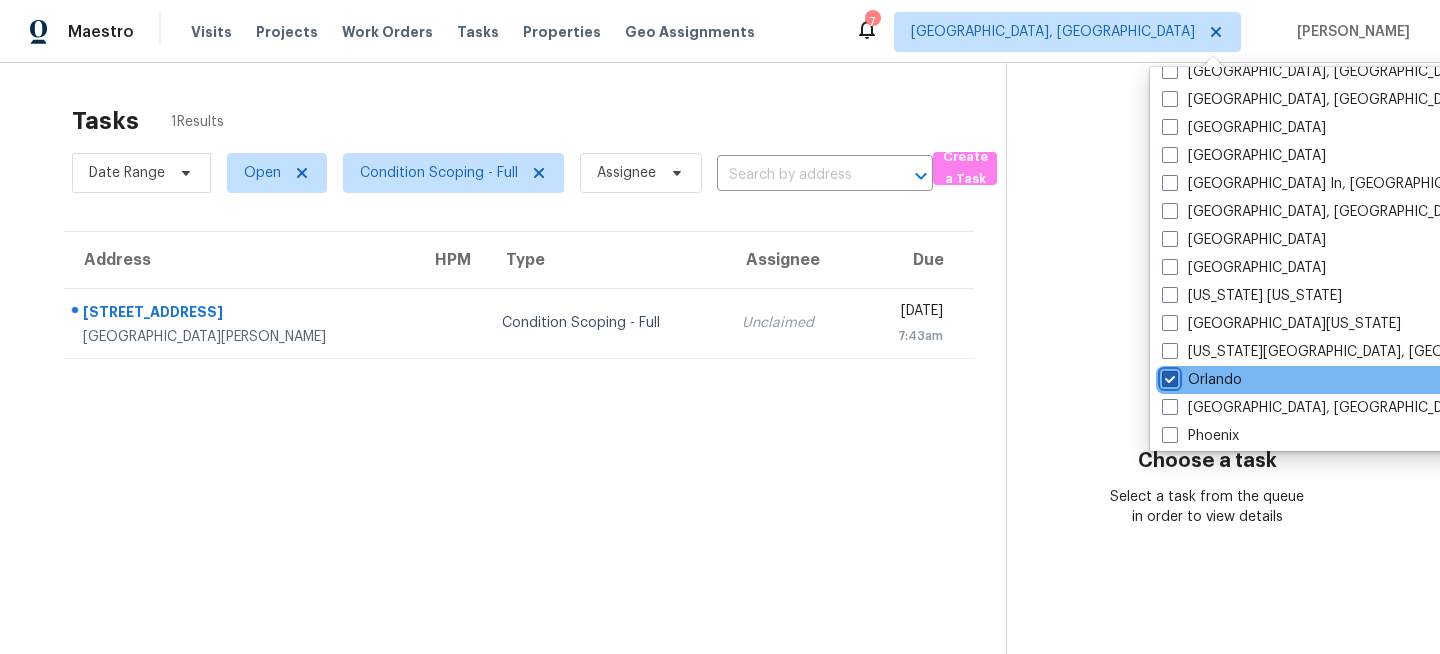 checkbox on "true" 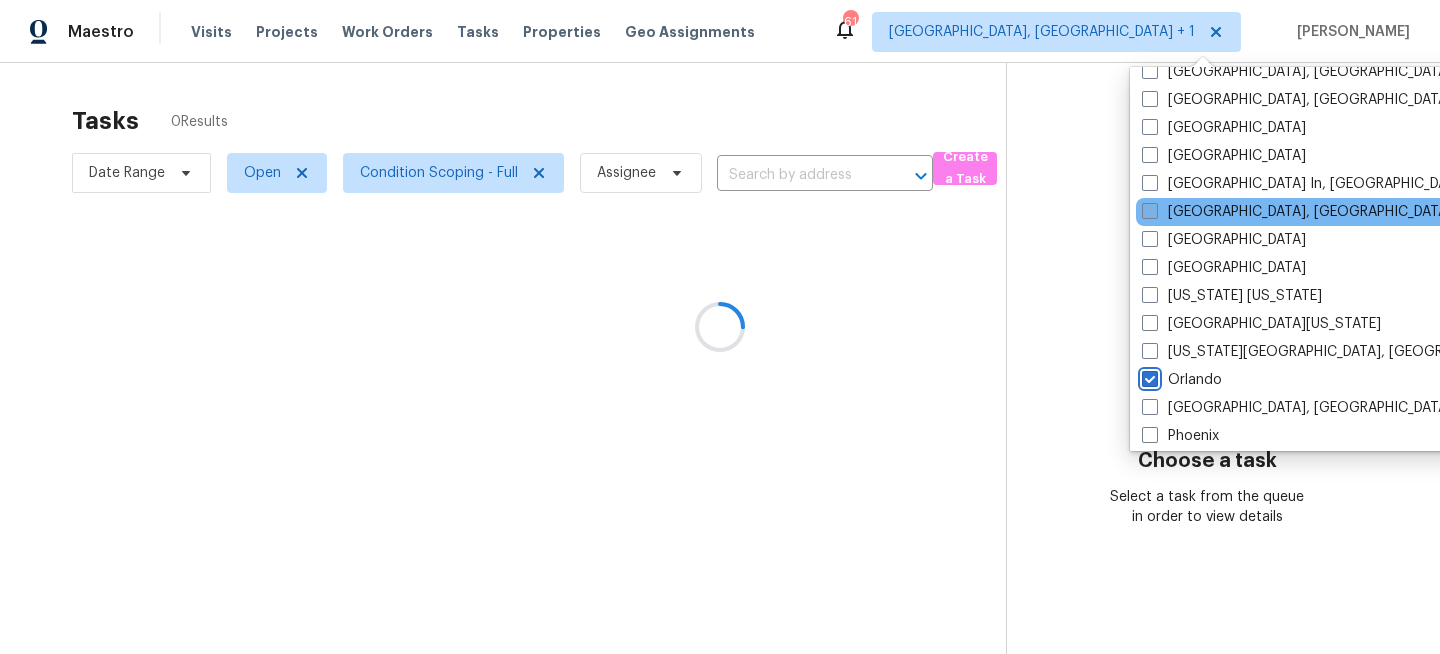 scroll, scrollTop: 0, scrollLeft: 0, axis: both 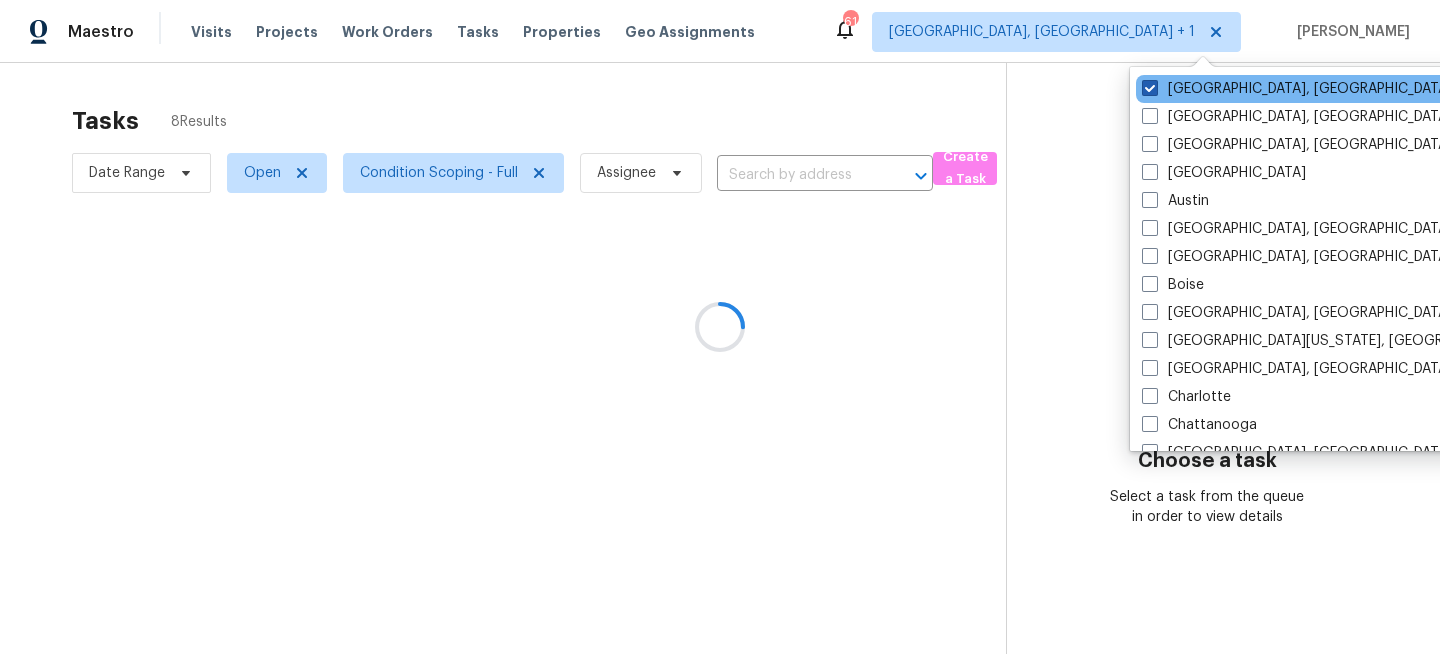 click on "Miami, FL" at bounding box center (1297, 89) 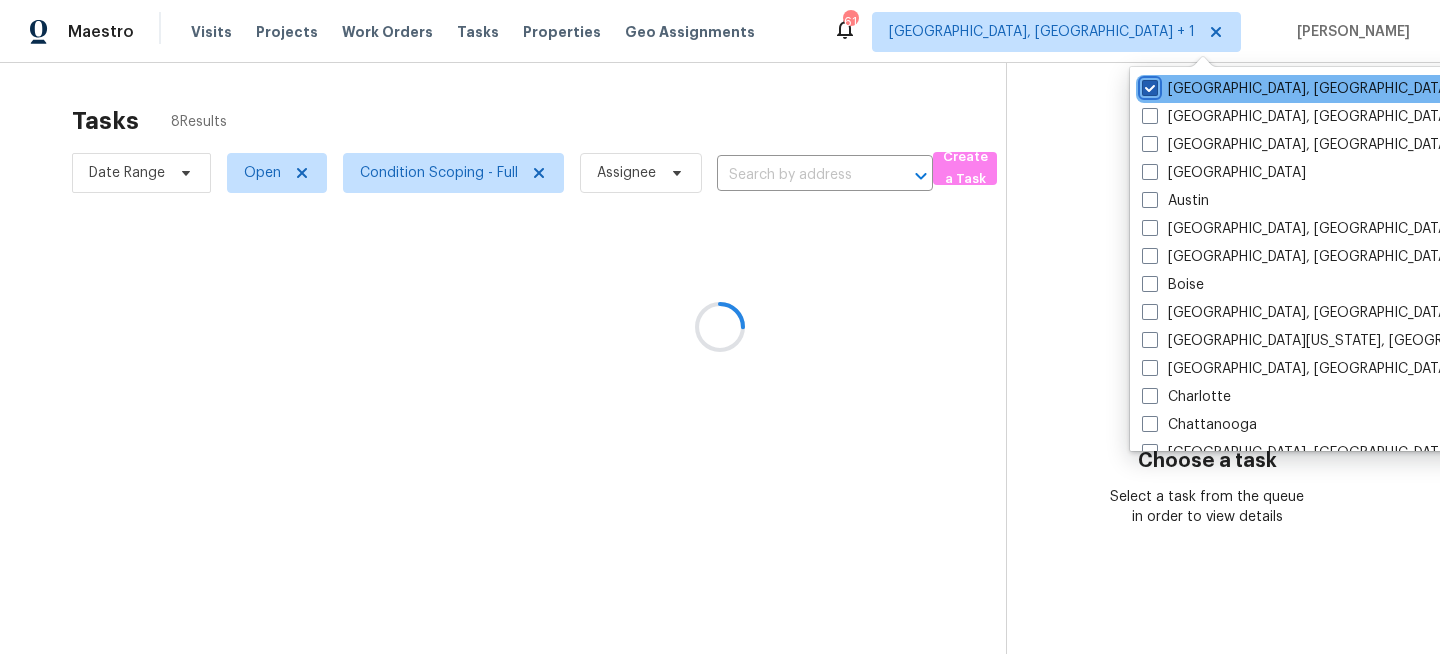 click on "Miami, FL" at bounding box center (1148, 85) 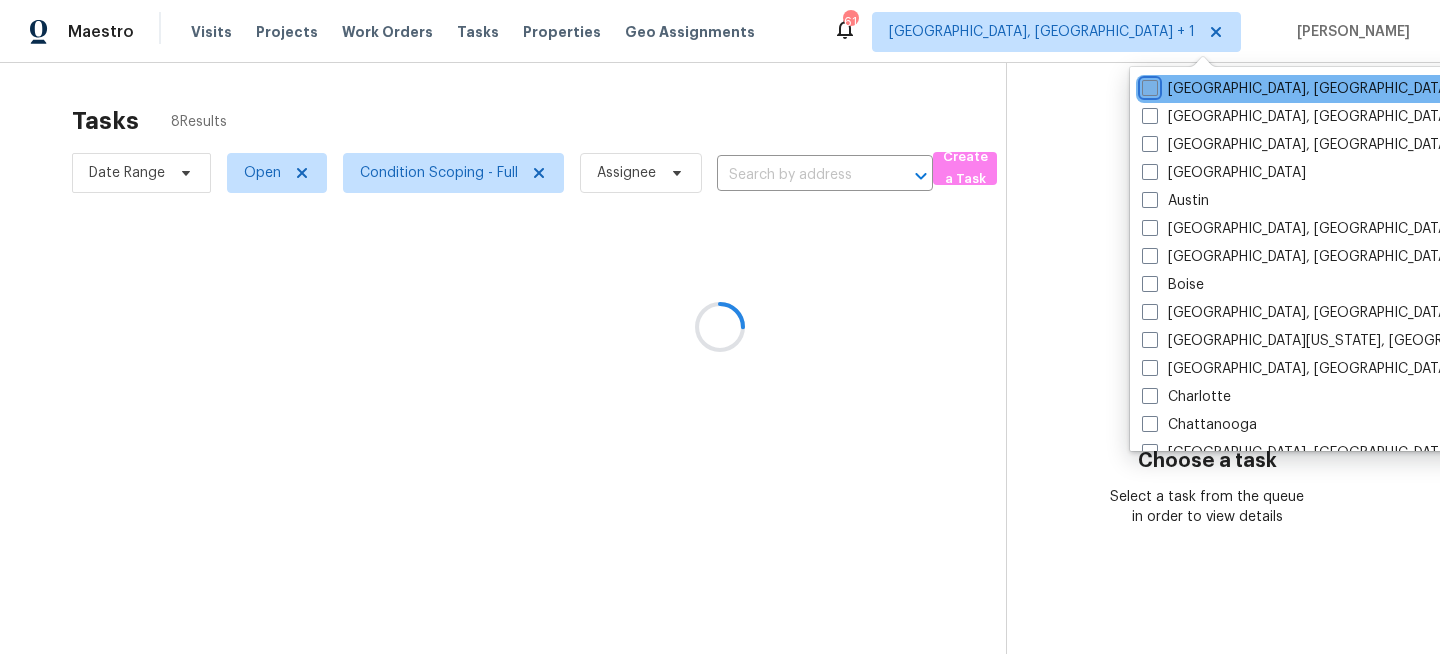 checkbox on "false" 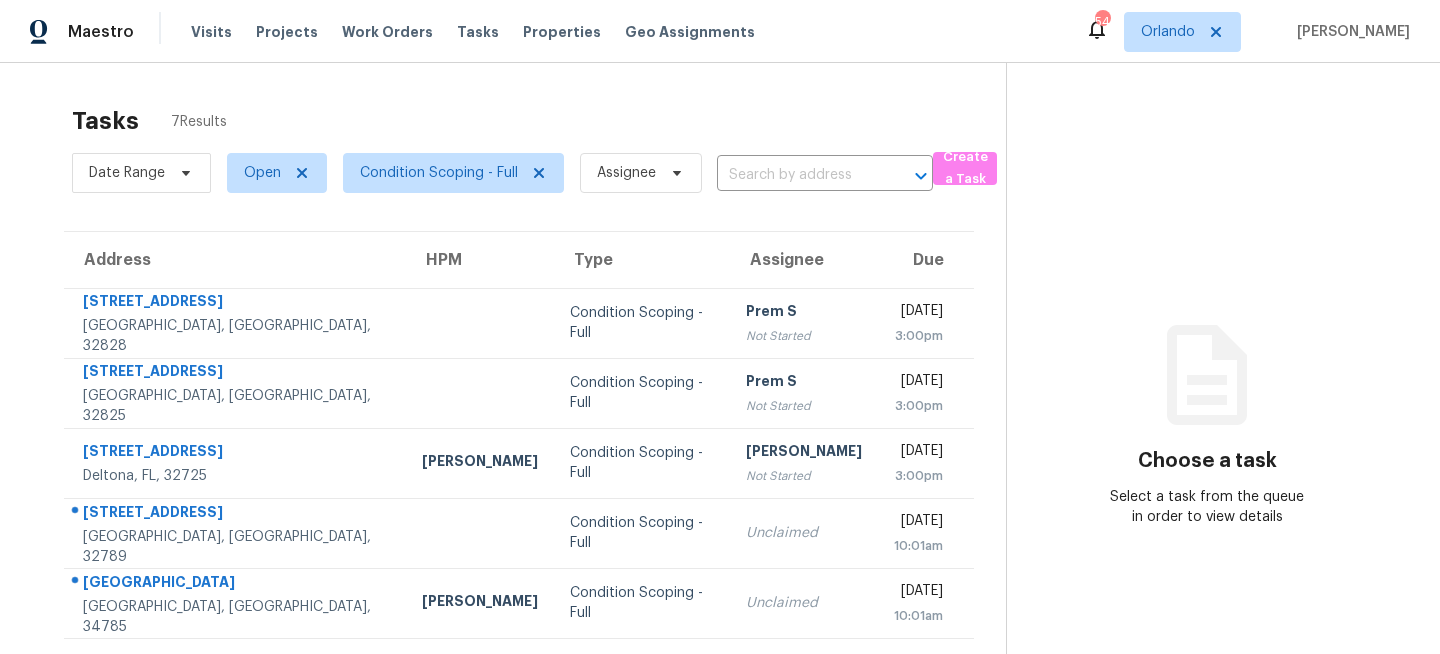 scroll, scrollTop: 0, scrollLeft: 0, axis: both 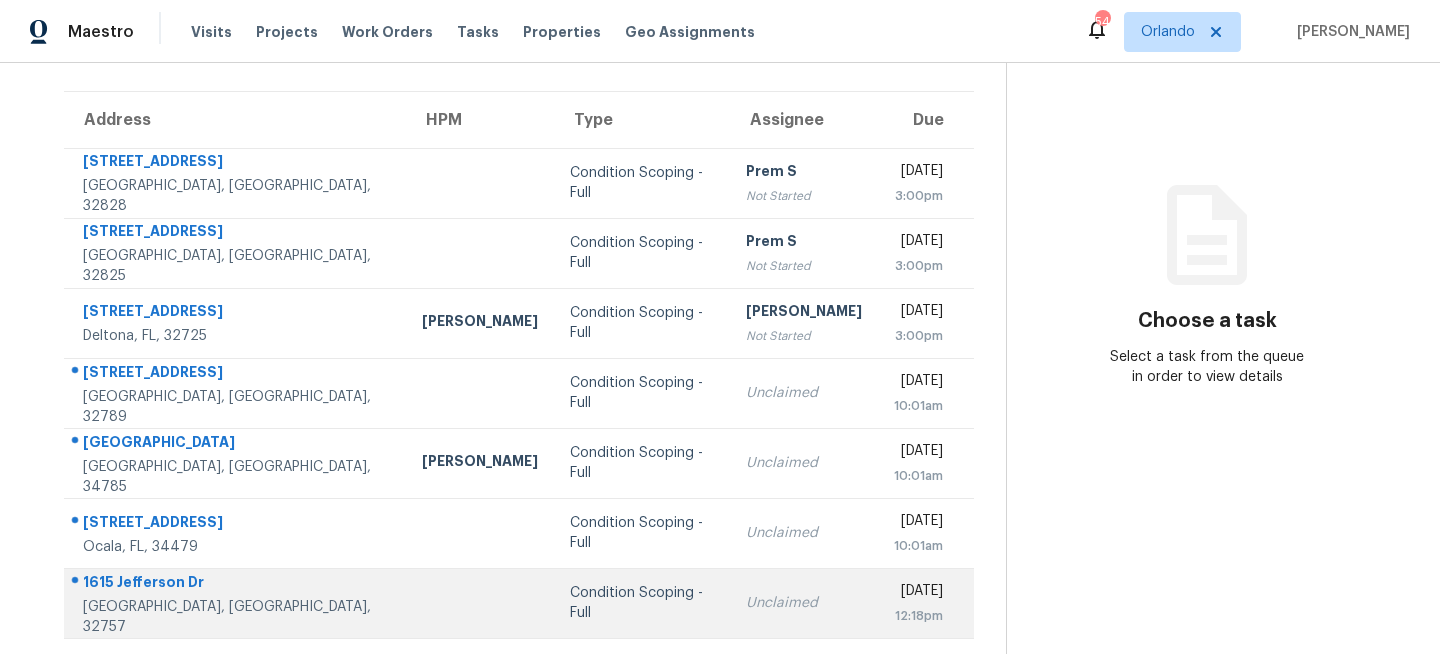 click on "Condition Scoping - Full" at bounding box center [642, 603] 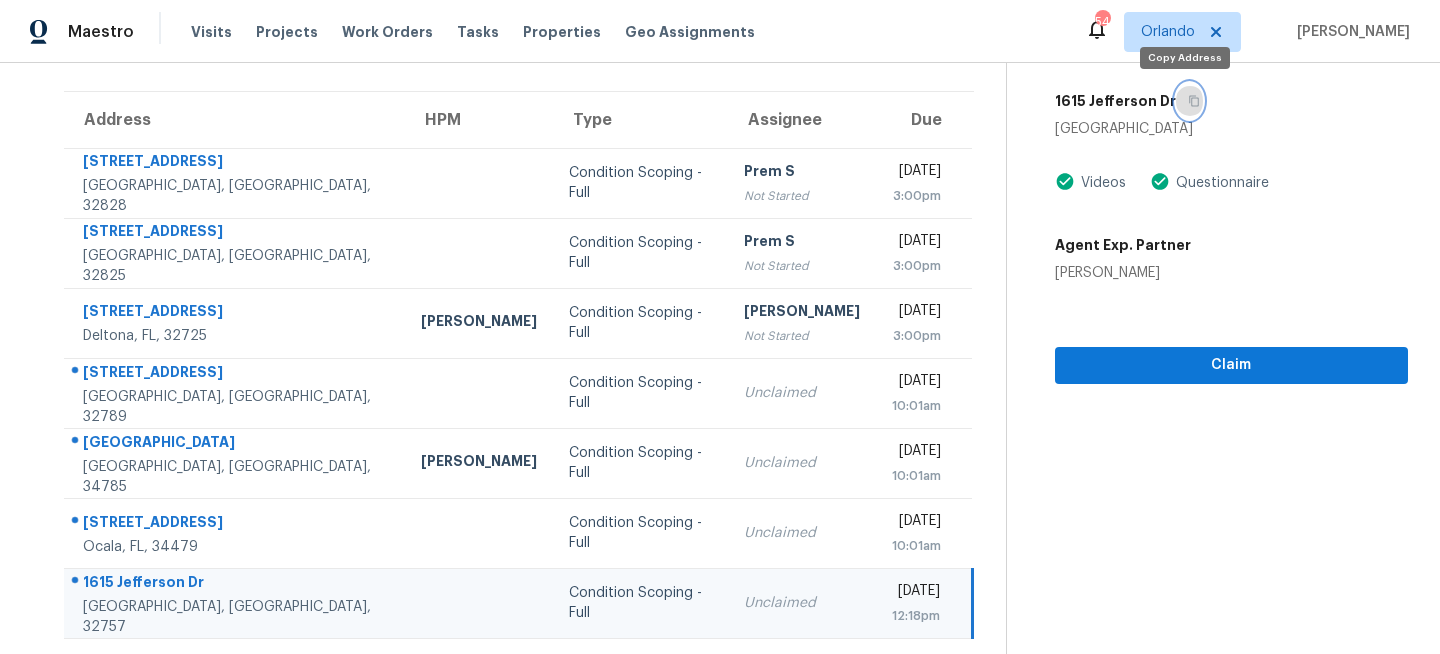 click 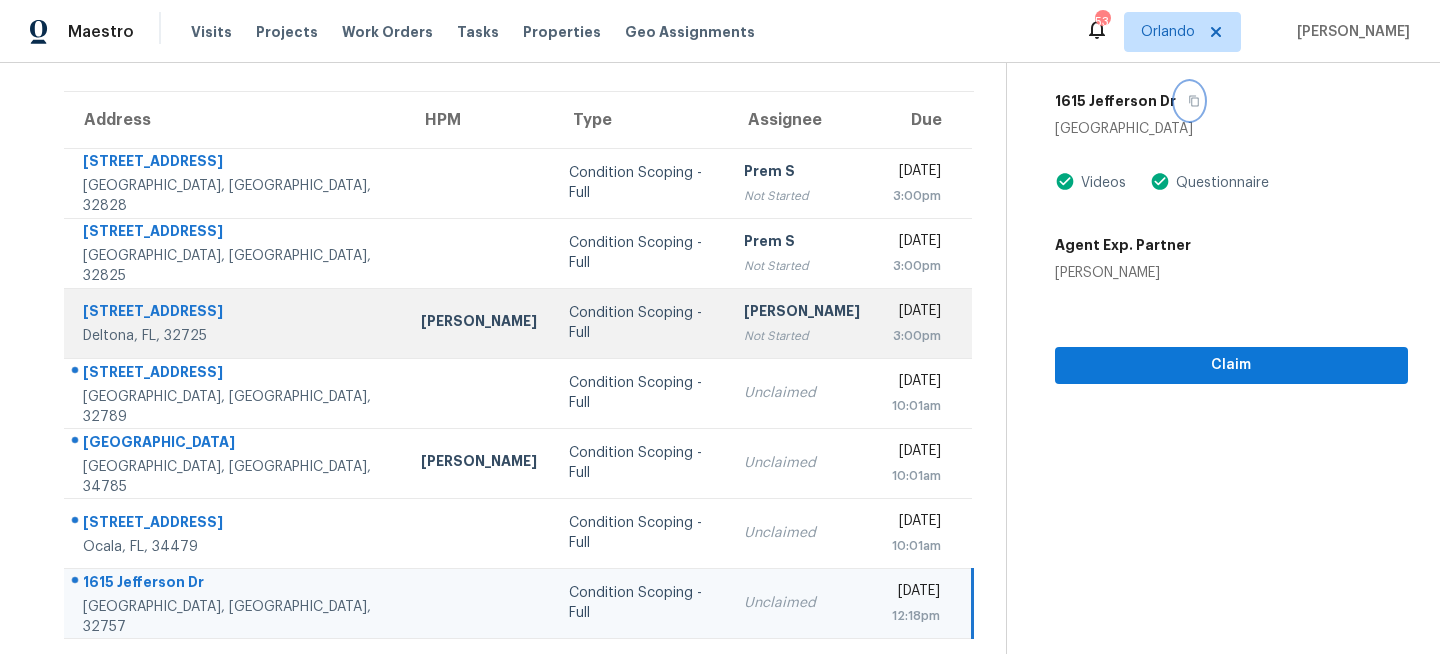 scroll, scrollTop: 0, scrollLeft: 0, axis: both 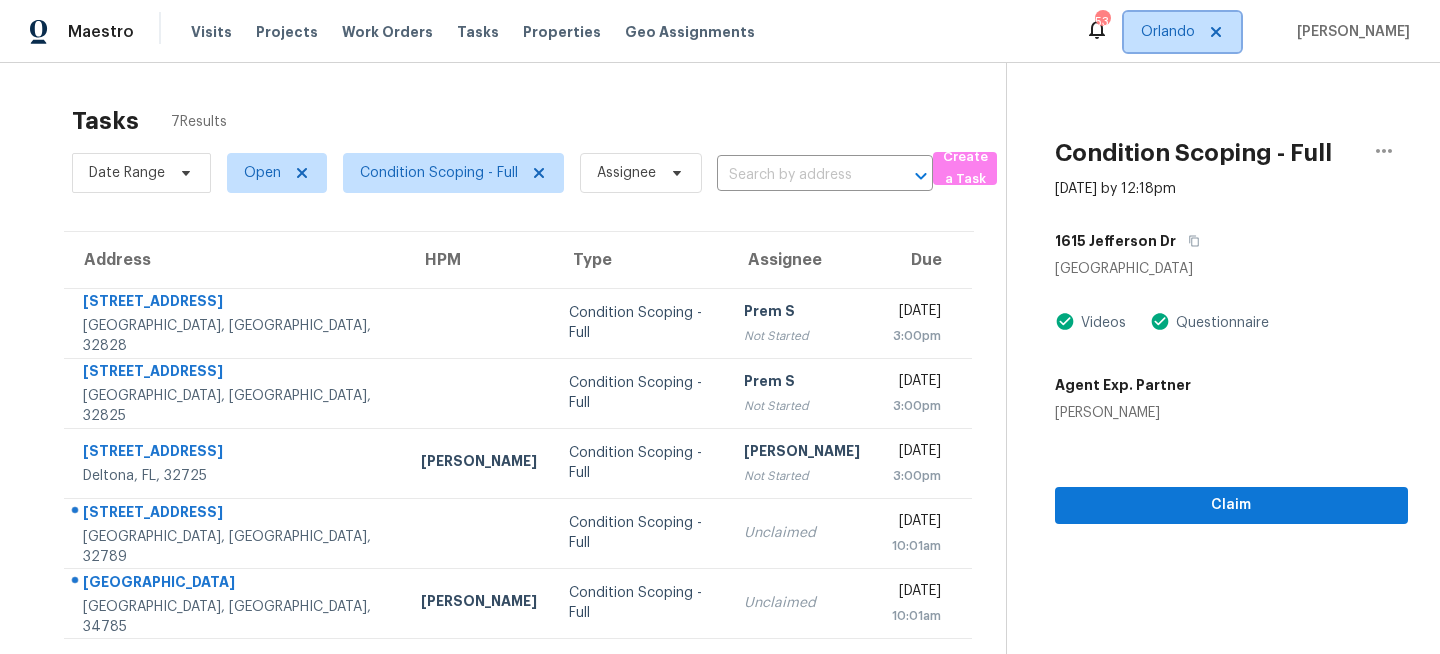 click on "Orlando" at bounding box center [1168, 32] 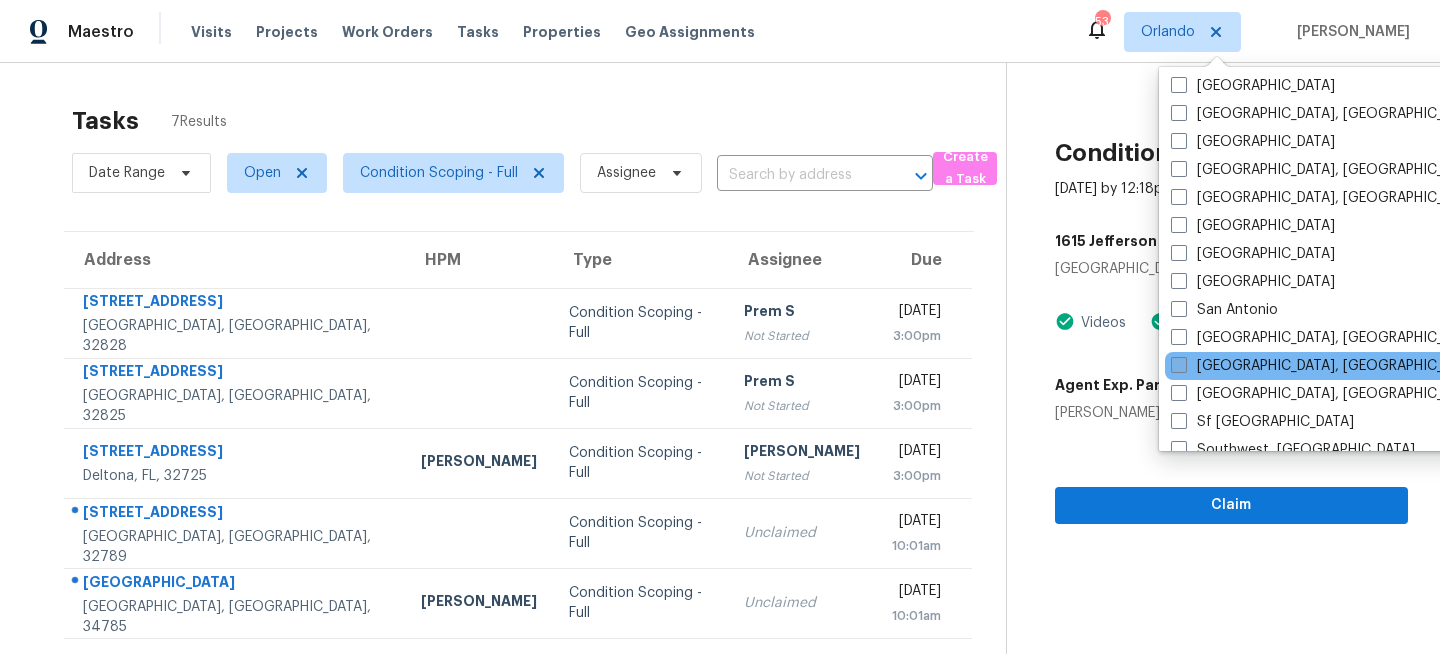 scroll, scrollTop: 1340, scrollLeft: 0, axis: vertical 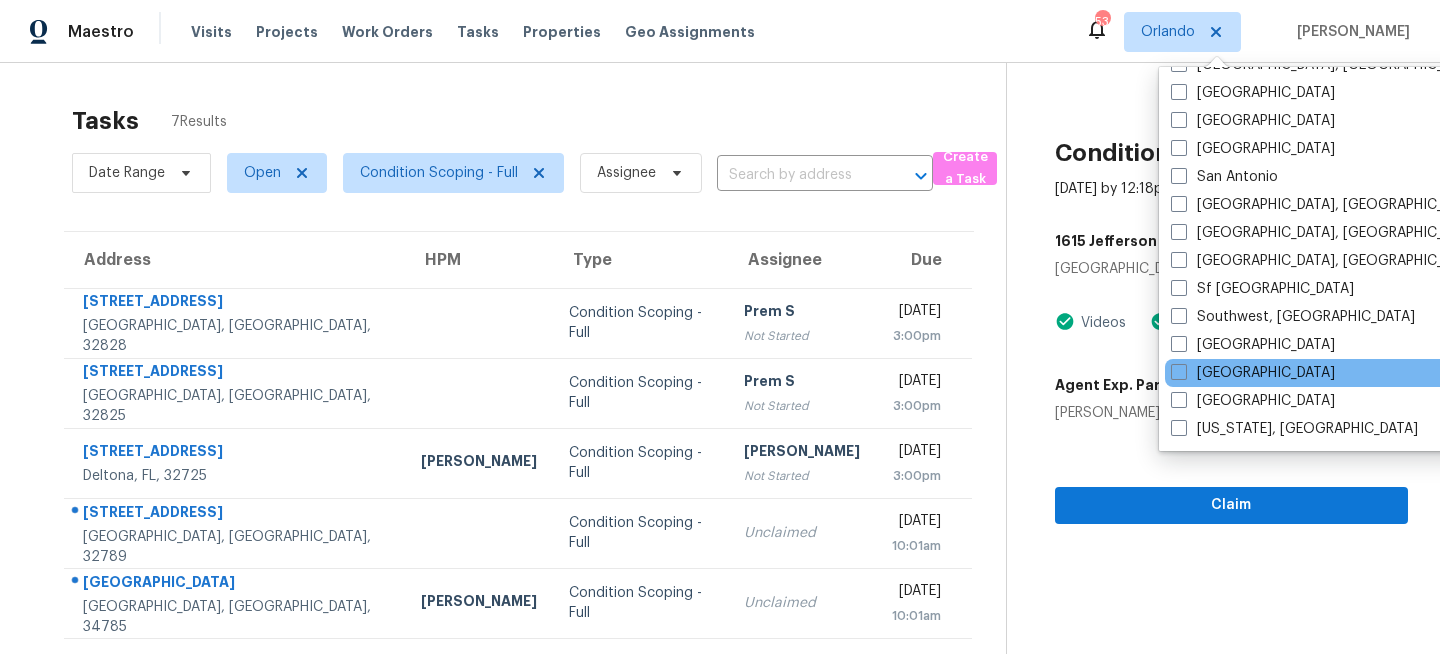 click on "[GEOGRAPHIC_DATA]" at bounding box center (1366, 373) 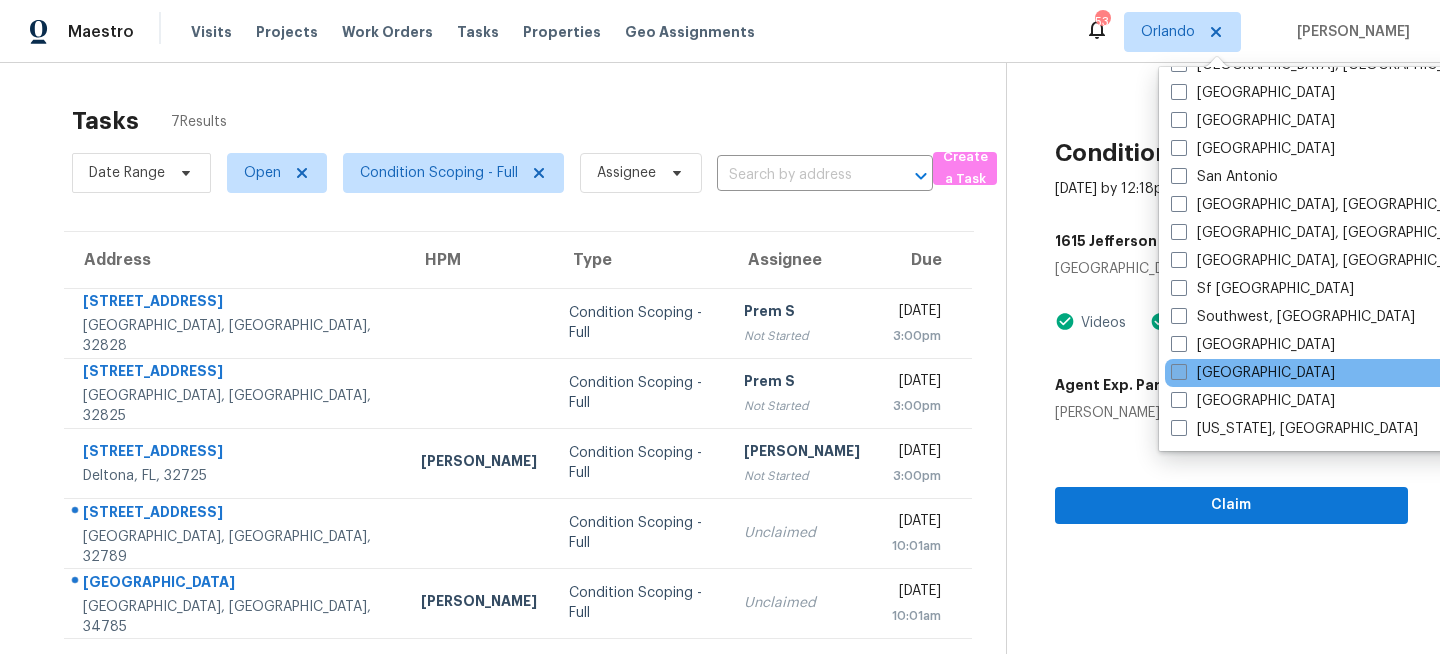 click at bounding box center [1179, 372] 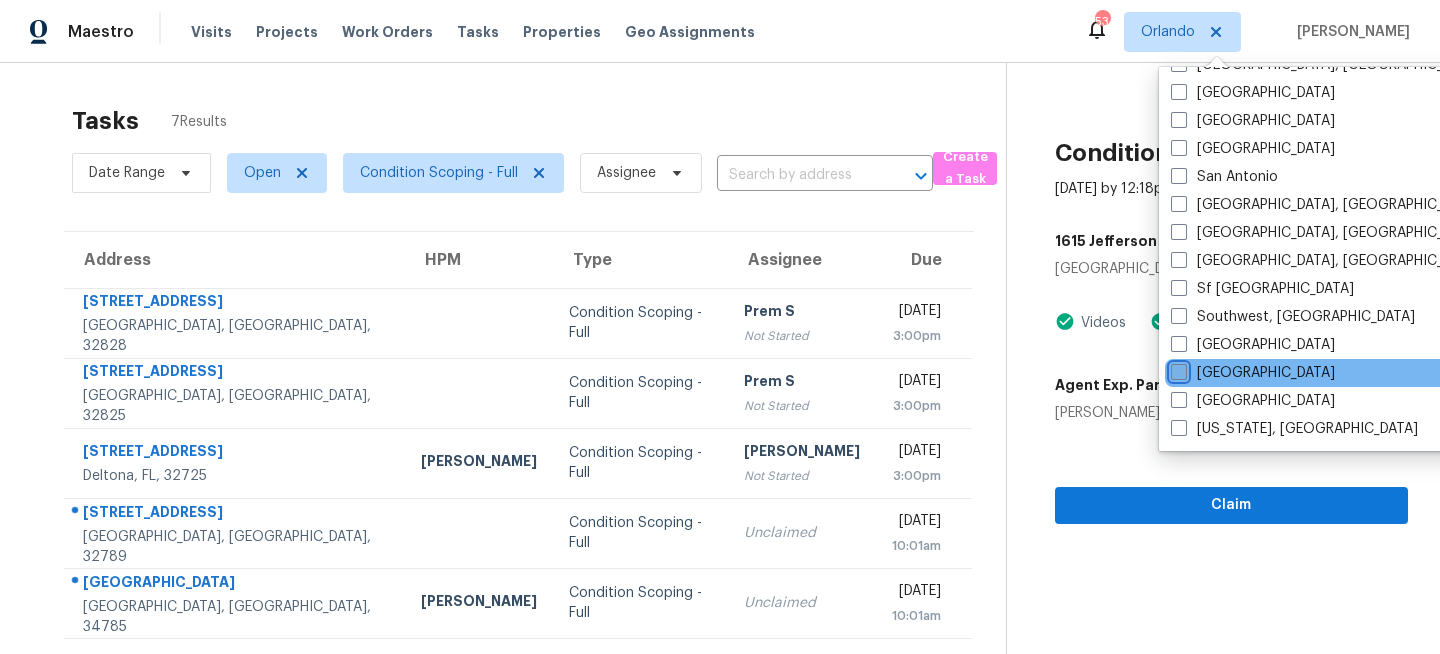 click on "[GEOGRAPHIC_DATA]" at bounding box center [1177, 369] 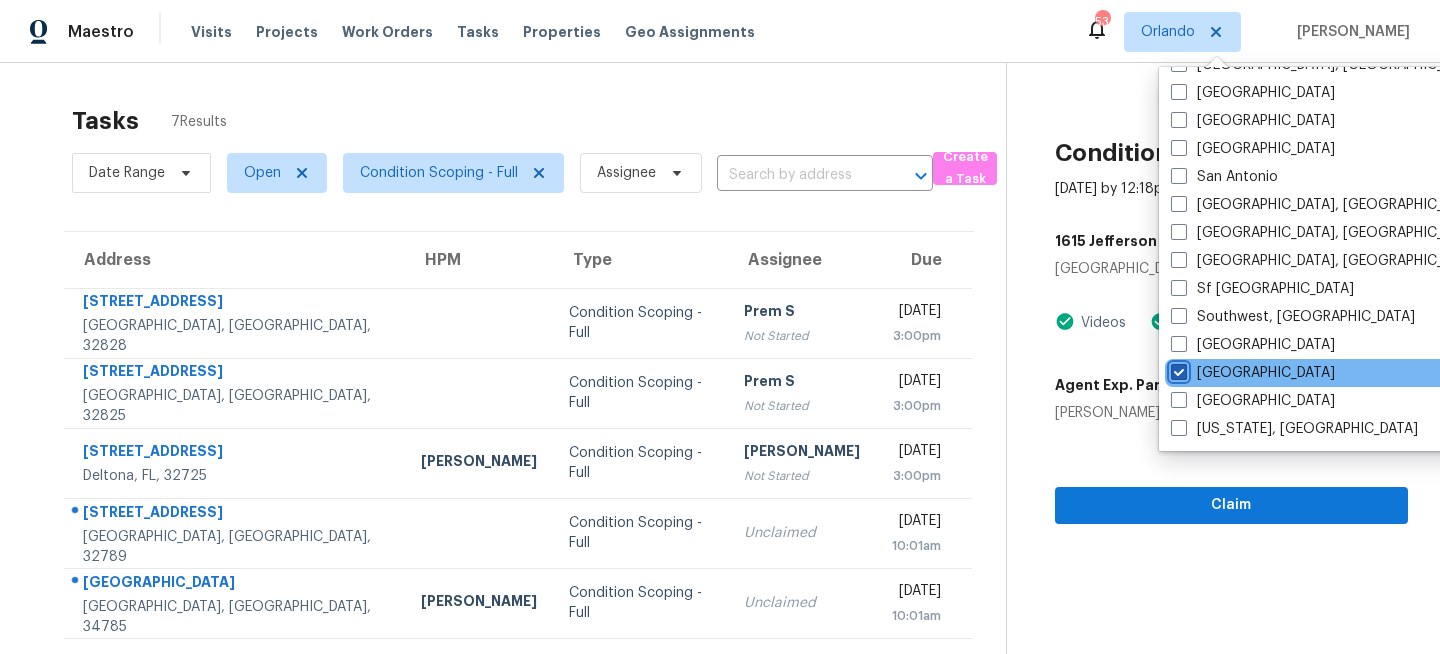 checkbox on "true" 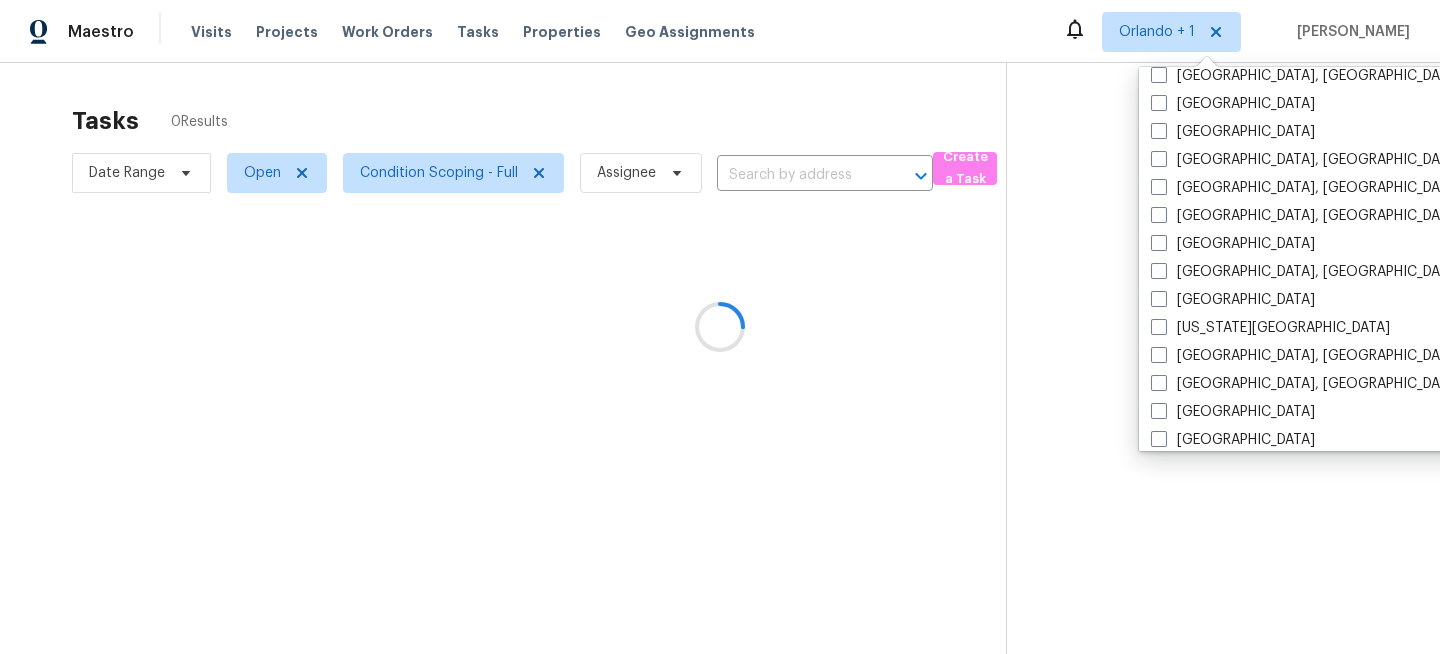 scroll, scrollTop: 0, scrollLeft: 0, axis: both 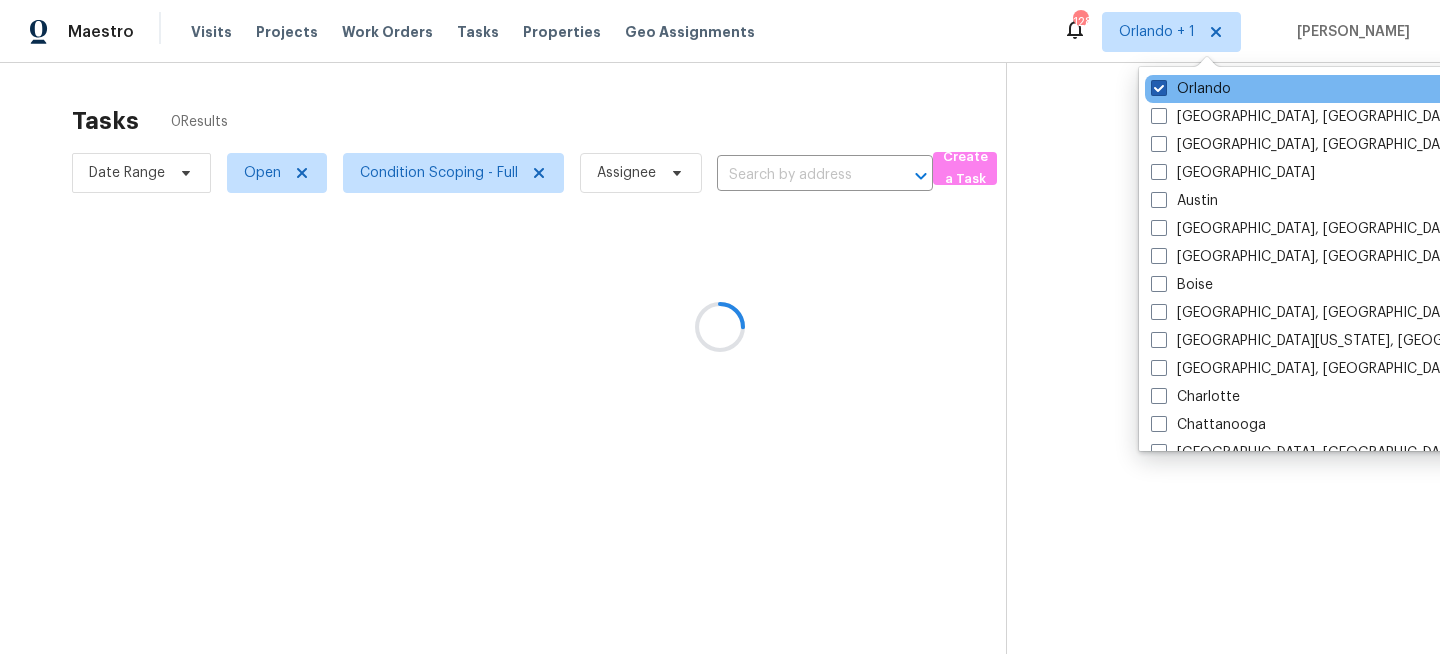 click on "Orlando" at bounding box center [1191, 89] 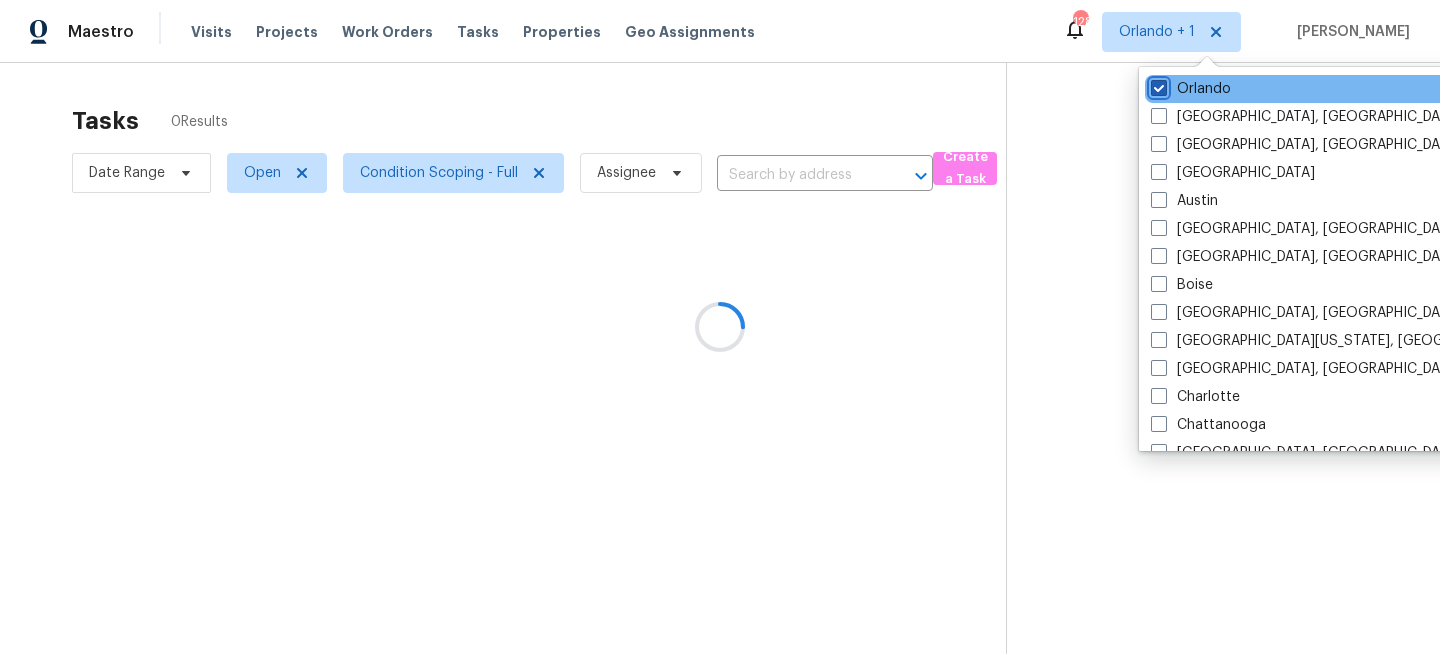 click on "Orlando" at bounding box center (1157, 85) 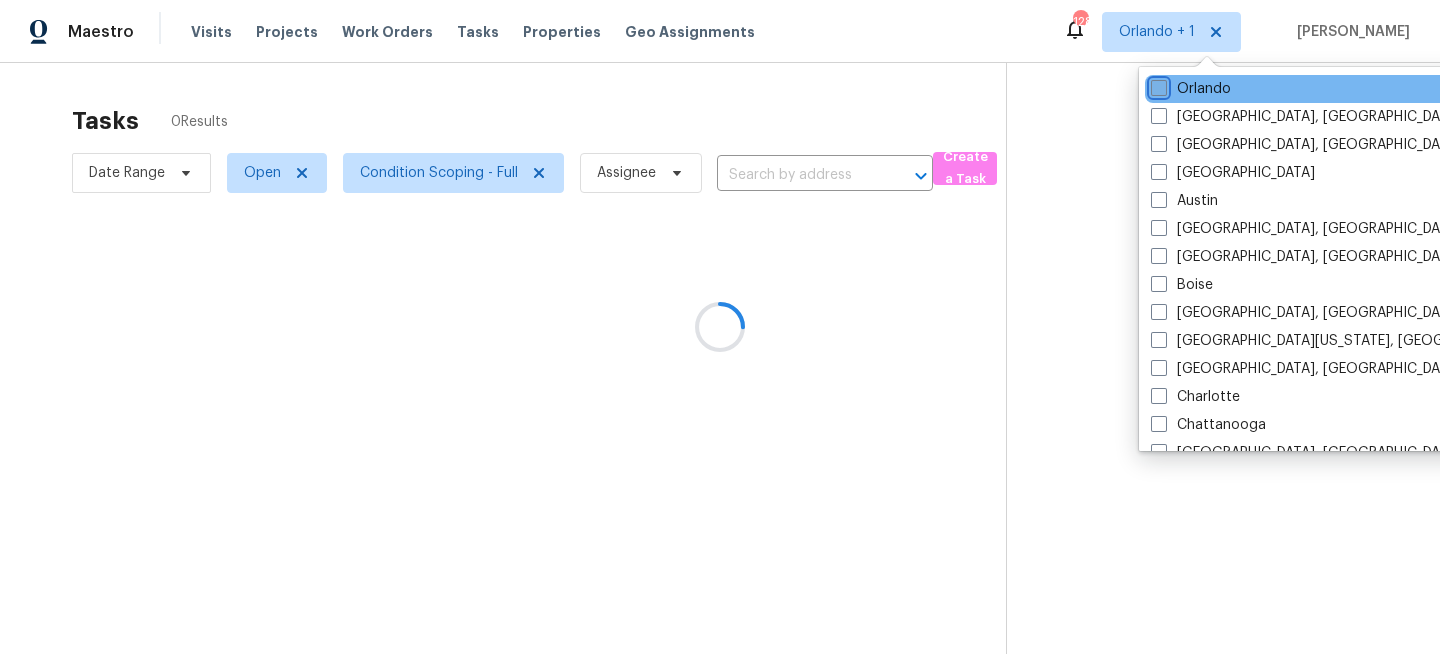 checkbox on "false" 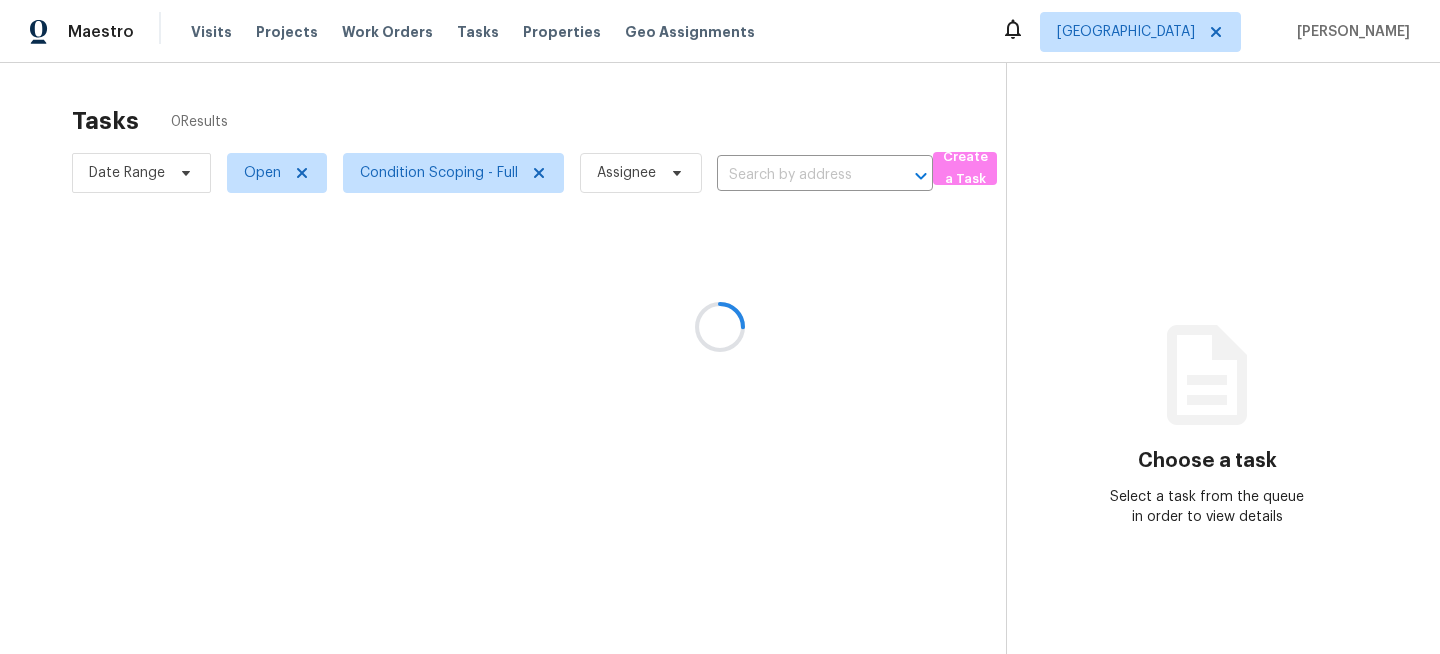 scroll, scrollTop: 0, scrollLeft: 0, axis: both 